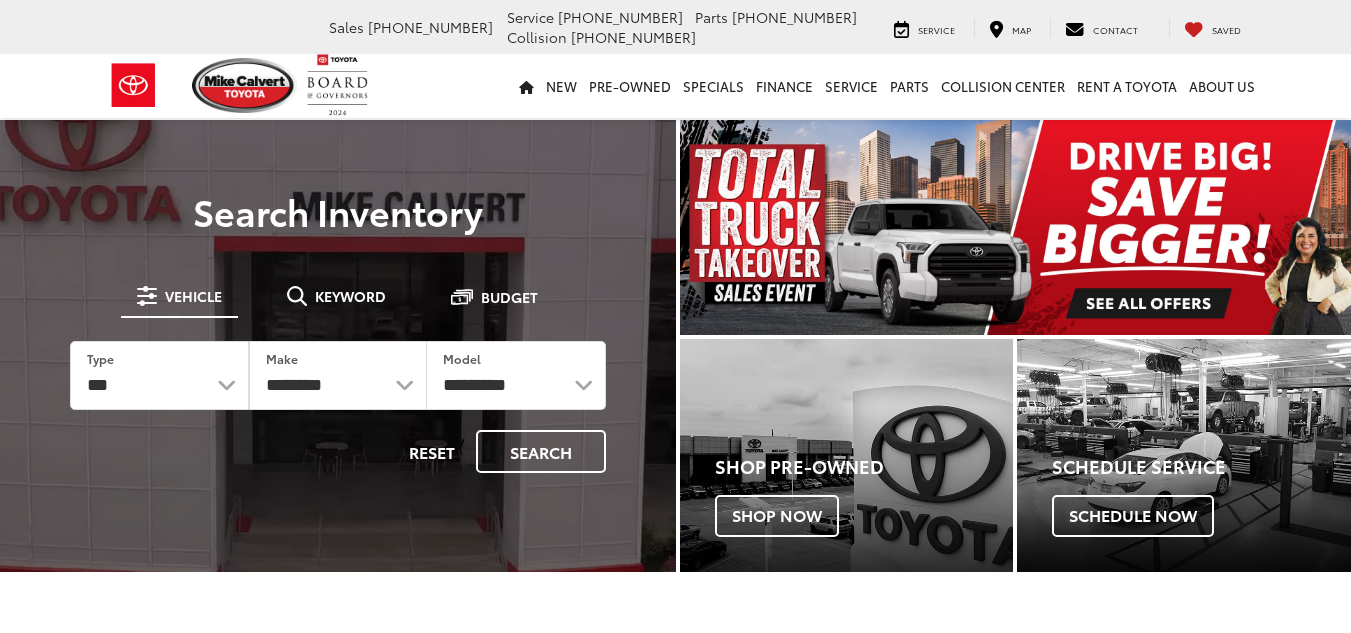scroll, scrollTop: 0, scrollLeft: 0, axis: both 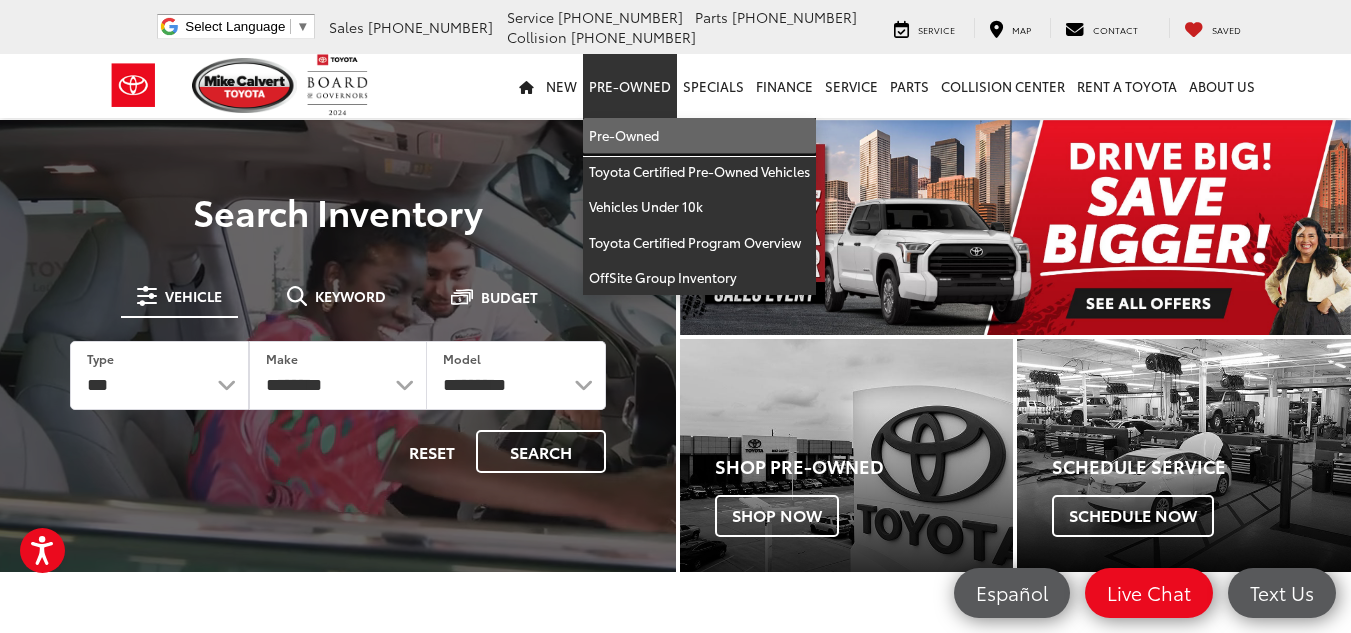 click on "Pre-Owned" at bounding box center [699, 136] 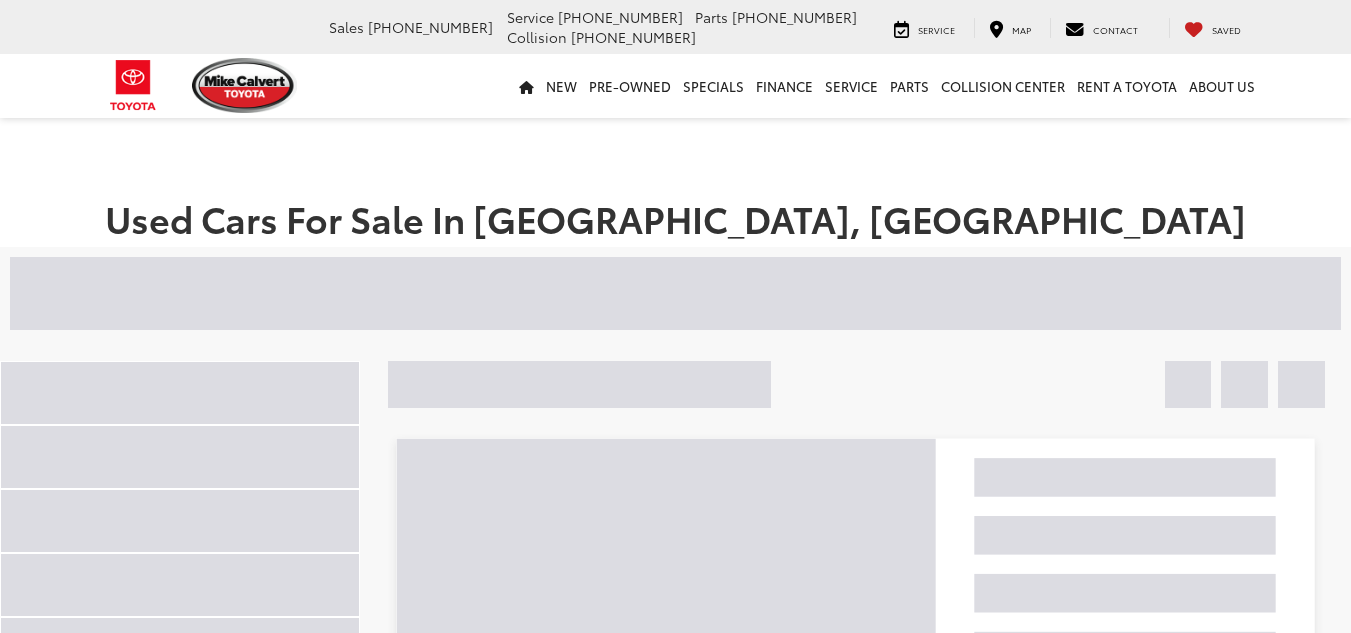 scroll, scrollTop: 0, scrollLeft: 0, axis: both 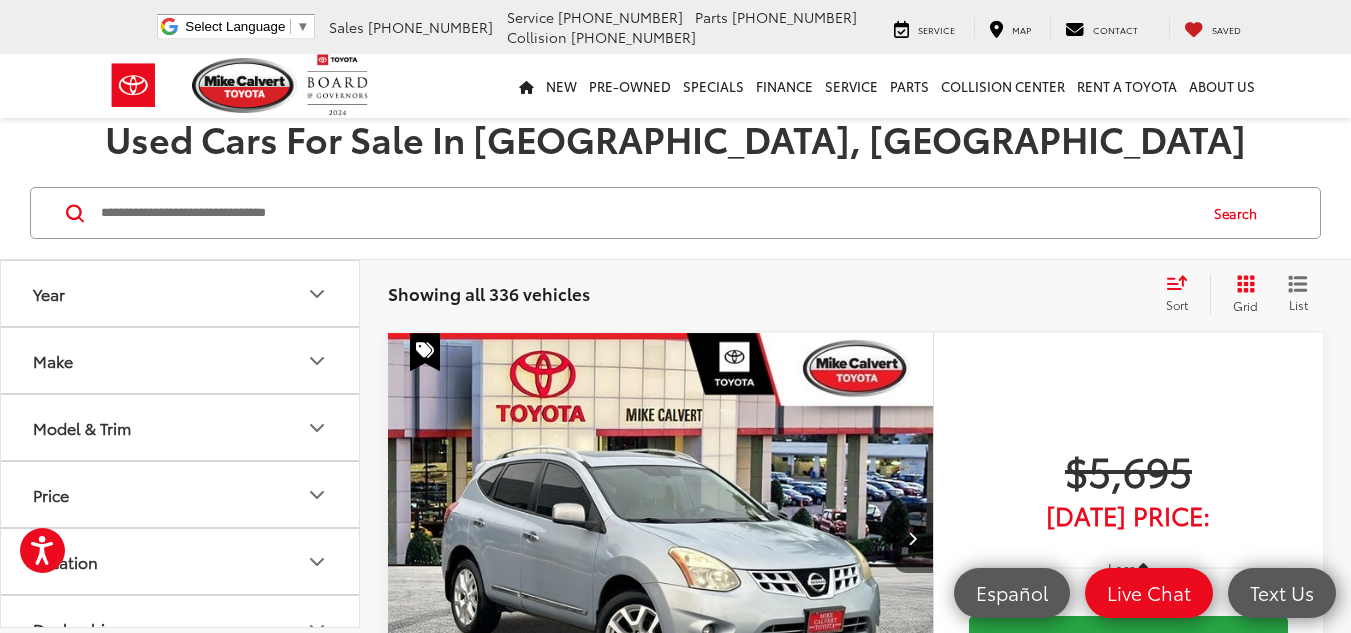 click on "Make" at bounding box center (181, 360) 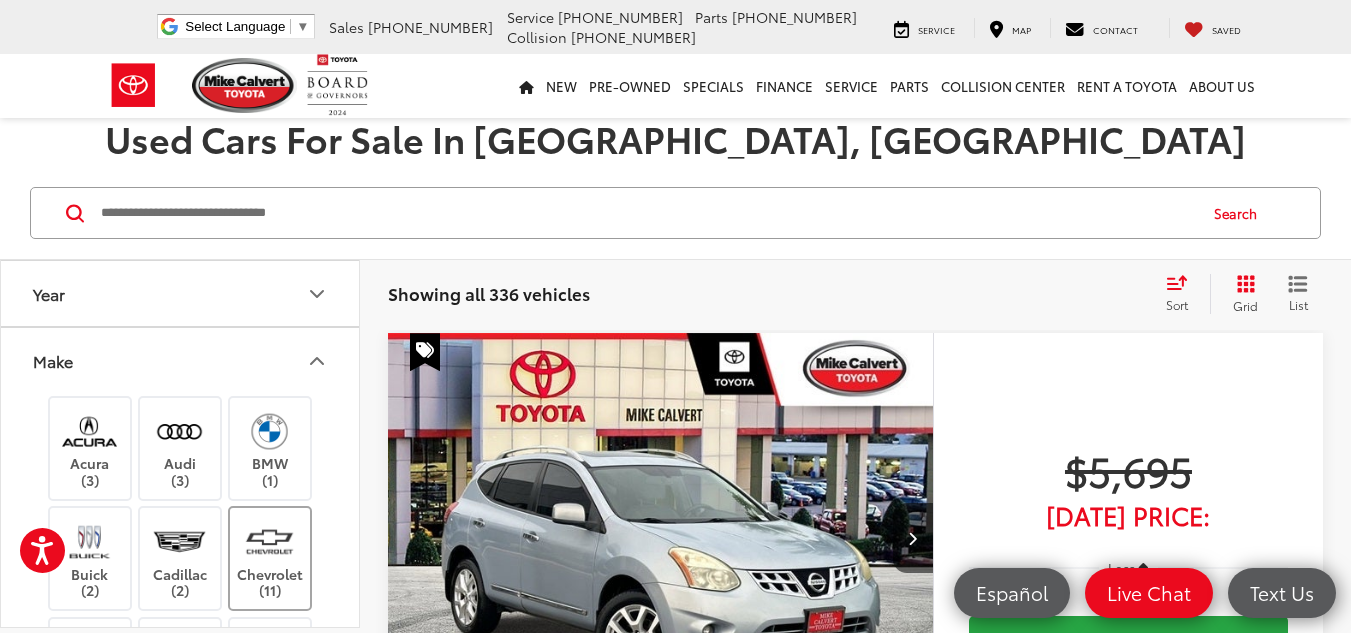 click on "Chevrolet   (11)" at bounding box center [270, 558] 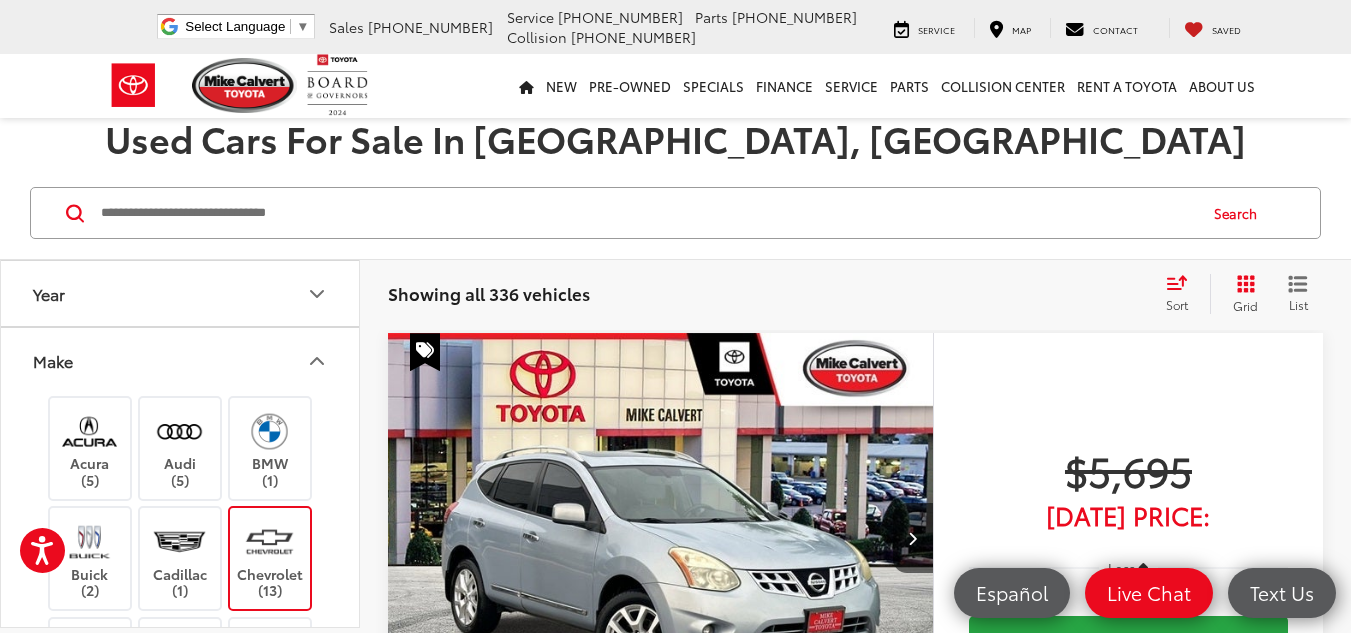 click on "Make" at bounding box center [181, 360] 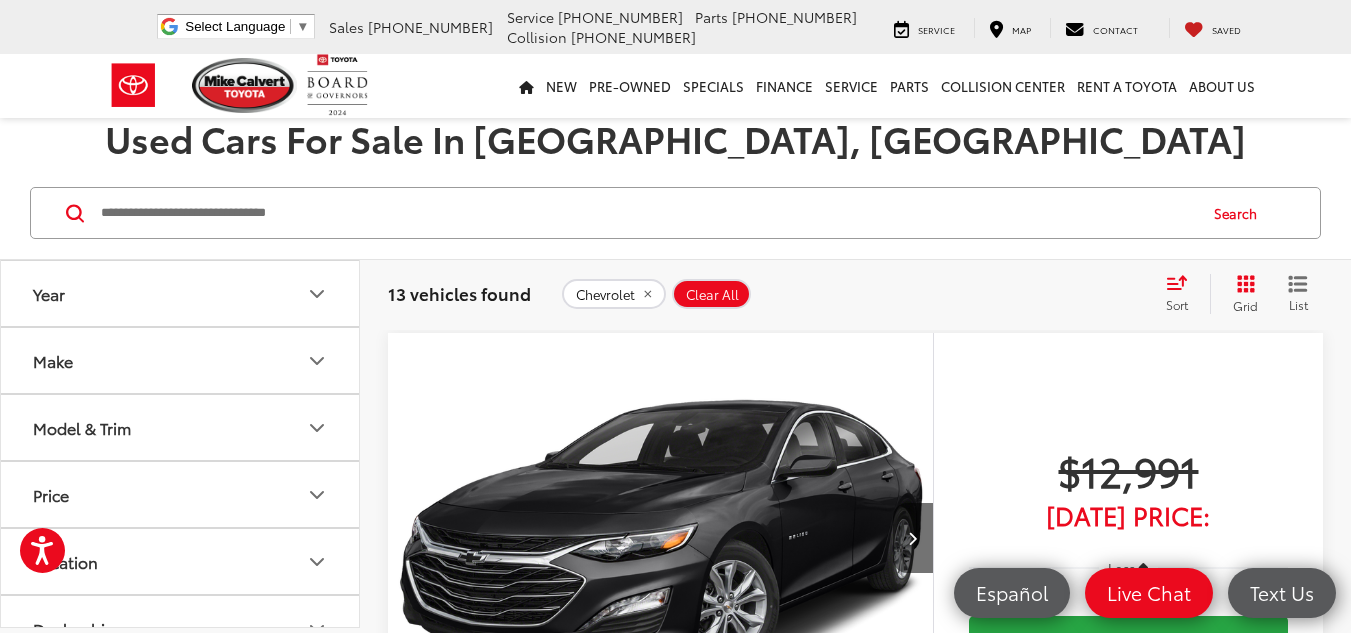 click 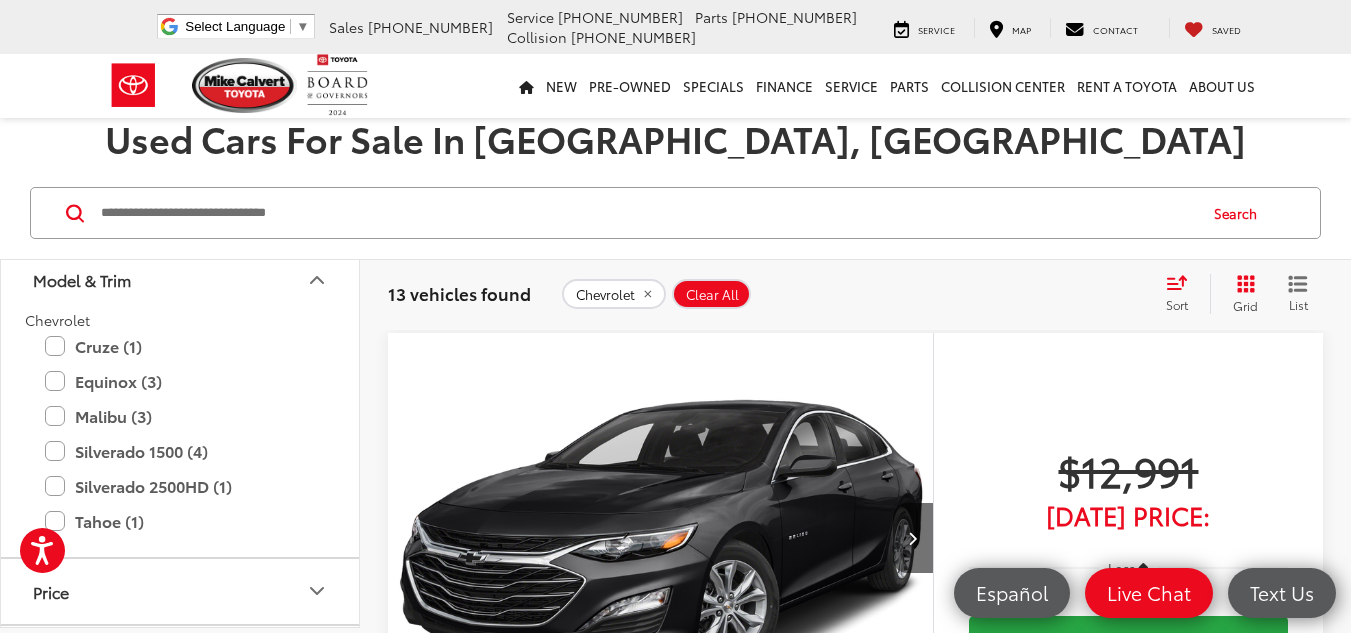 scroll, scrollTop: 155, scrollLeft: 0, axis: vertical 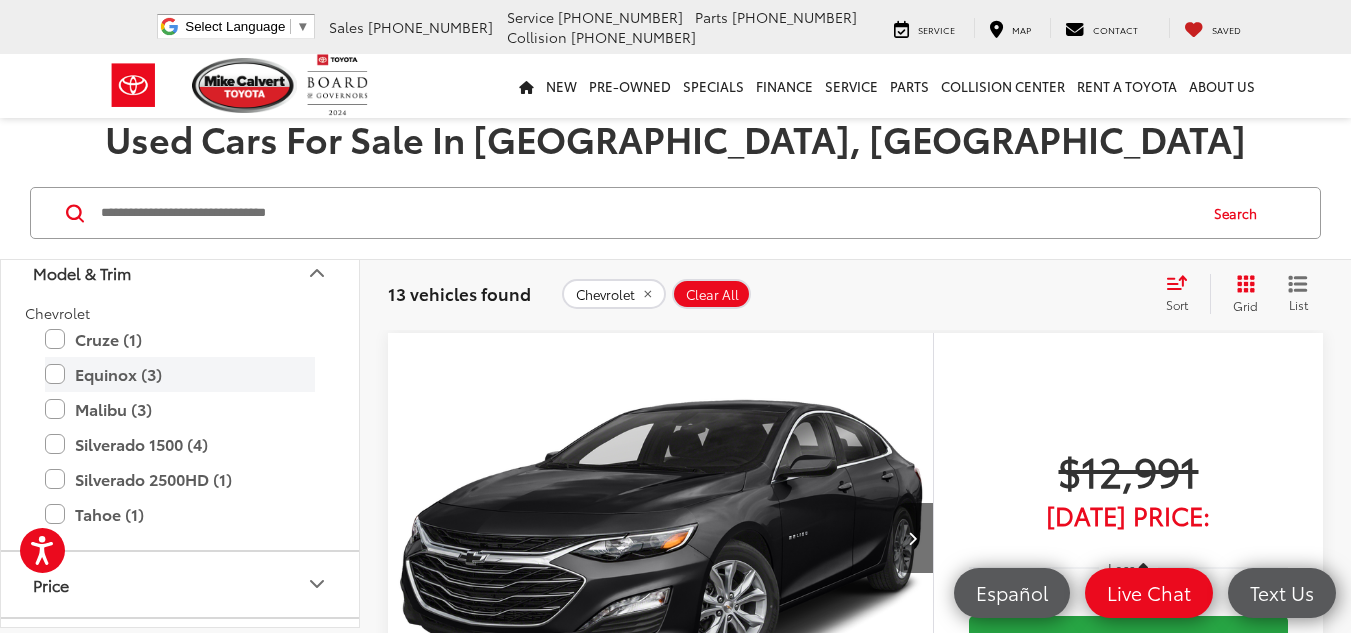 click on "Equinox (3)" at bounding box center (180, 374) 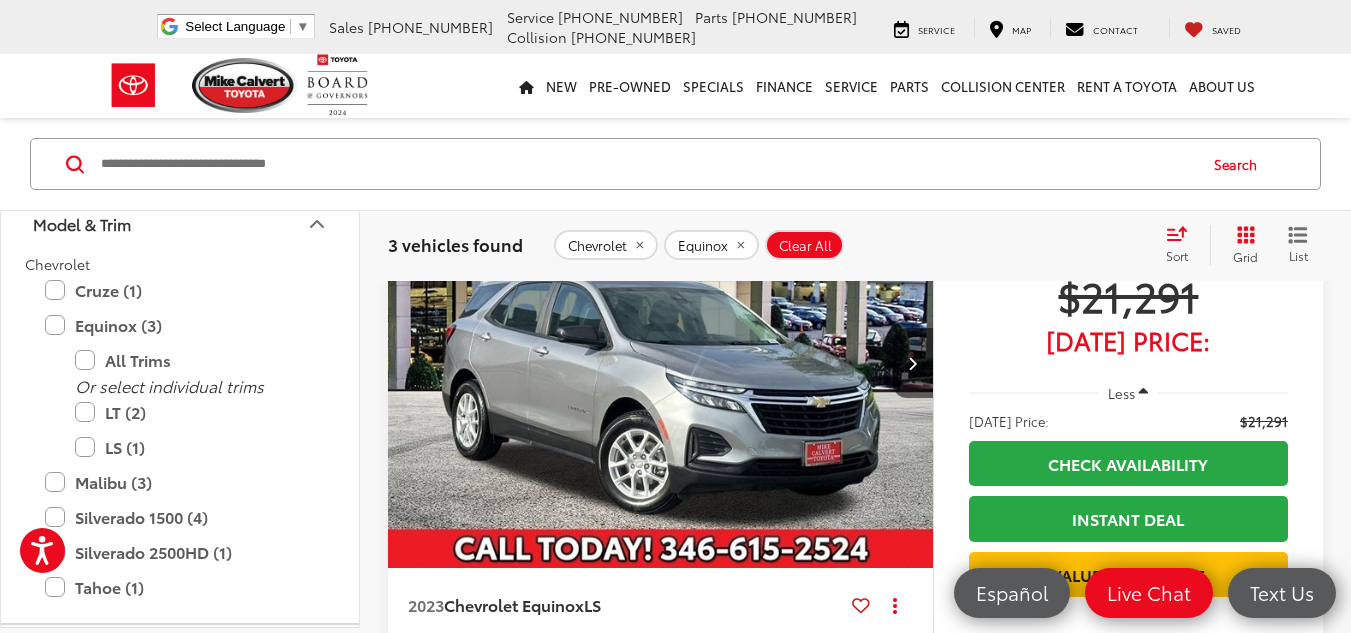 scroll, scrollTop: 231, scrollLeft: 0, axis: vertical 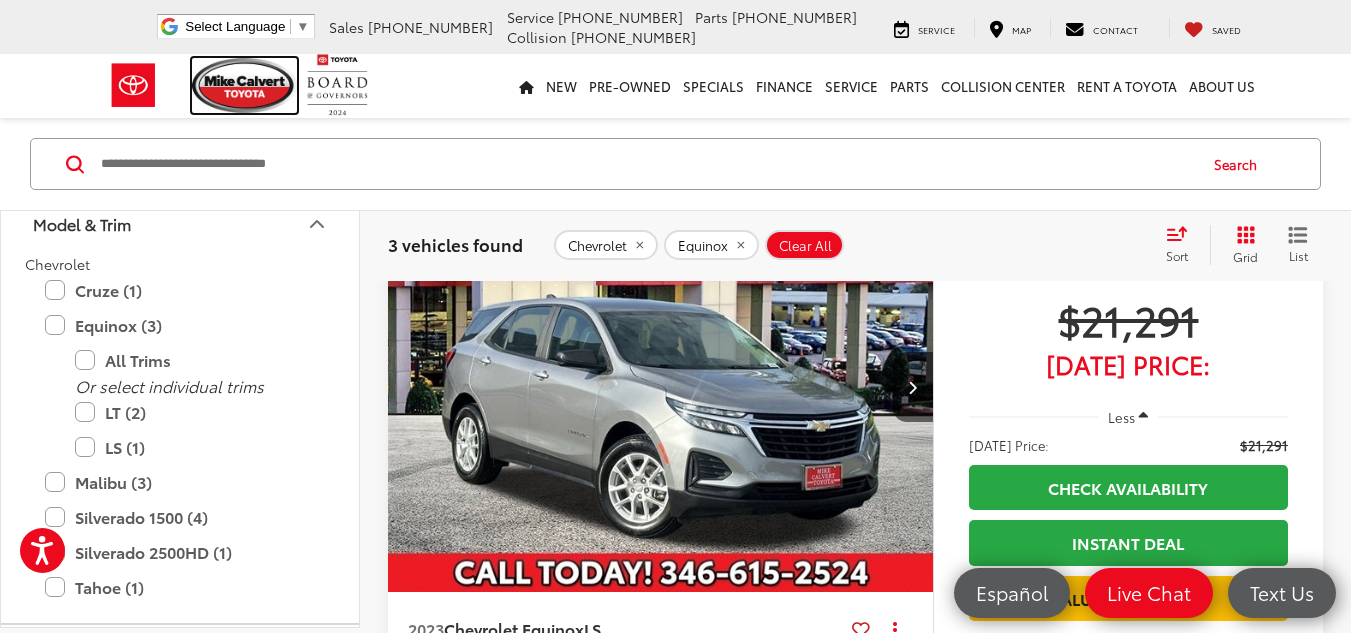 click at bounding box center (245, 85) 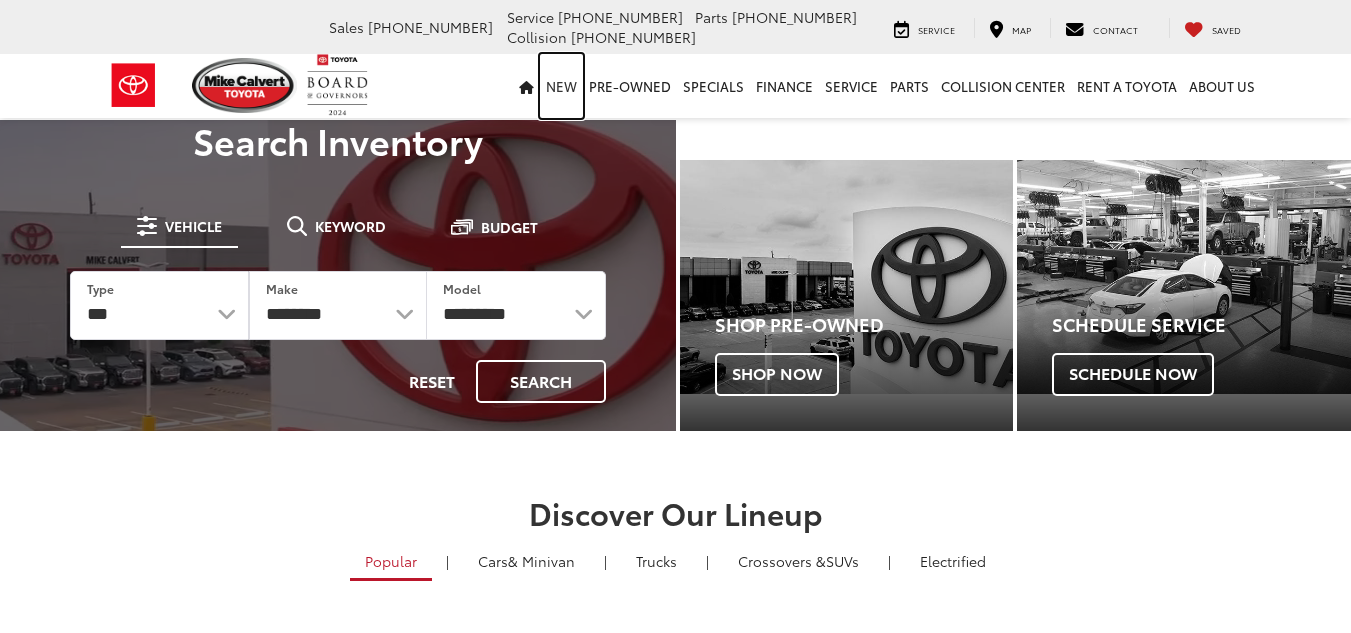 scroll, scrollTop: 0, scrollLeft: 0, axis: both 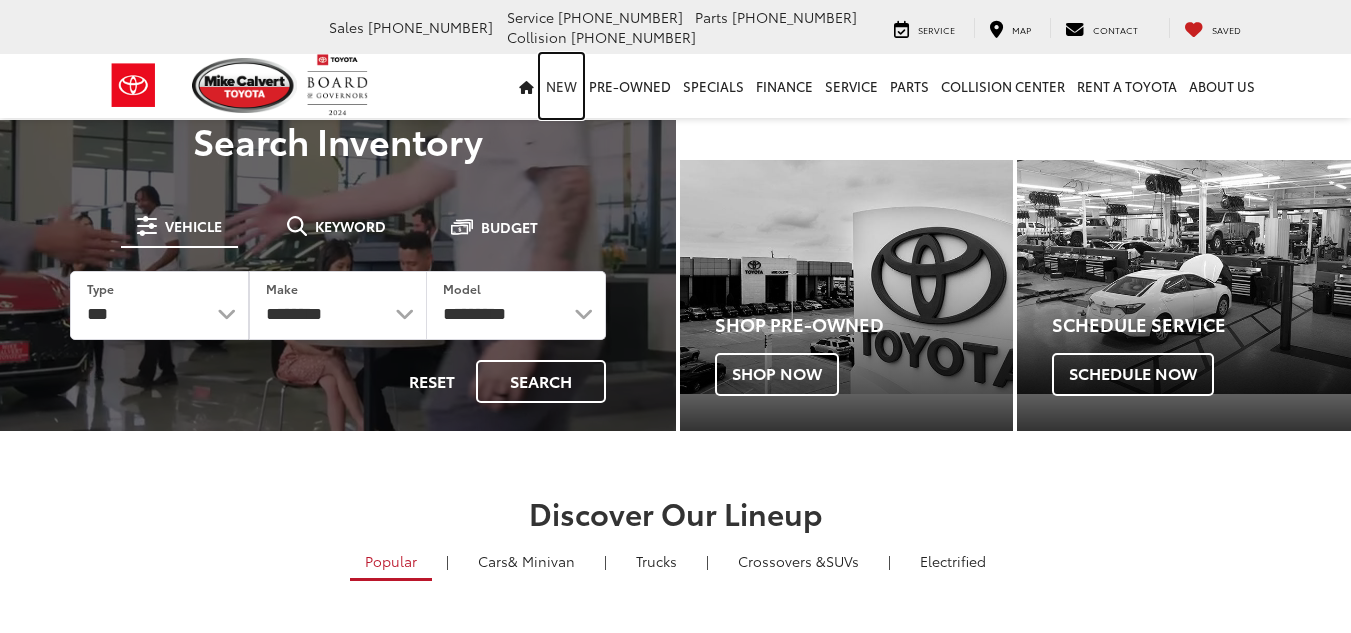 click on "New" at bounding box center [561, 86] 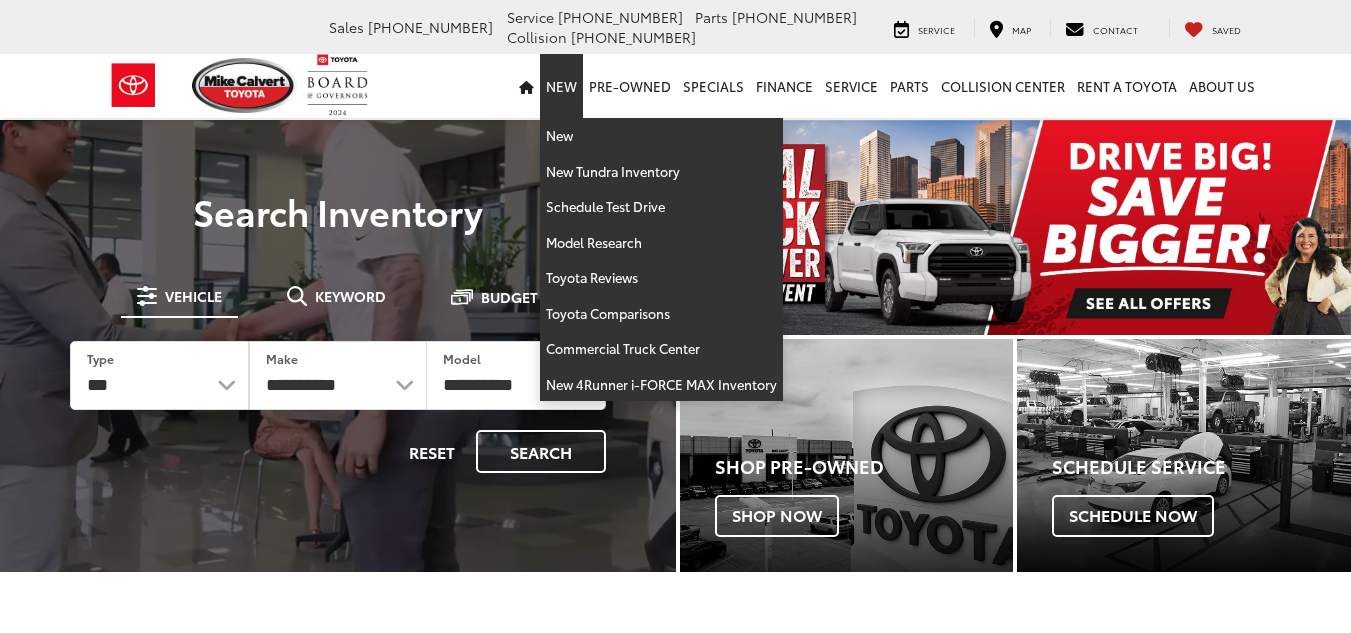 scroll, scrollTop: 0, scrollLeft: 0, axis: both 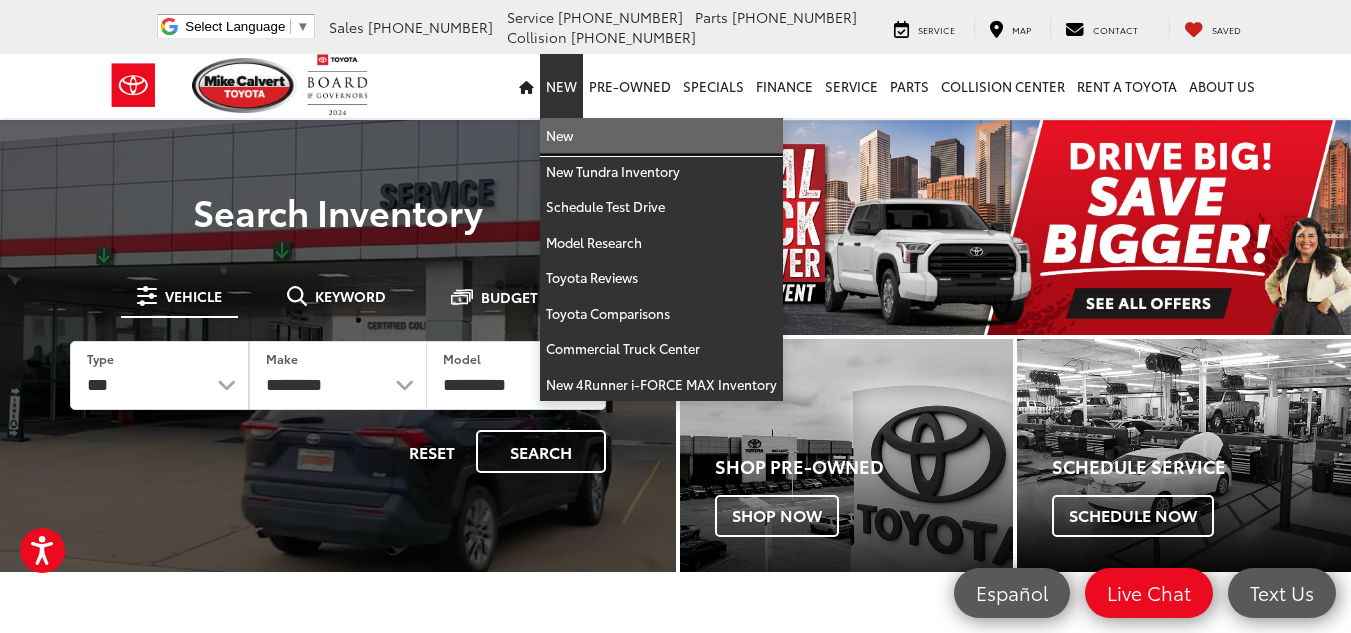 click on "New" at bounding box center (661, 136) 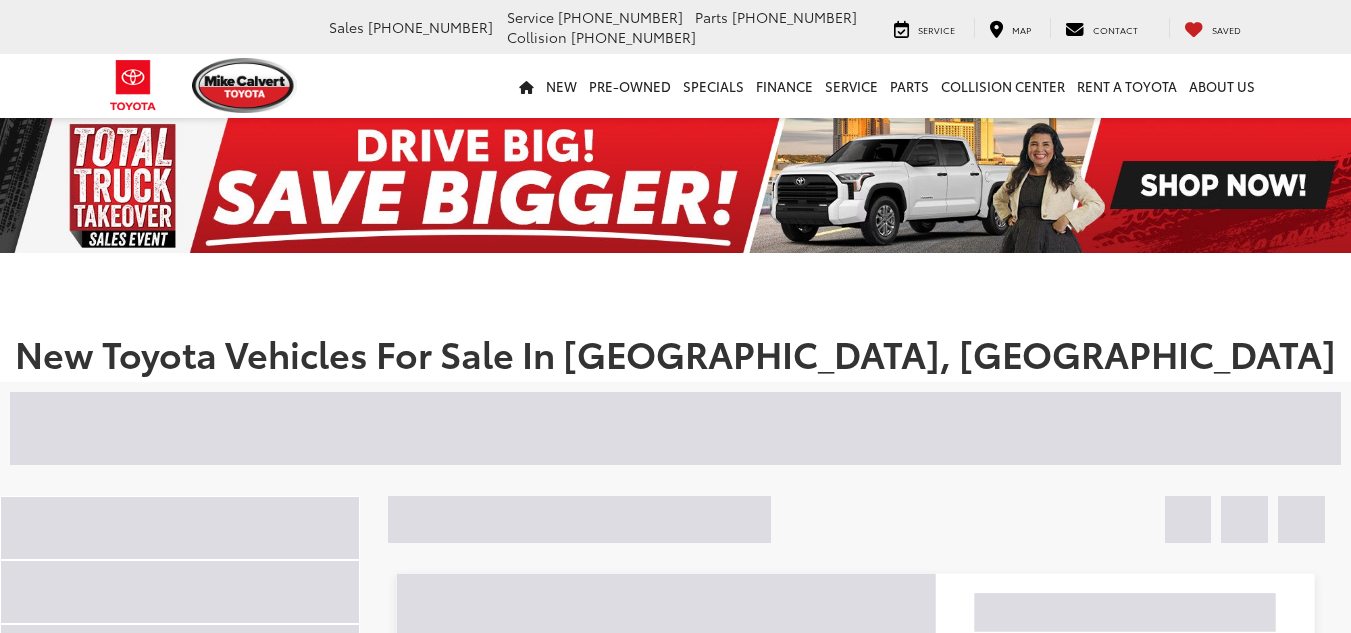 scroll, scrollTop: 0, scrollLeft: 0, axis: both 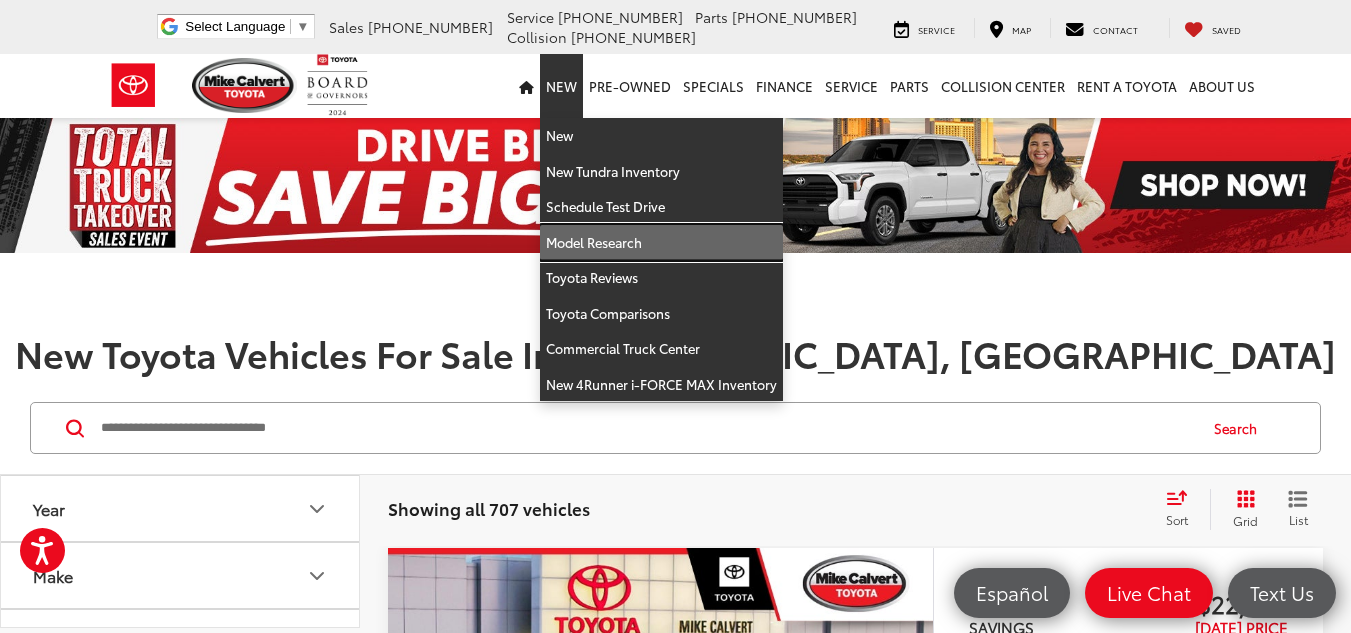 click on "Model Research" at bounding box center (661, 243) 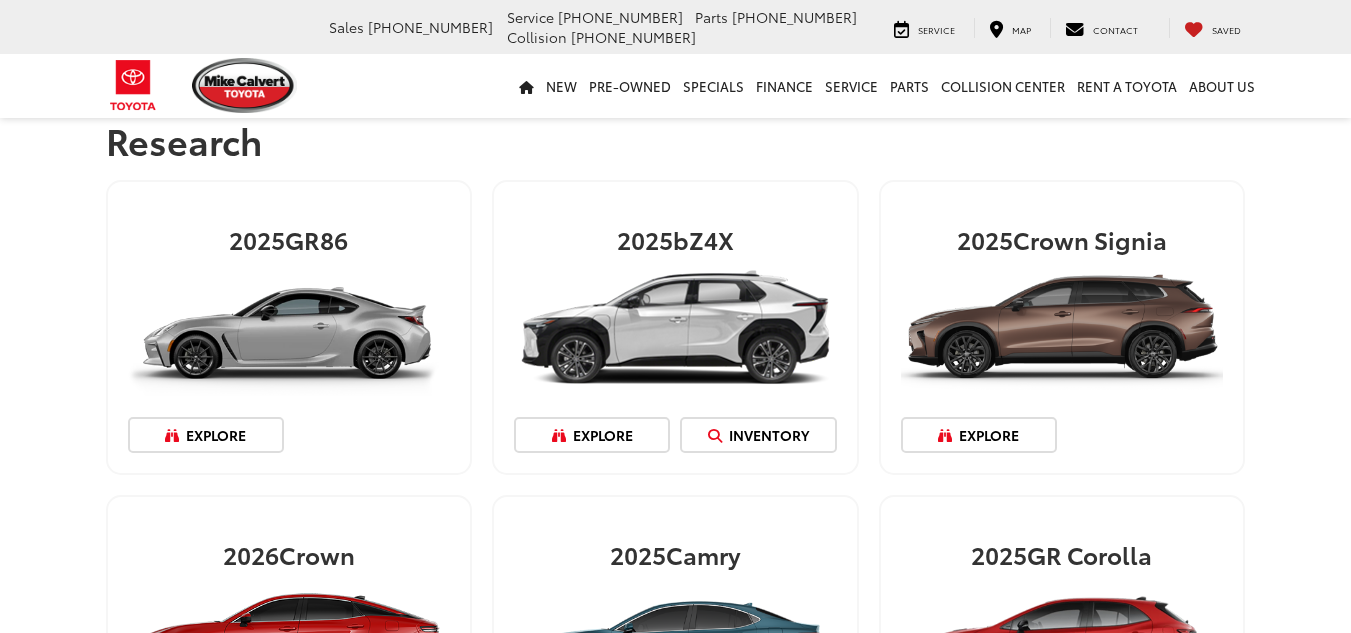 scroll, scrollTop: 0, scrollLeft: 0, axis: both 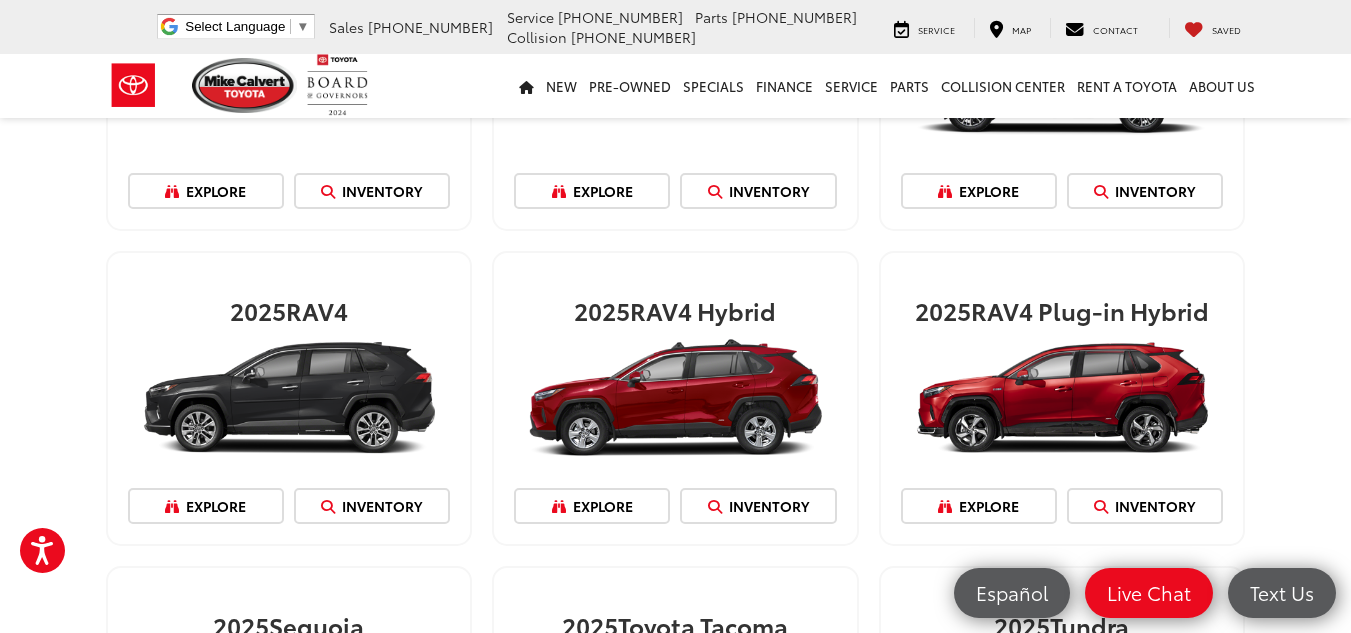 drag, startPoint x: 1365, startPoint y: 196, endPoint x: 1345, endPoint y: 488, distance: 292.68414 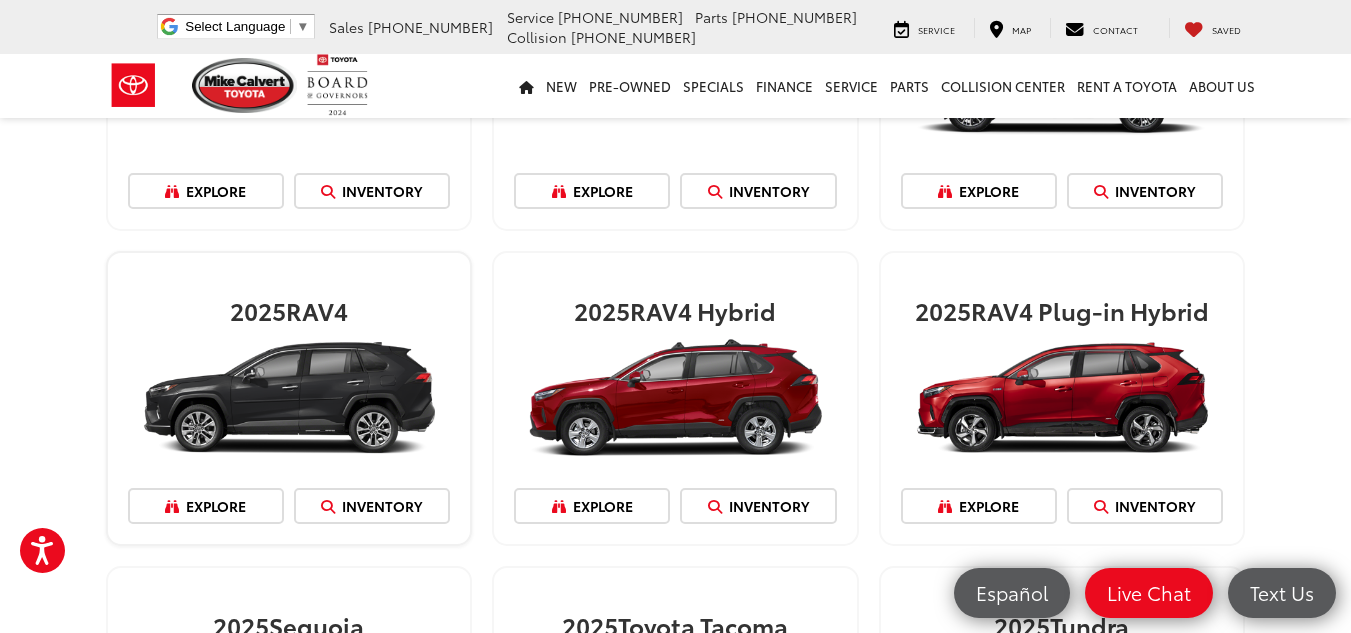 click at bounding box center [289, 398] 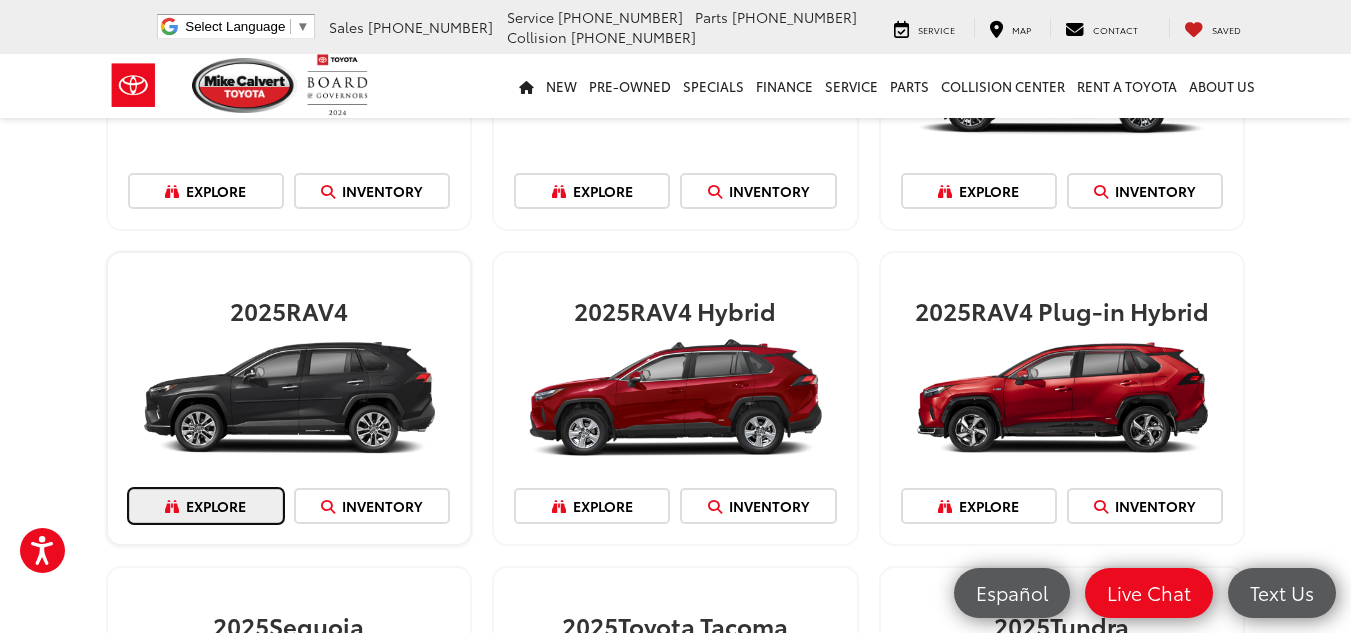 click on "Explore" at bounding box center (206, 506) 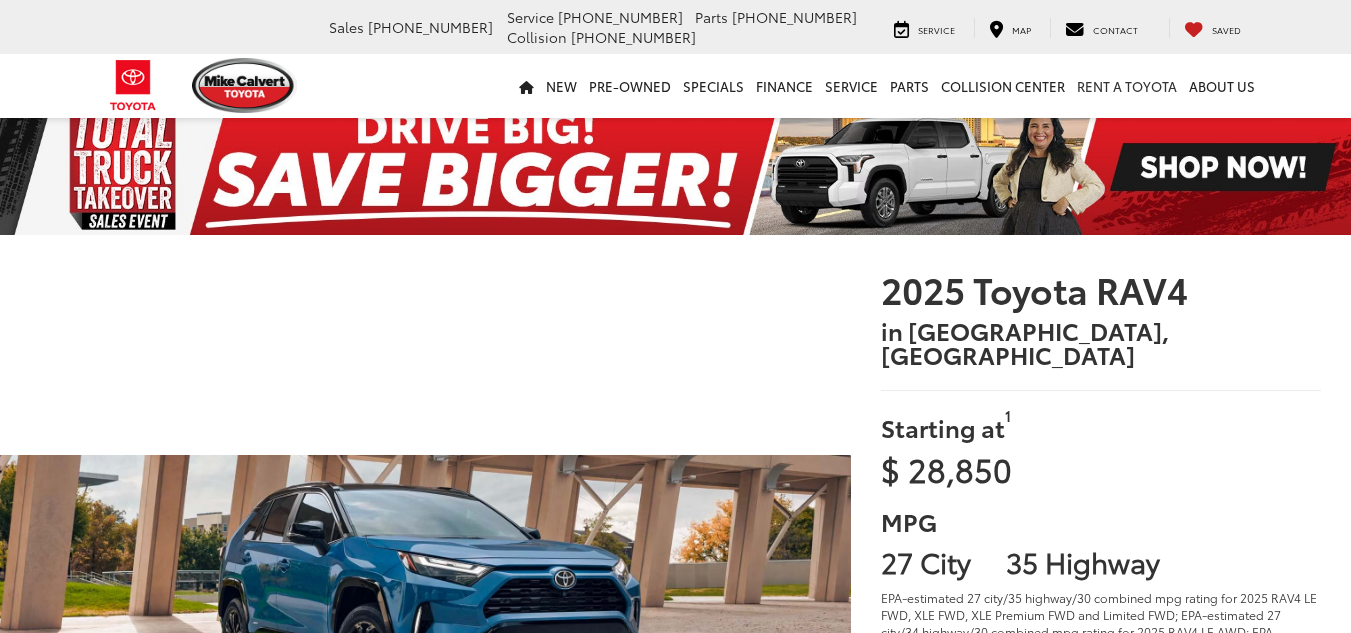 scroll, scrollTop: 0, scrollLeft: 0, axis: both 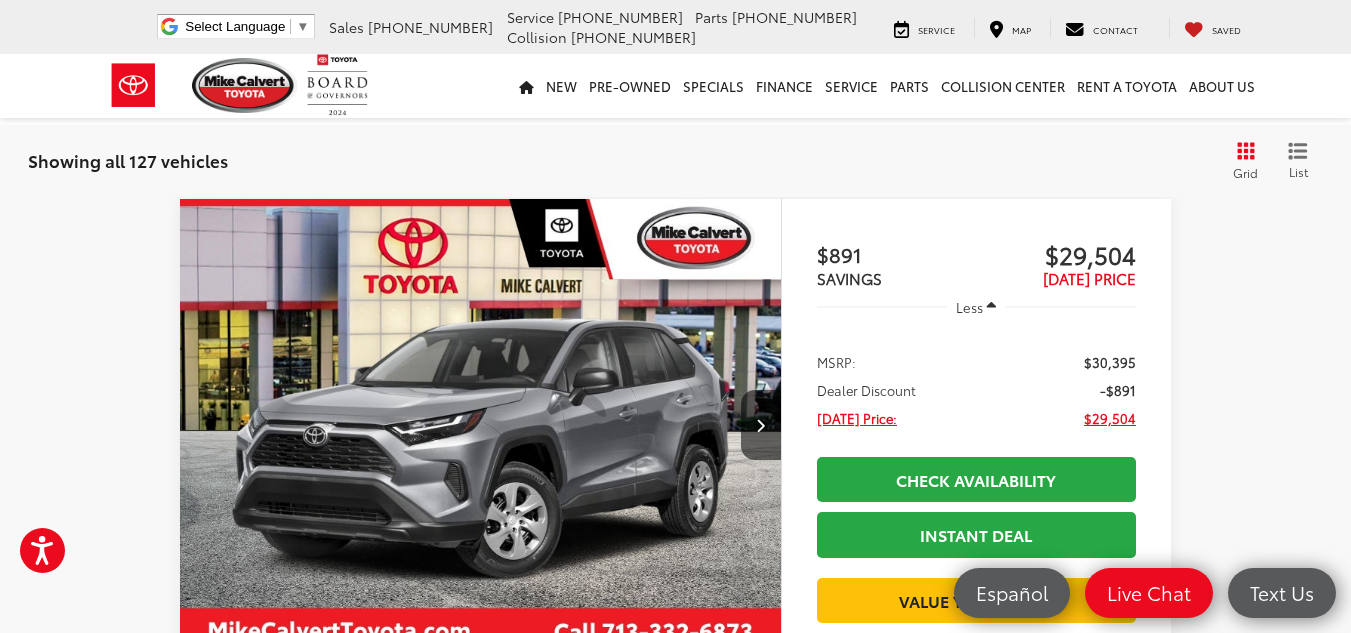 click at bounding box center [481, 425] 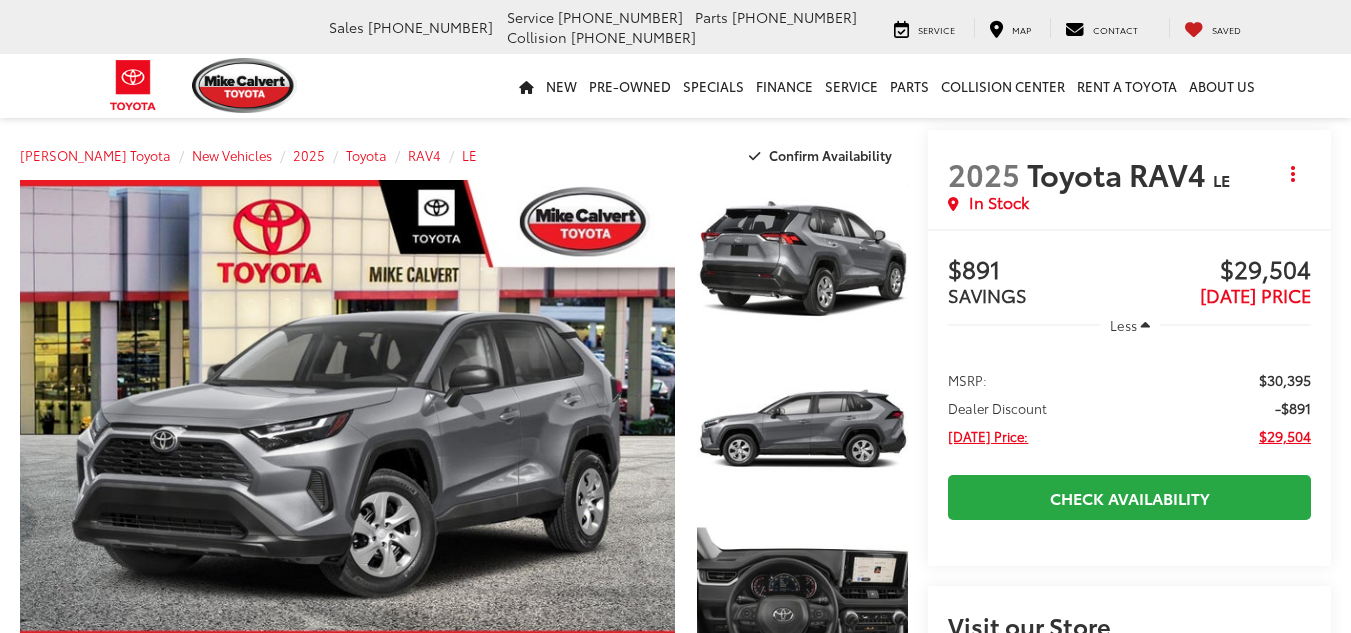 scroll, scrollTop: 0, scrollLeft: 0, axis: both 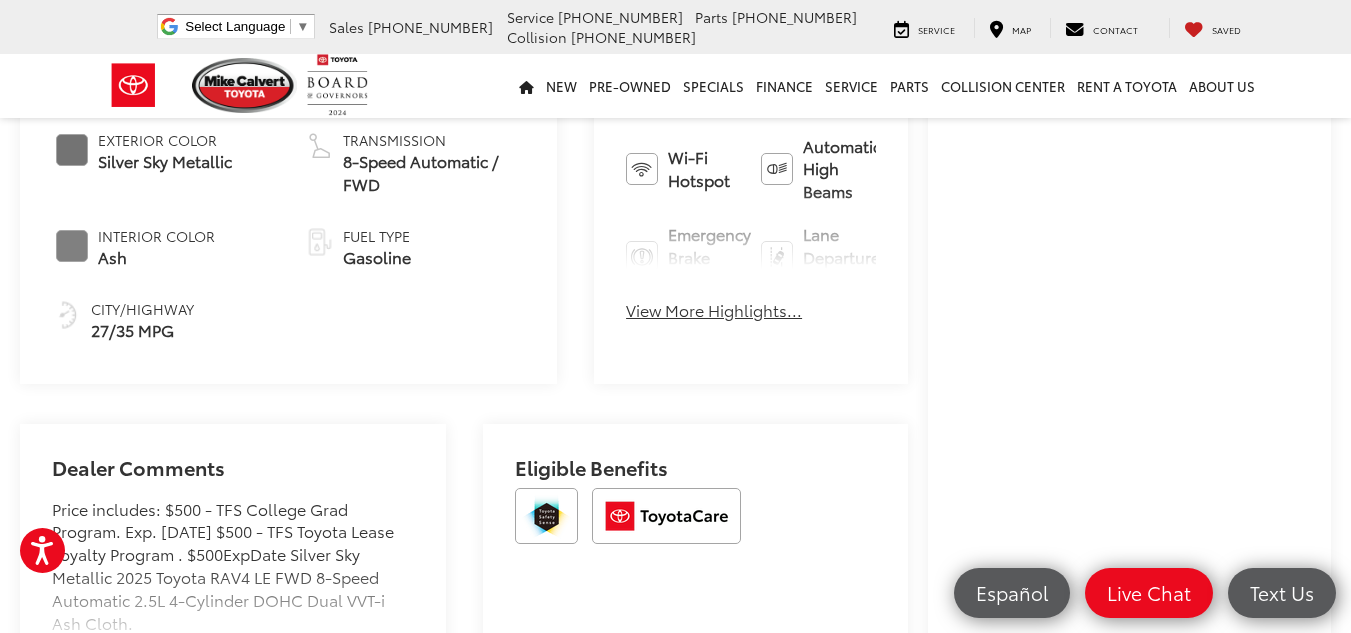 drag, startPoint x: 1365, startPoint y: 124, endPoint x: 1363, endPoint y: 282, distance: 158.01266 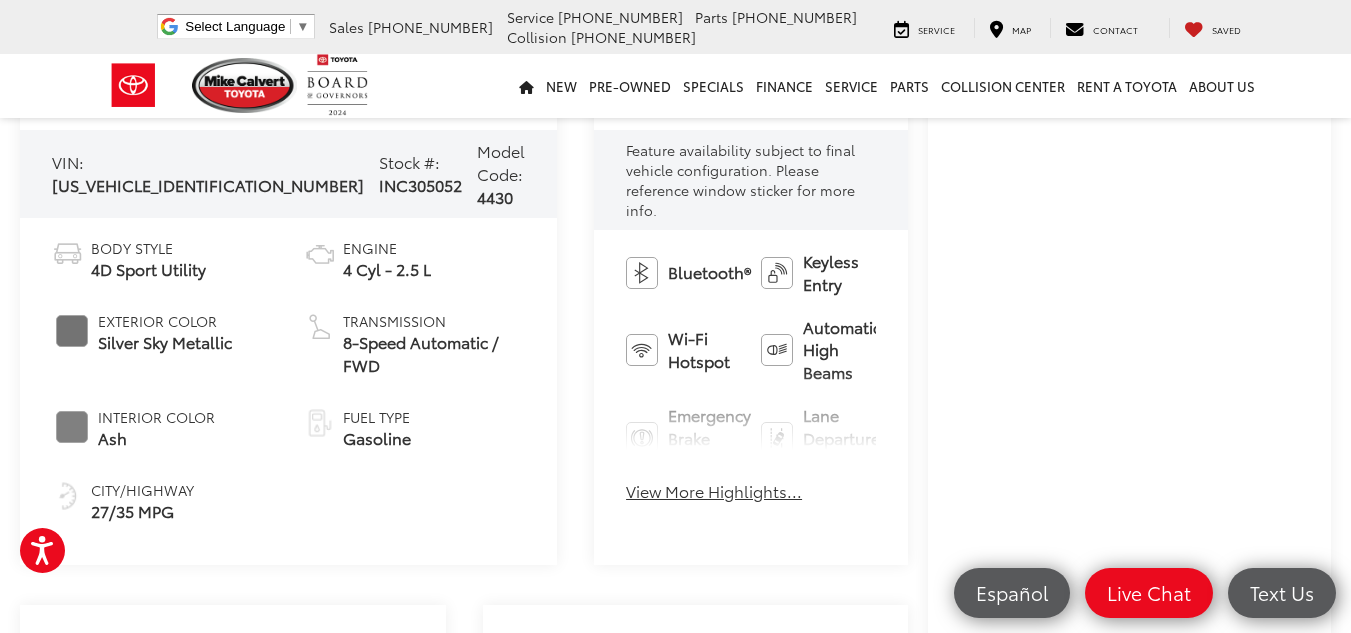 scroll, scrollTop: 745, scrollLeft: 0, axis: vertical 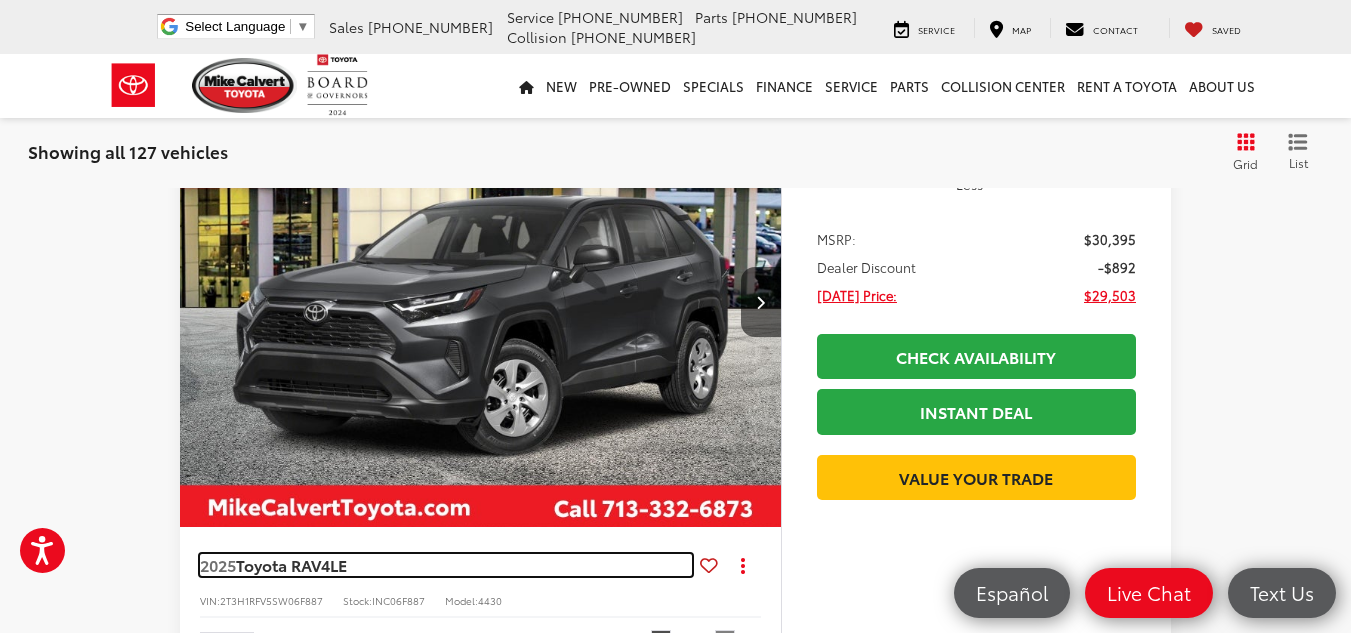 click on "Toyota RAV4" at bounding box center (283, 564) 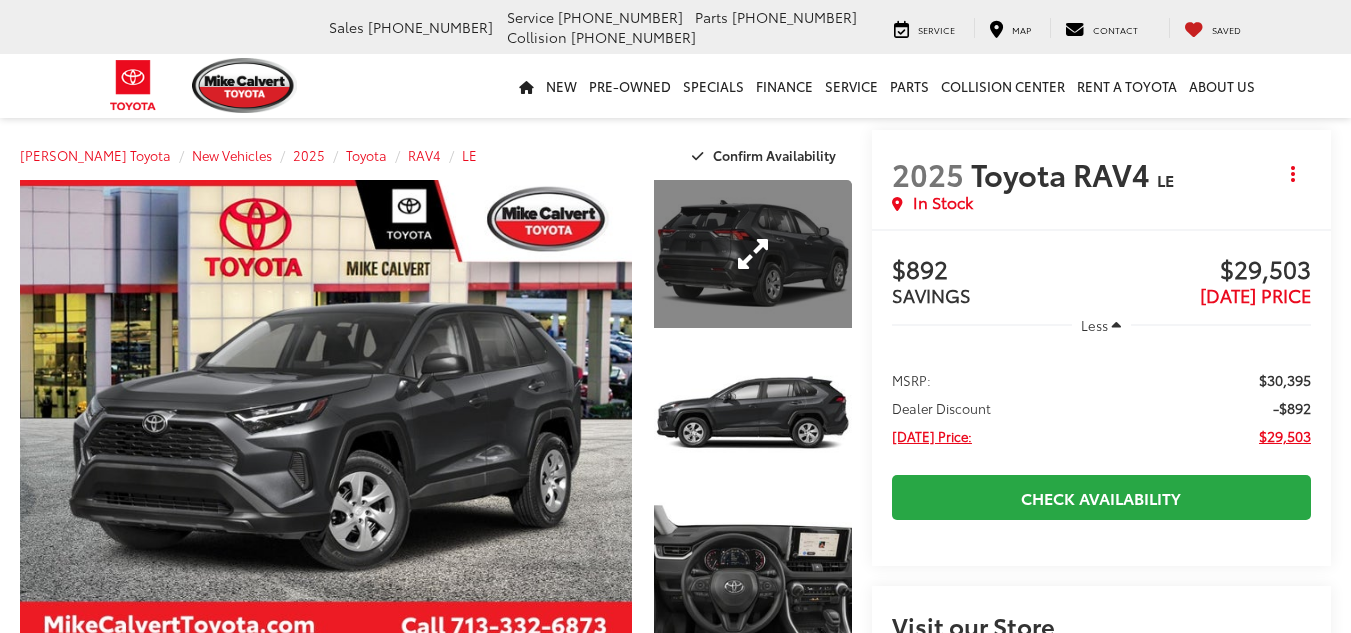 scroll, scrollTop: 0, scrollLeft: 0, axis: both 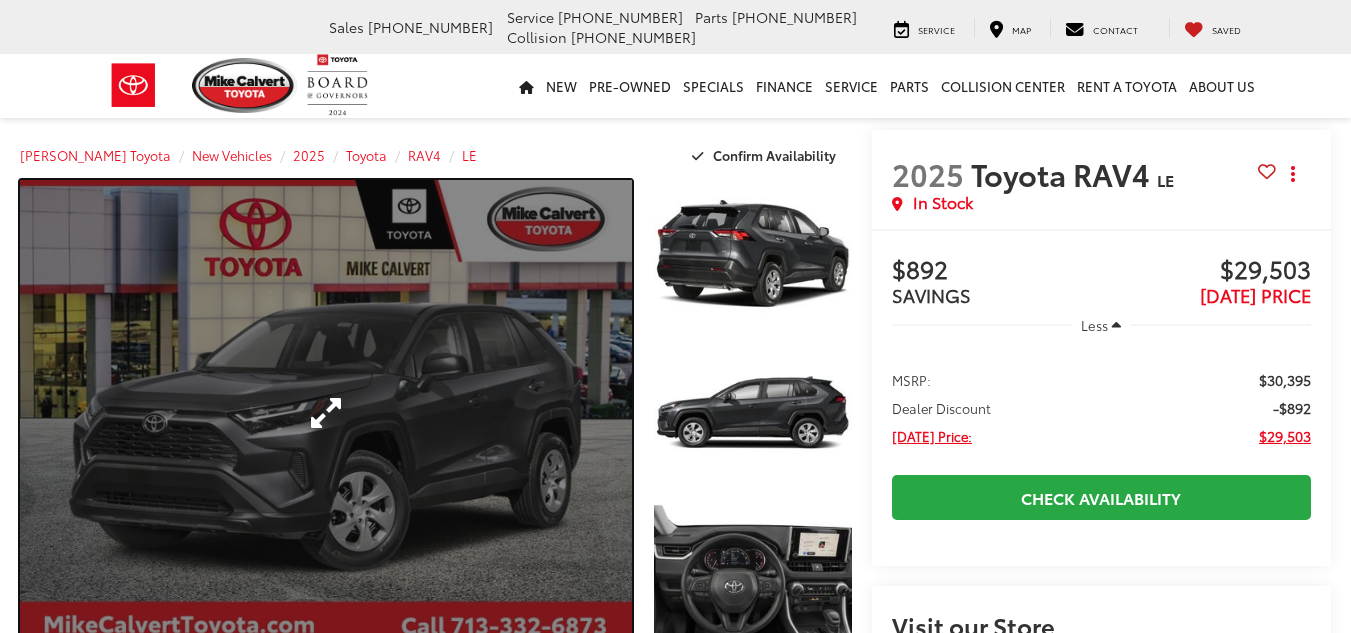 click at bounding box center [326, 413] 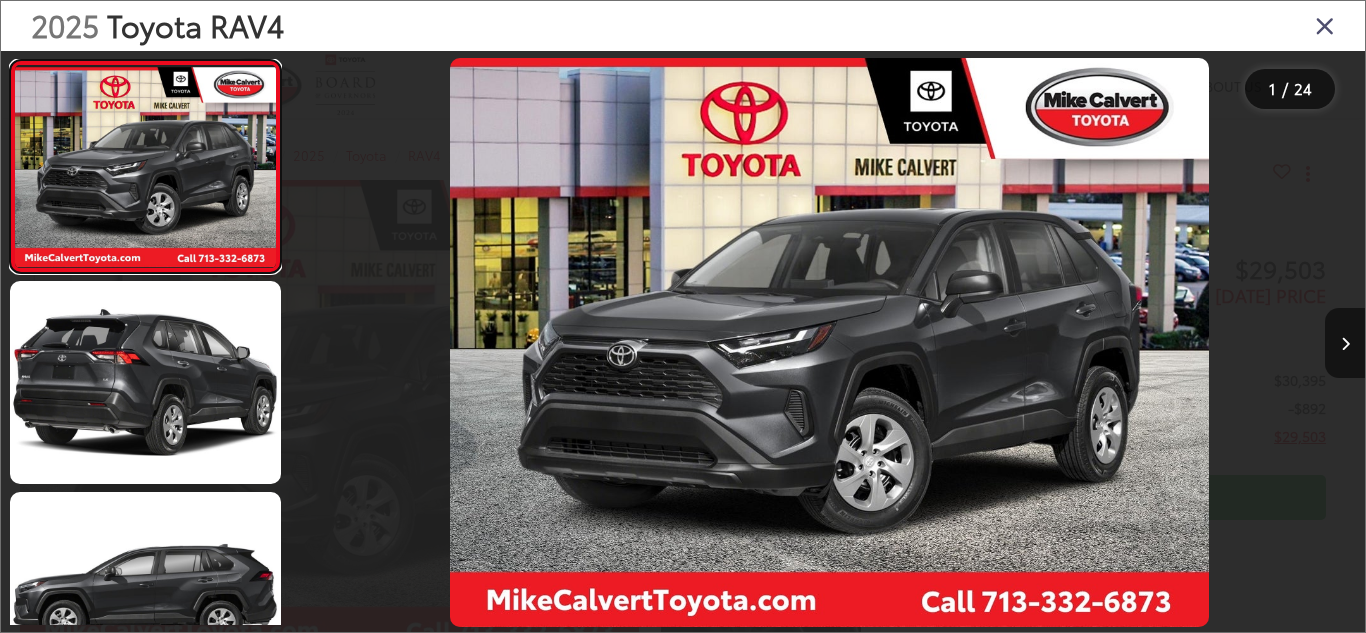 scroll, scrollTop: 0, scrollLeft: 0, axis: both 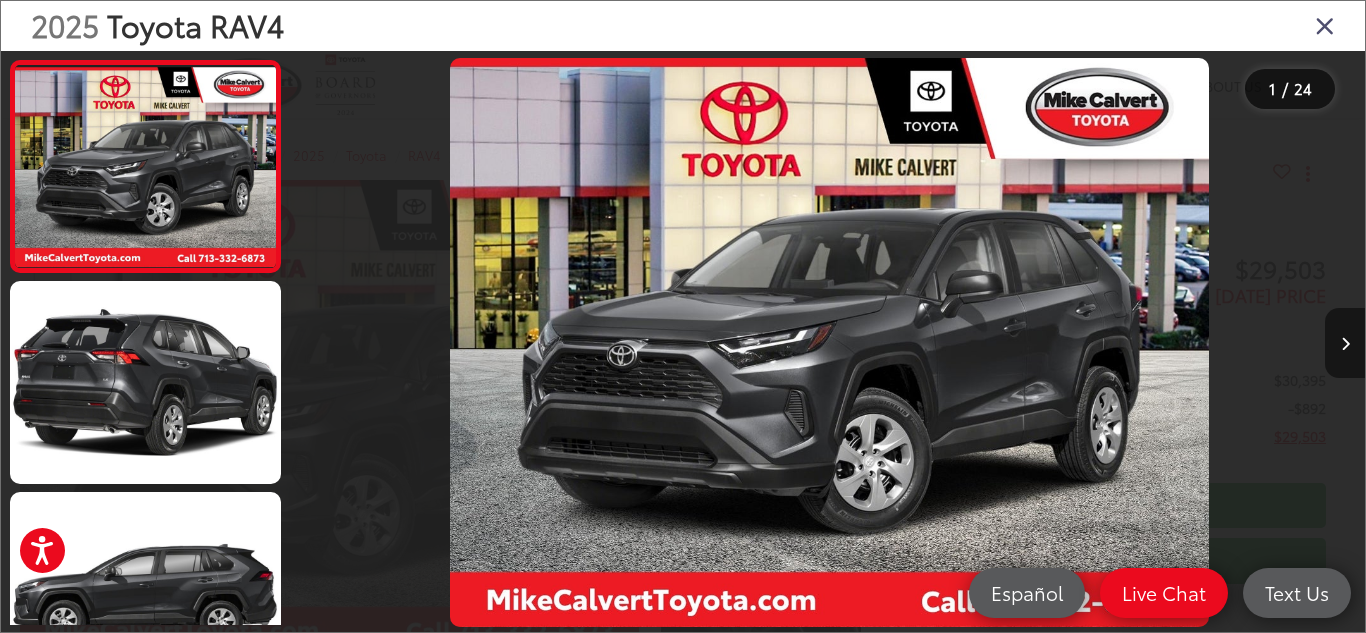 click at bounding box center (1345, 343) 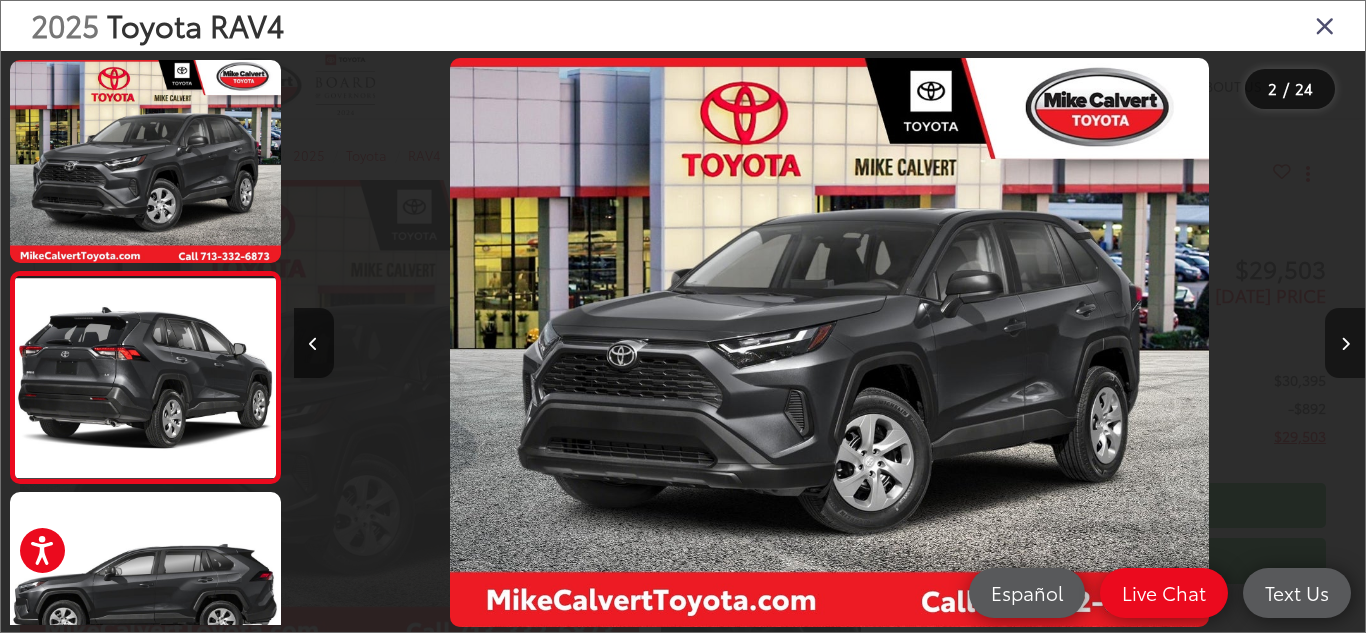 scroll, scrollTop: 0, scrollLeft: 168, axis: horizontal 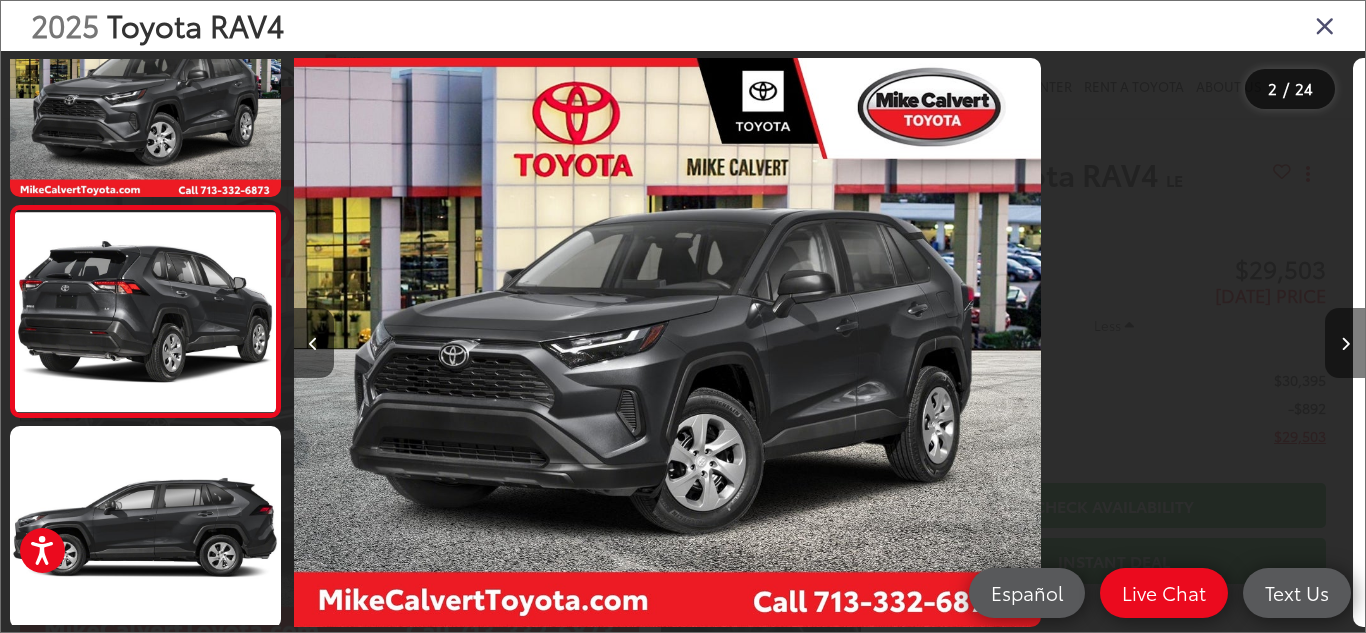 type 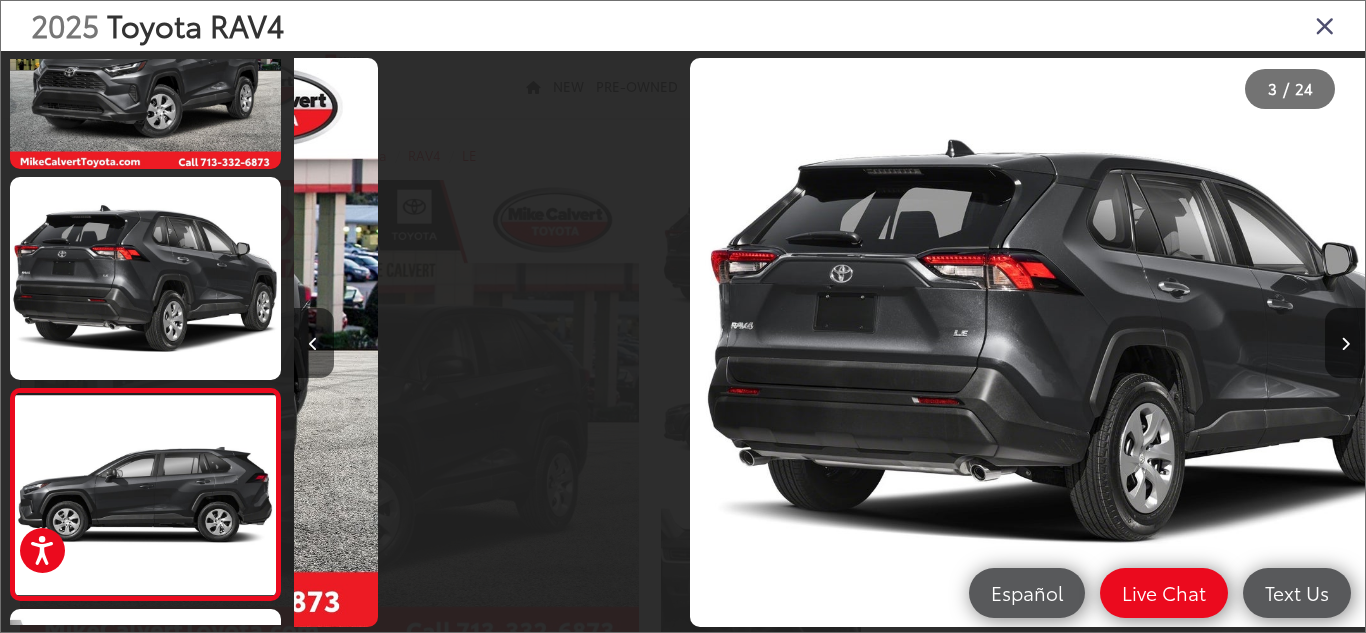 scroll, scrollTop: 0, scrollLeft: 931, axis: horizontal 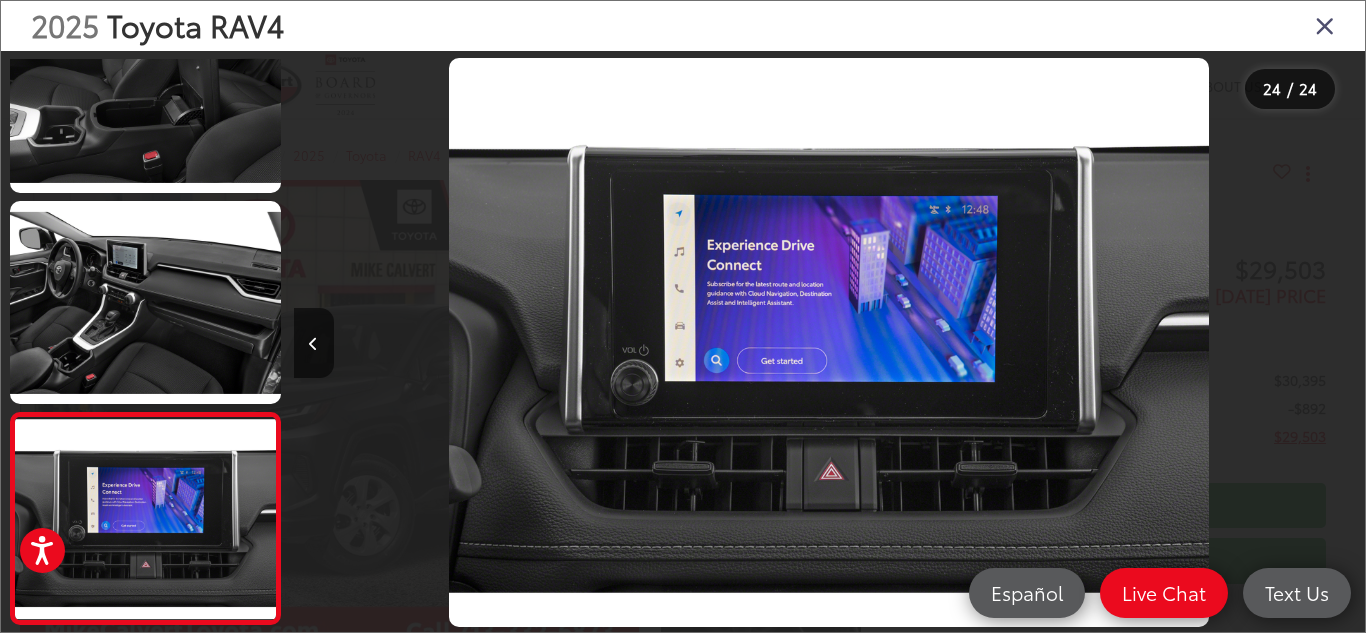 click at bounding box center [1325, 25] 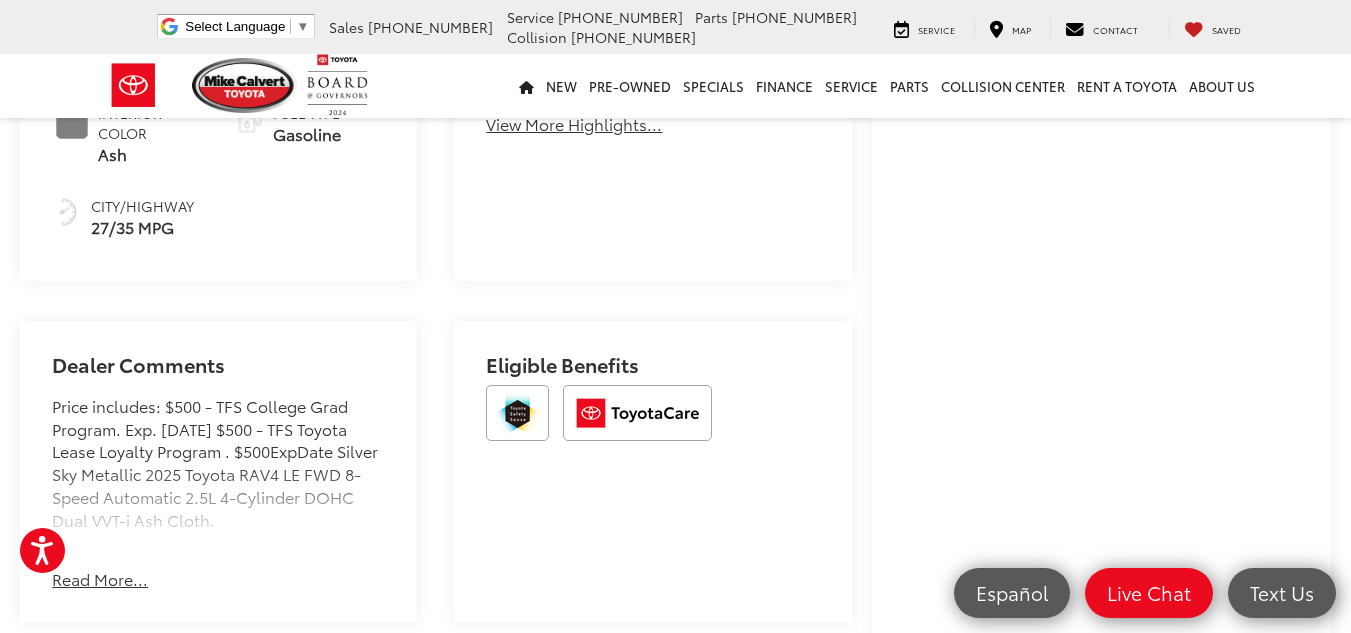click on "Buy
$892
SAVINGS
$29,503
TODAY'S PRICE
Less
MSRP:
$30,395
Dealer Discount
-$892
Today's Price:
$29,503
Check Availability
Instant Deal
Instant Deal
$892
SAVINGS
$29,503
TODAY'S PRICE
Less
MSRP:
$30,395
Dealer Discount
-$892
Today's Price:
$29,503
Click To Call
Check Availability
Instant Deal
Instant Deal
$892
SAVINGS
$29,503
TODAY'S PRICE
Less
MSRP:
$30,395
Dealer Discount
-$892
Today's Price:
$29,503
Check Availability
Instant Deal
Instant Deal
$892
SAVINGS
$29,503
TODAY'S PRICE
Less" at bounding box center [1101, 21] 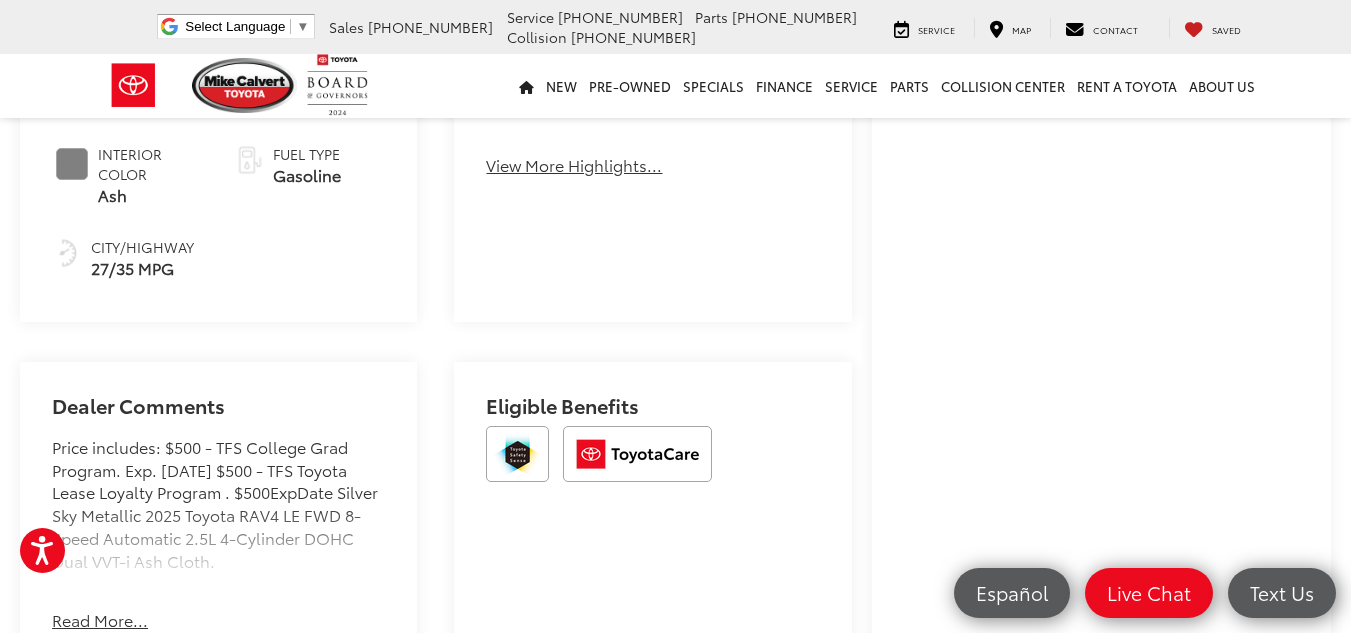 scroll, scrollTop: 1001, scrollLeft: 0, axis: vertical 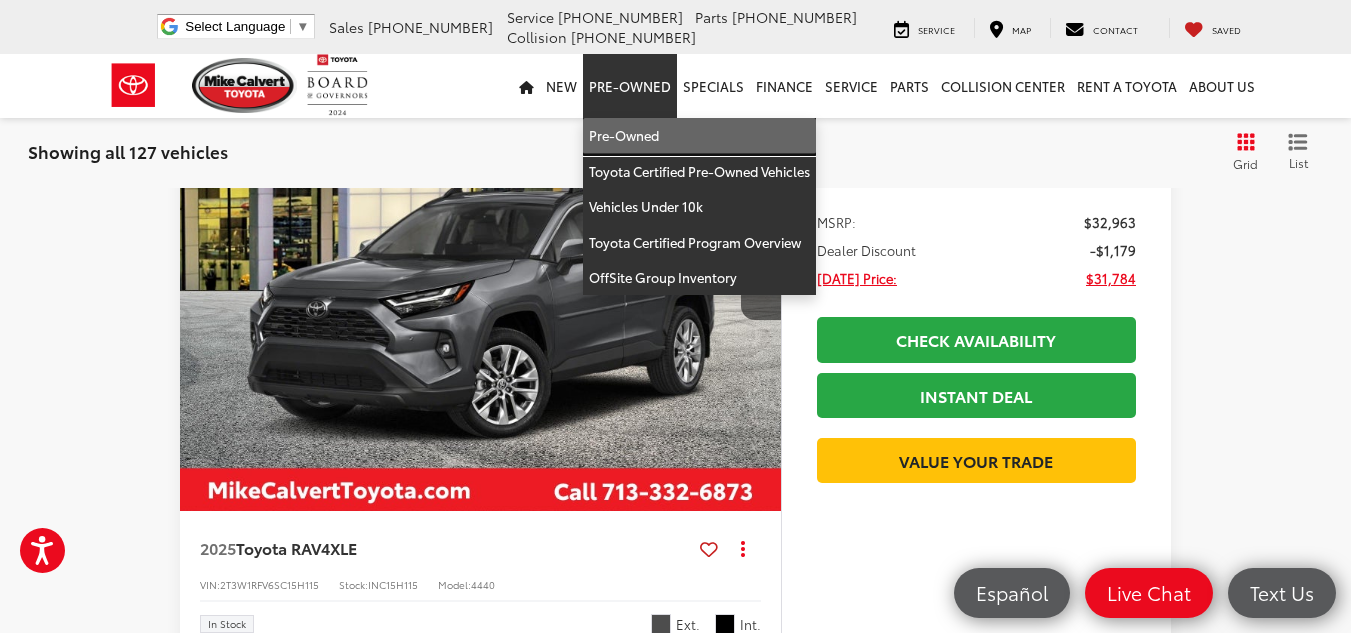 click on "Pre-Owned" at bounding box center [699, 136] 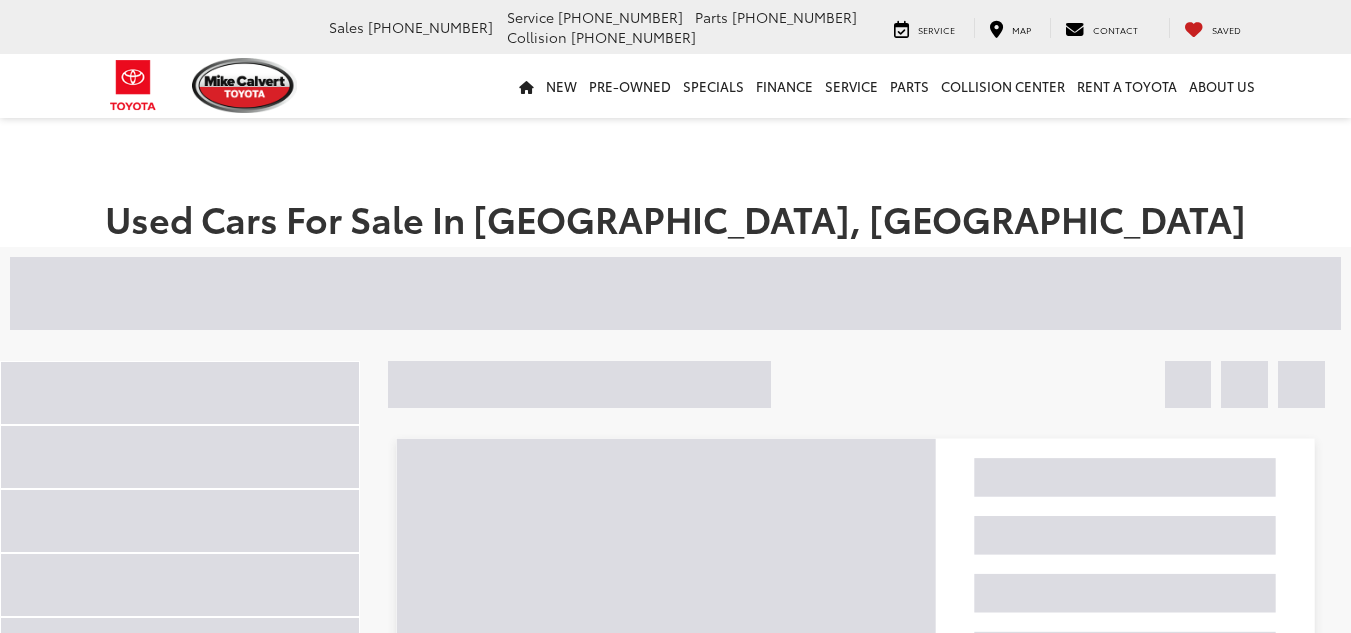 scroll, scrollTop: 0, scrollLeft: 0, axis: both 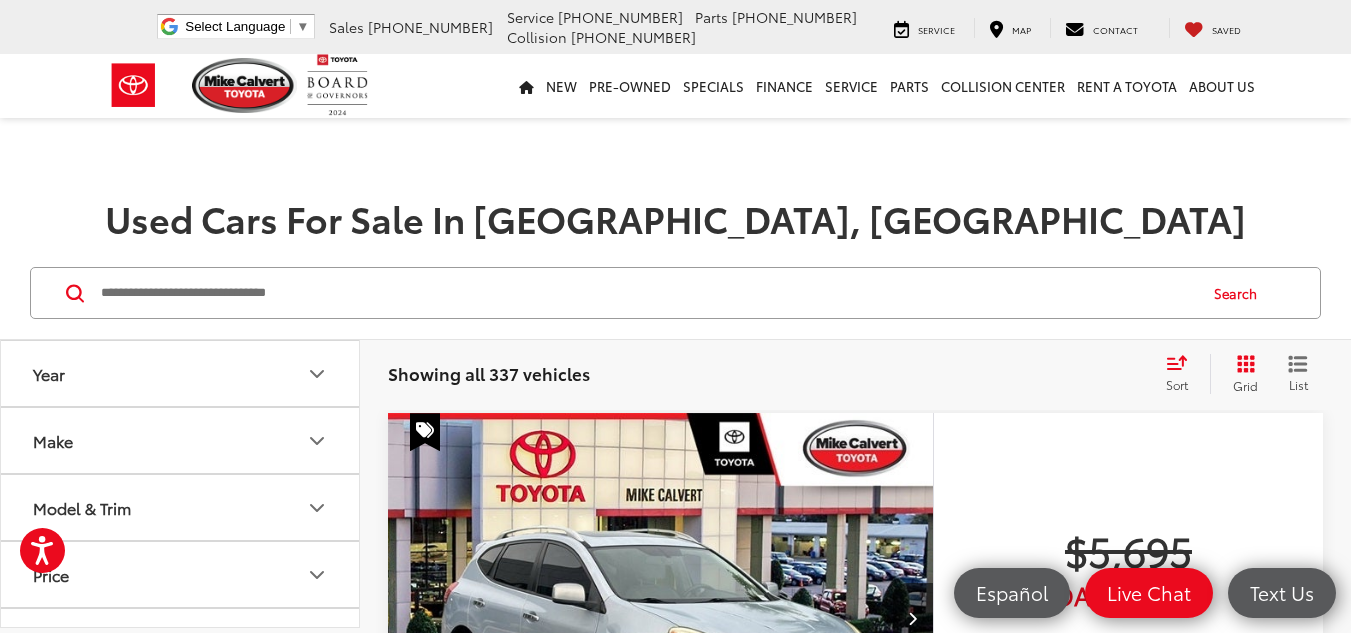 click 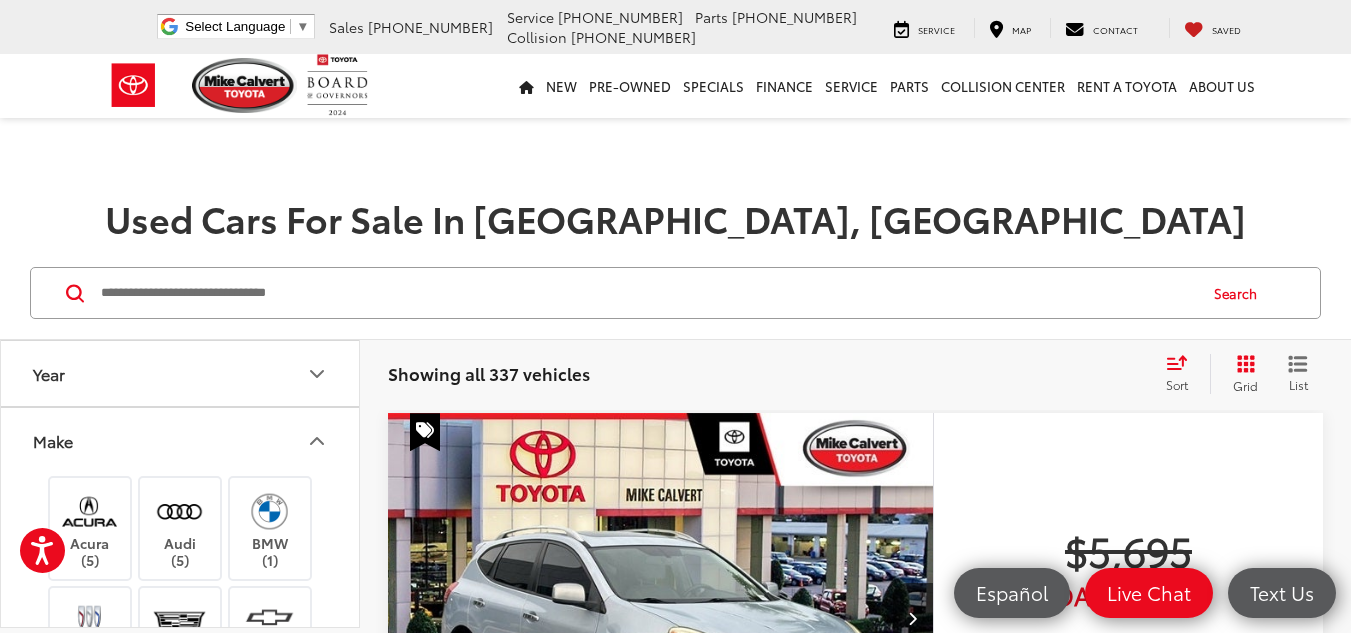 click 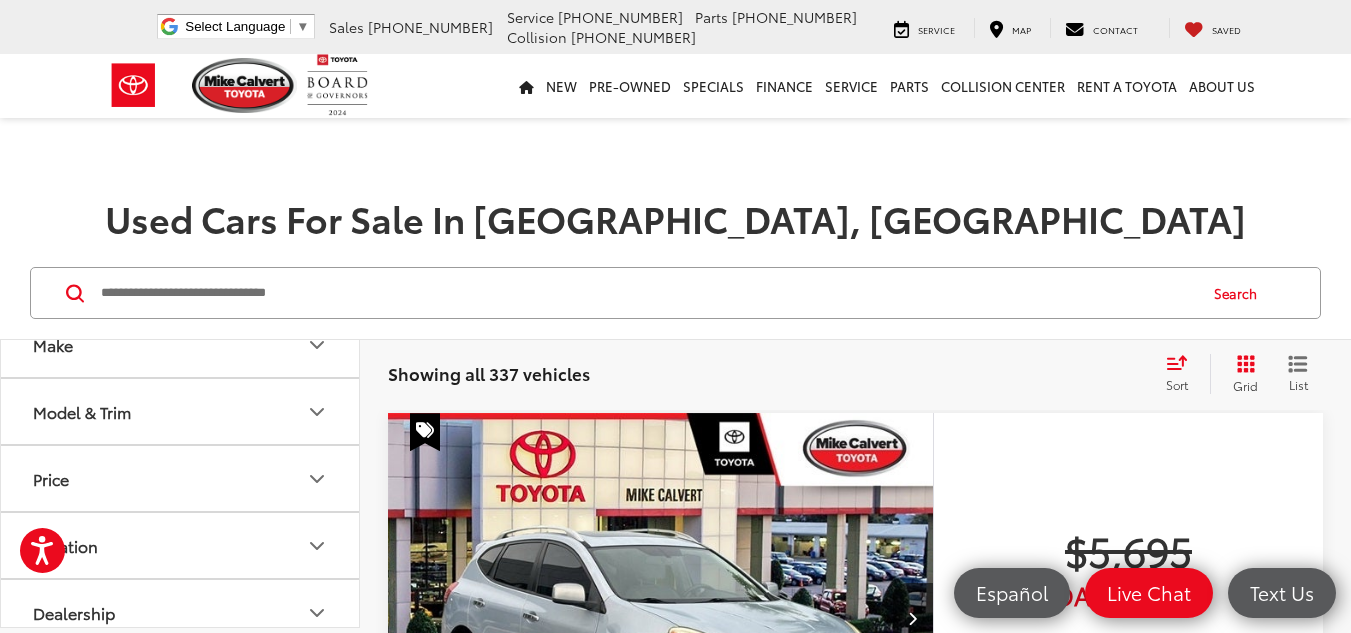scroll, scrollTop: 114, scrollLeft: 0, axis: vertical 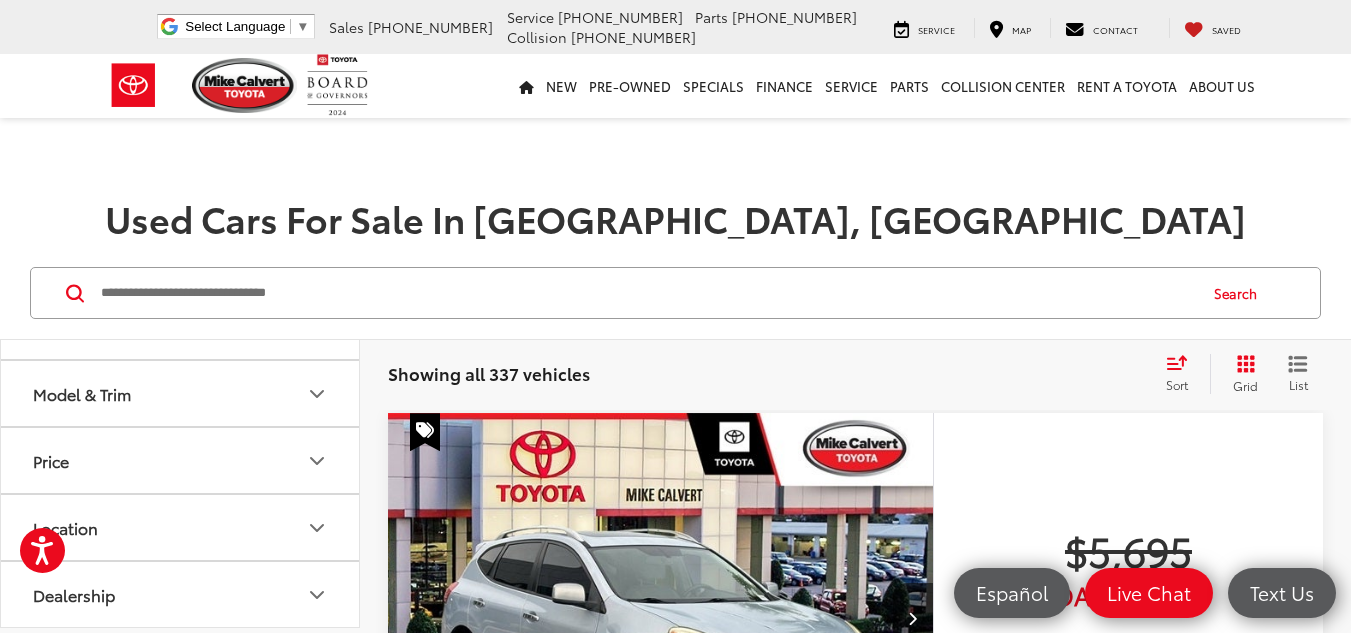 click 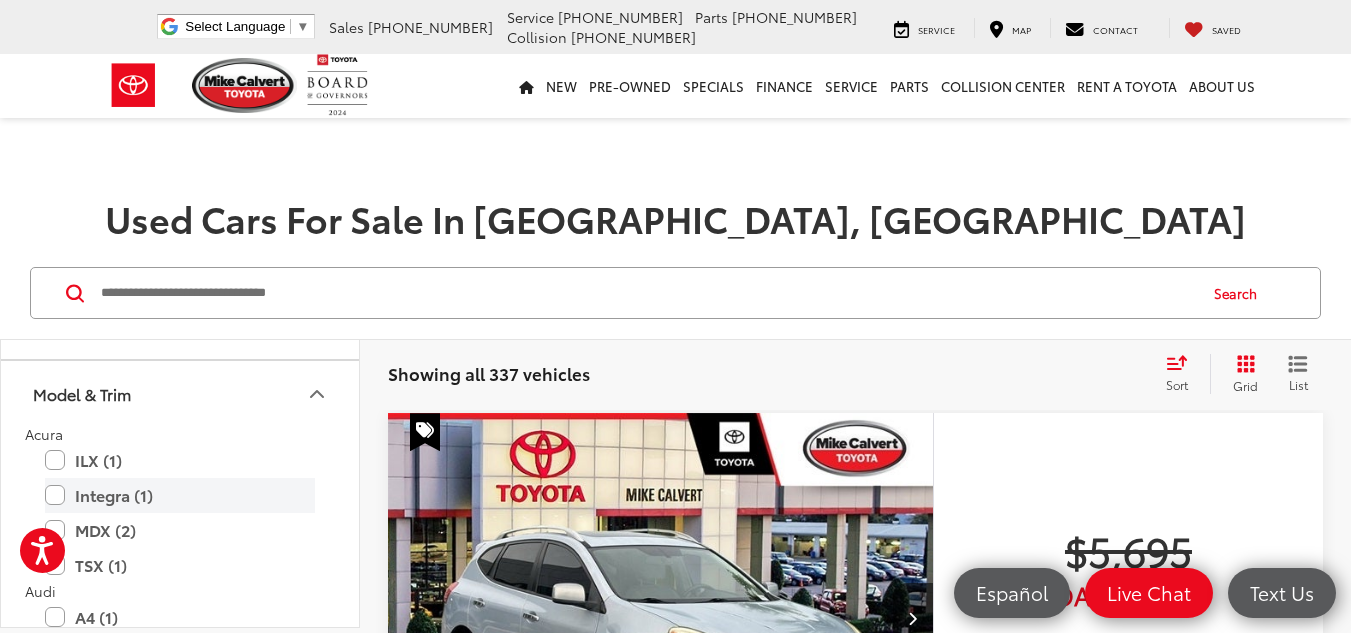 type 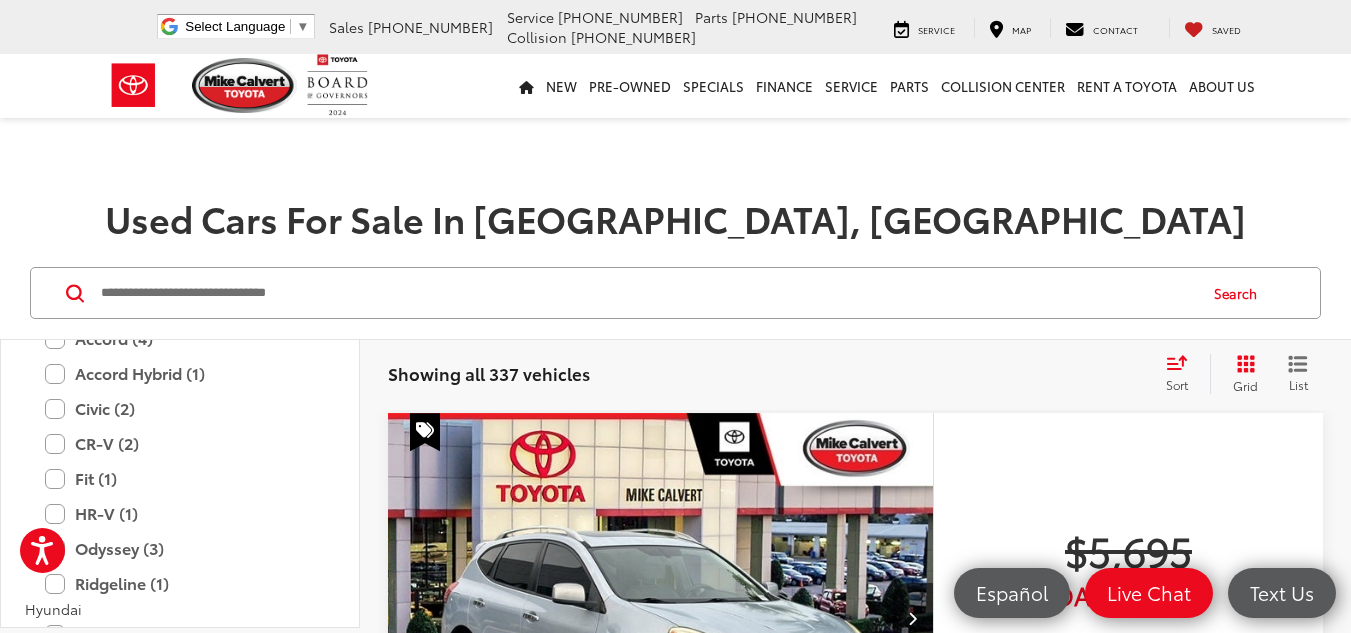scroll, scrollTop: 1514, scrollLeft: 0, axis: vertical 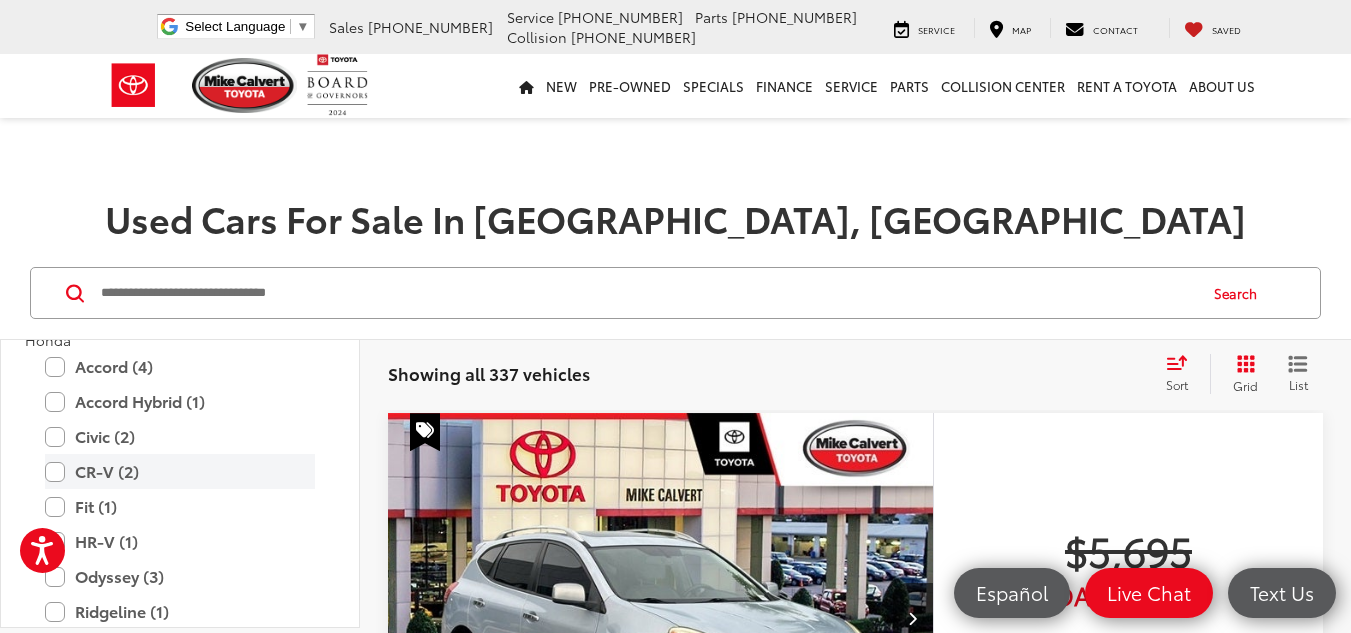 click on "CR-V (2)" at bounding box center [180, 471] 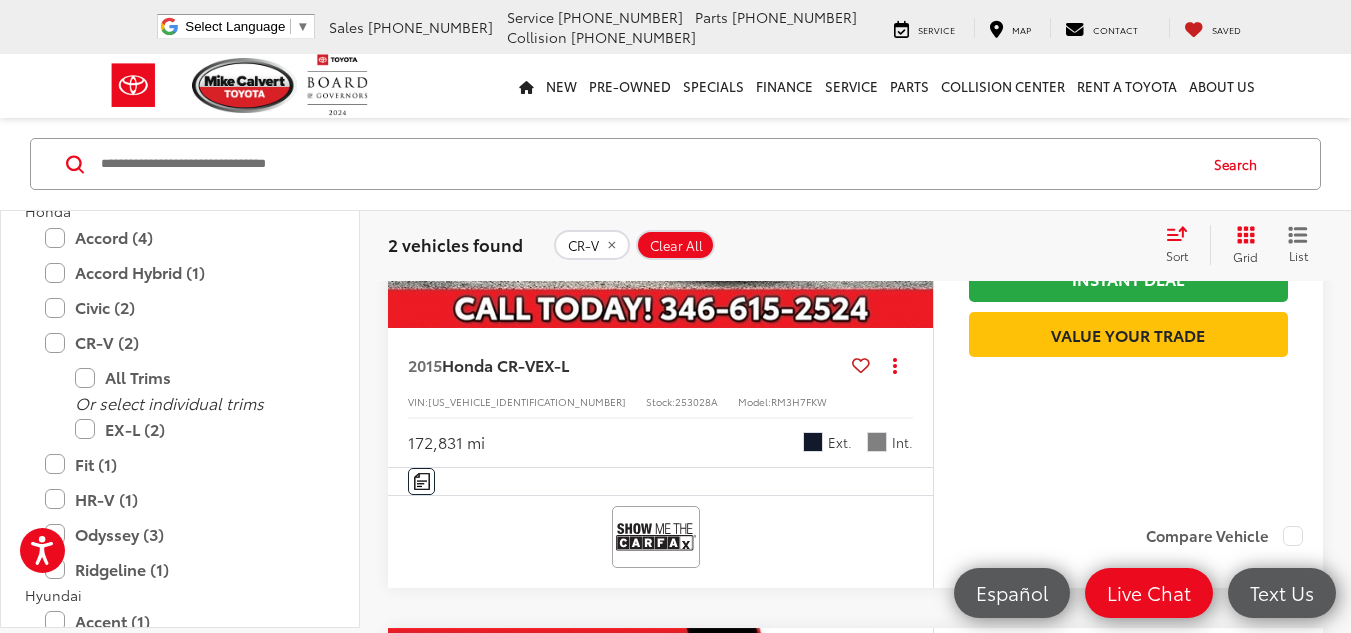 scroll, scrollTop: 510, scrollLeft: 0, axis: vertical 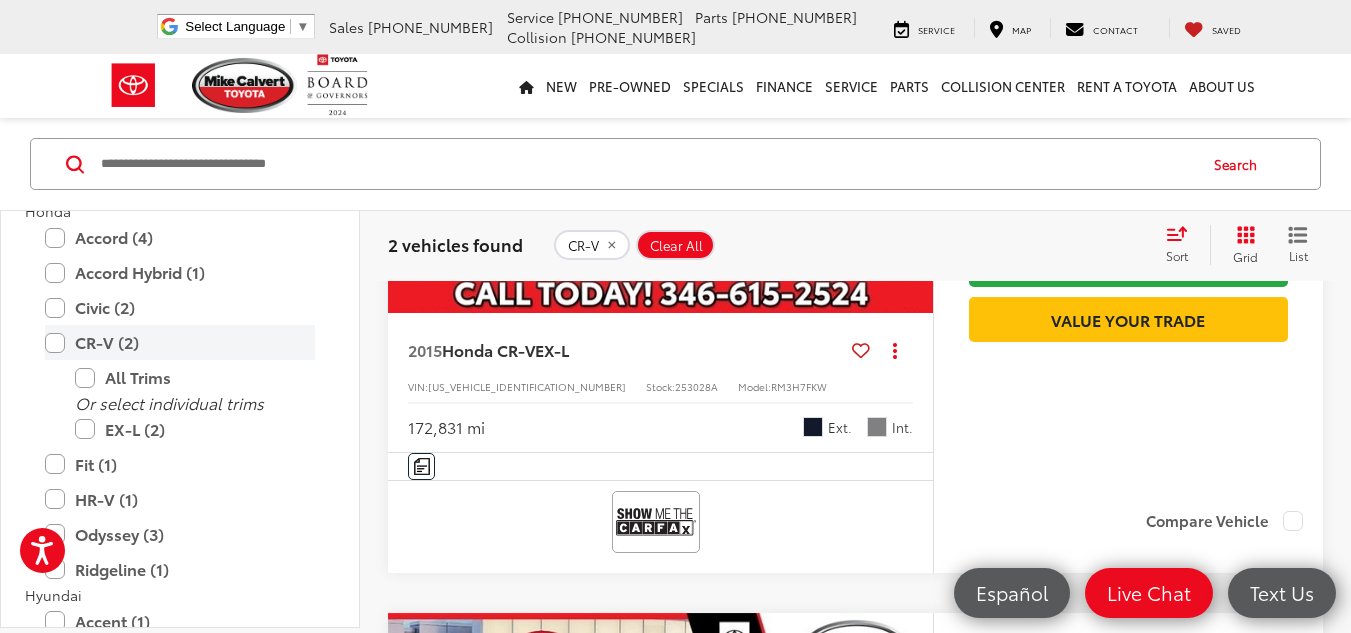 click on "CR-V (2)" at bounding box center (180, 342) 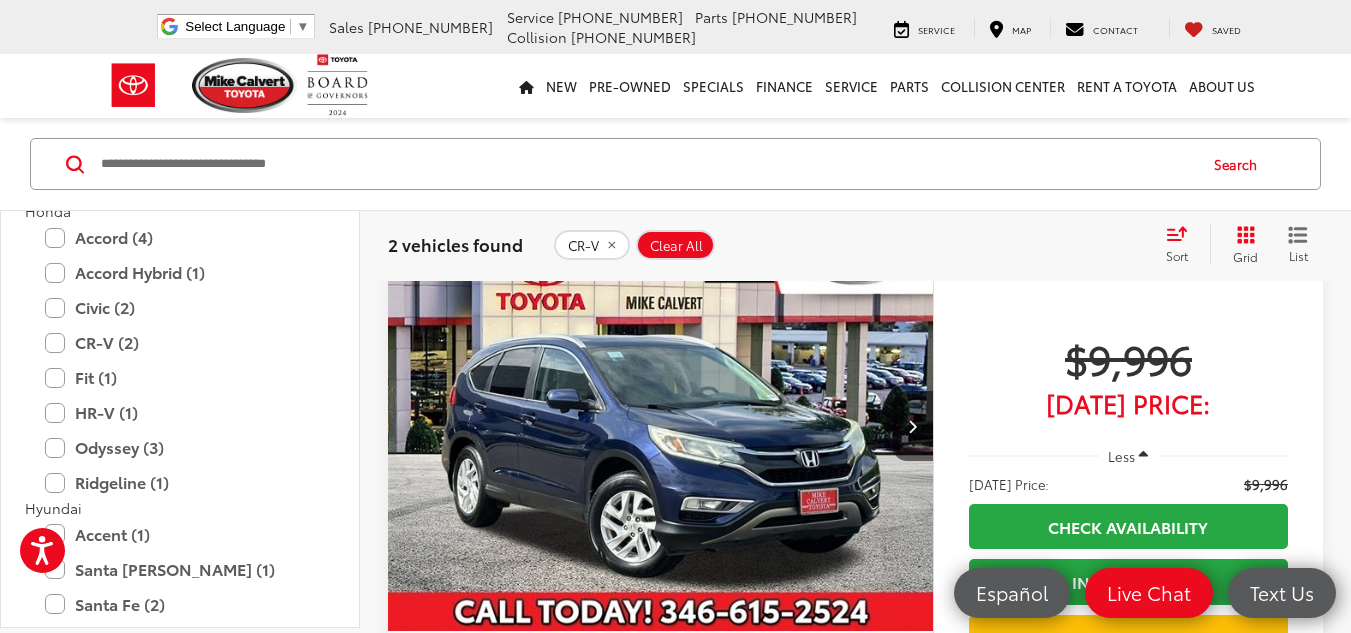 scroll, scrollTop: 129, scrollLeft: 0, axis: vertical 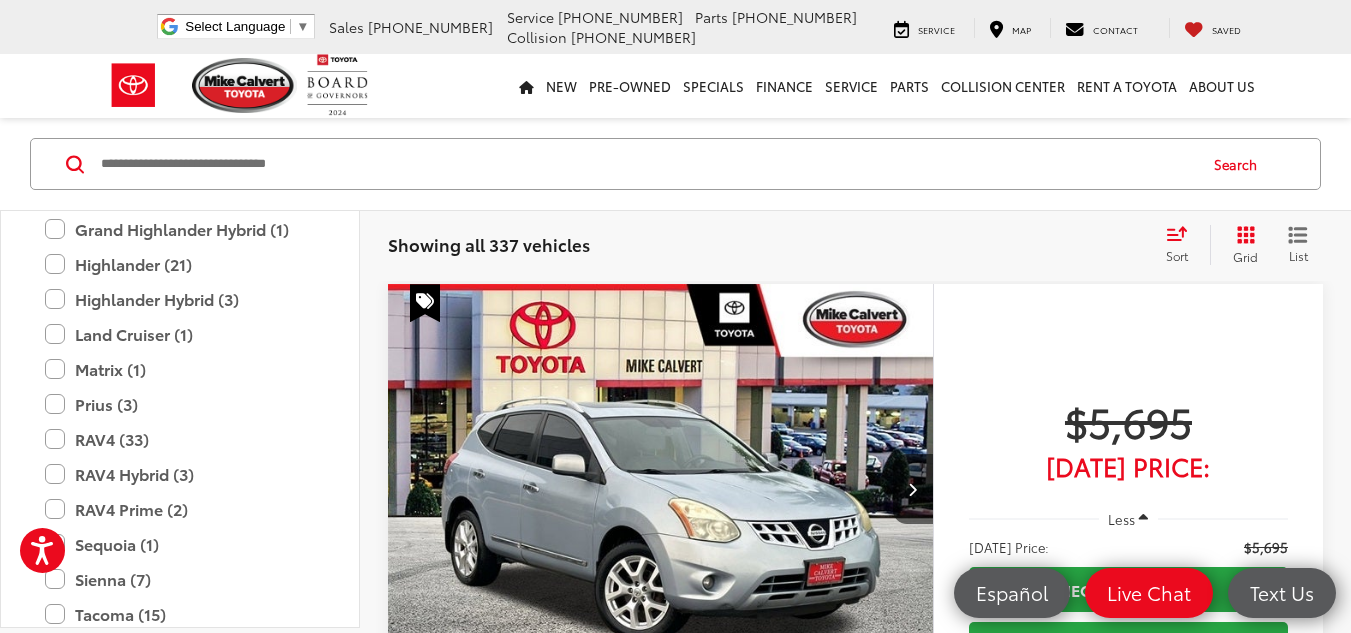 click on "RAV4 (33)  All Trims Or select individual trims XLE (16)  LE (10)  XLE Premium (5)  Adventure (1)  Limited (1)" 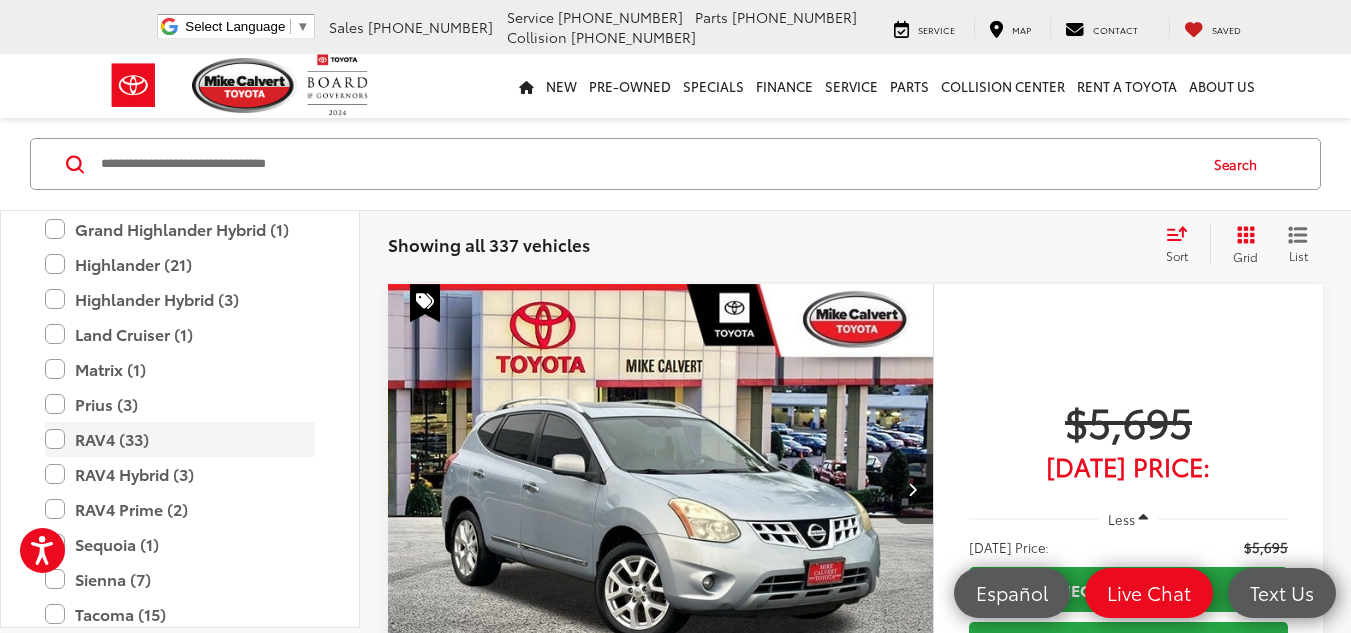 click on "RAV4 (33)" at bounding box center (180, 439) 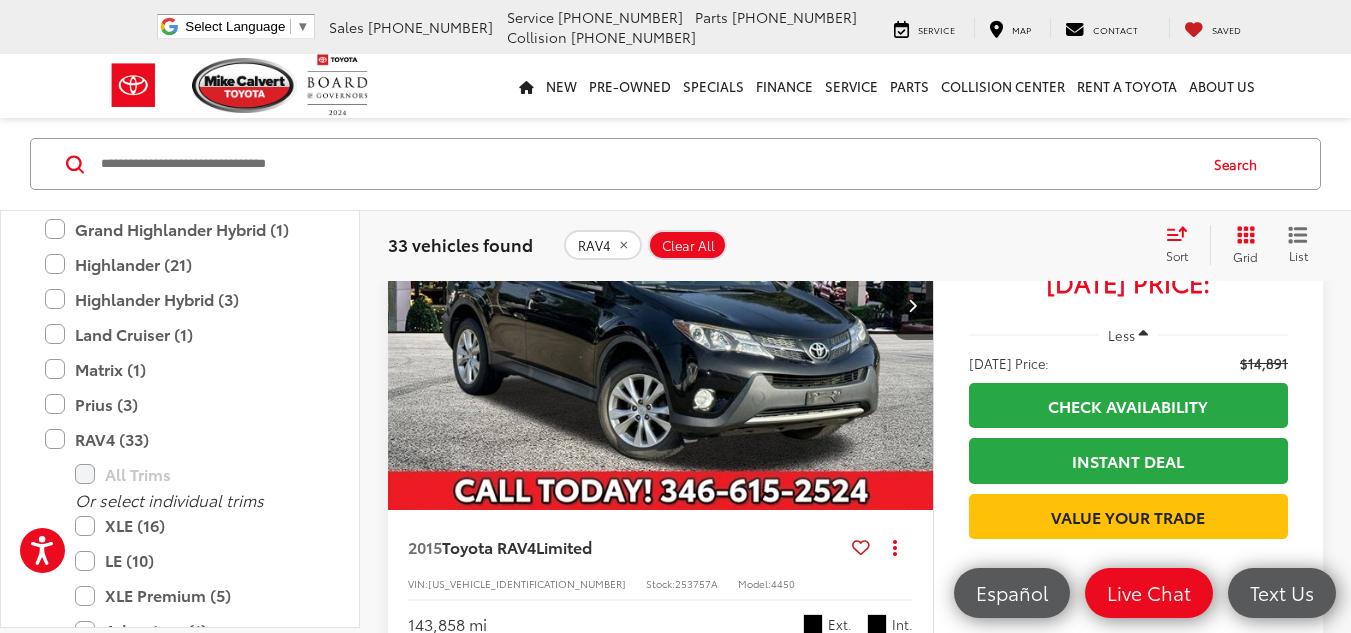 scroll, scrollTop: 245, scrollLeft: 0, axis: vertical 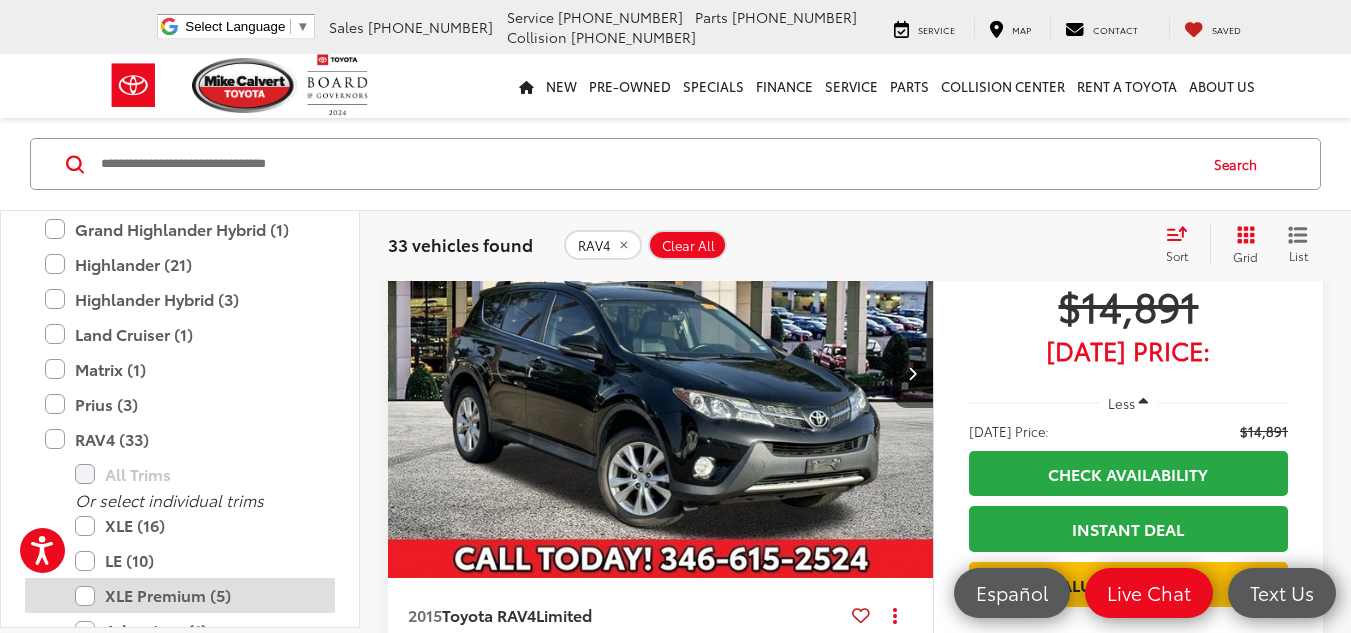 click on "XLE Premium (5)" at bounding box center (195, 595) 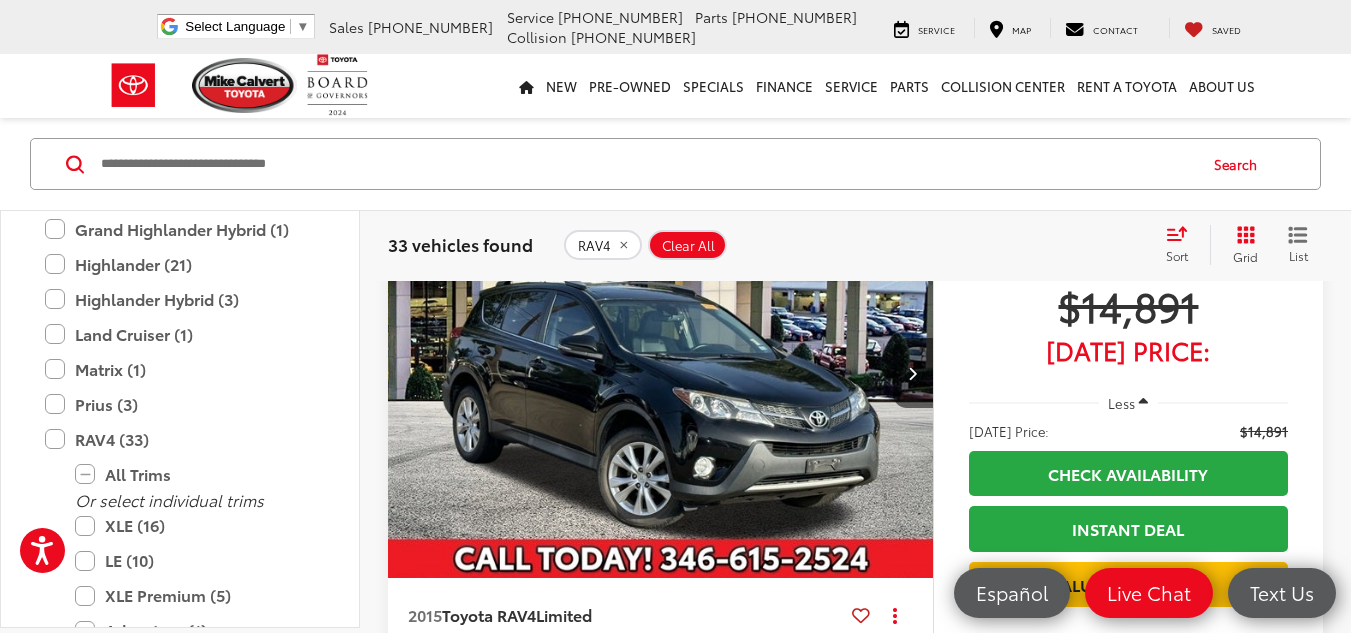 scroll, scrollTop: 129, scrollLeft: 0, axis: vertical 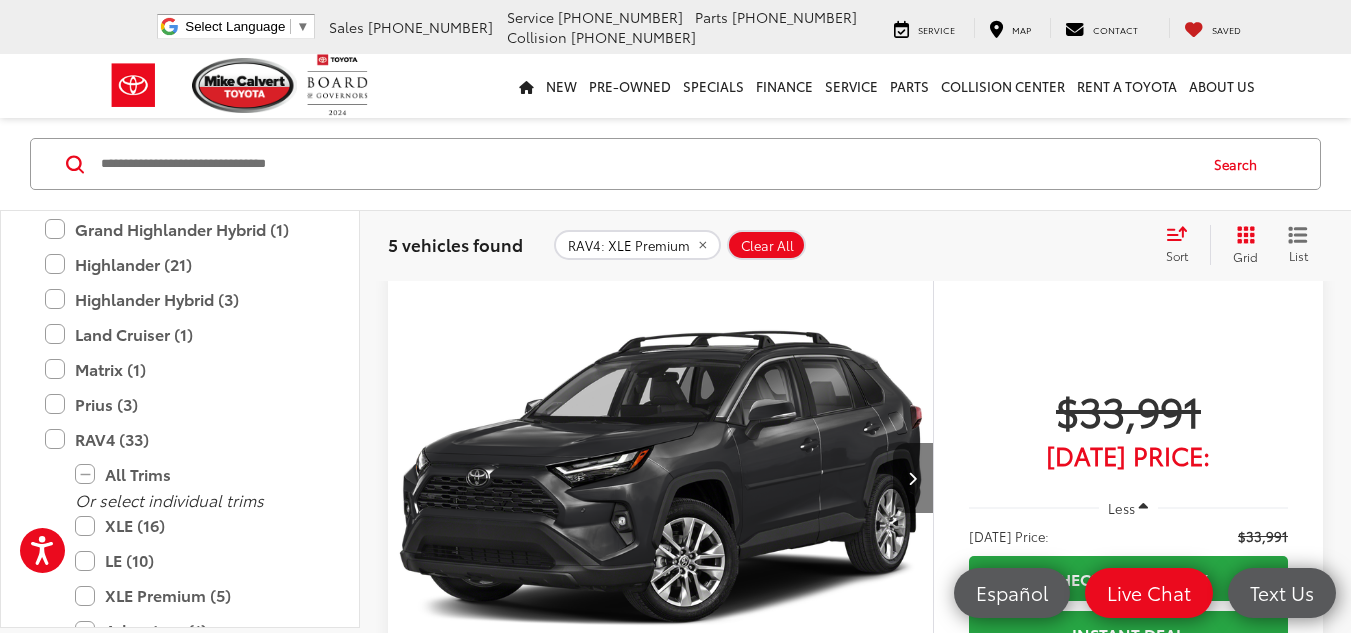 click at bounding box center [913, 478] 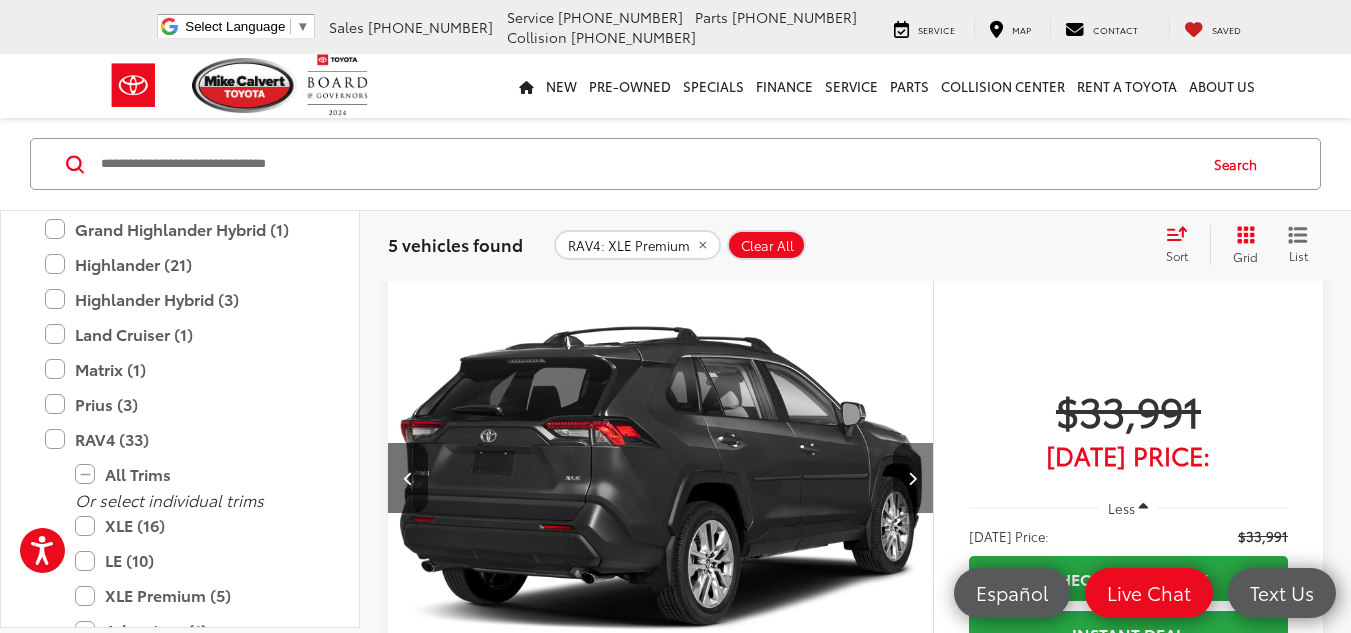 click at bounding box center [912, 478] 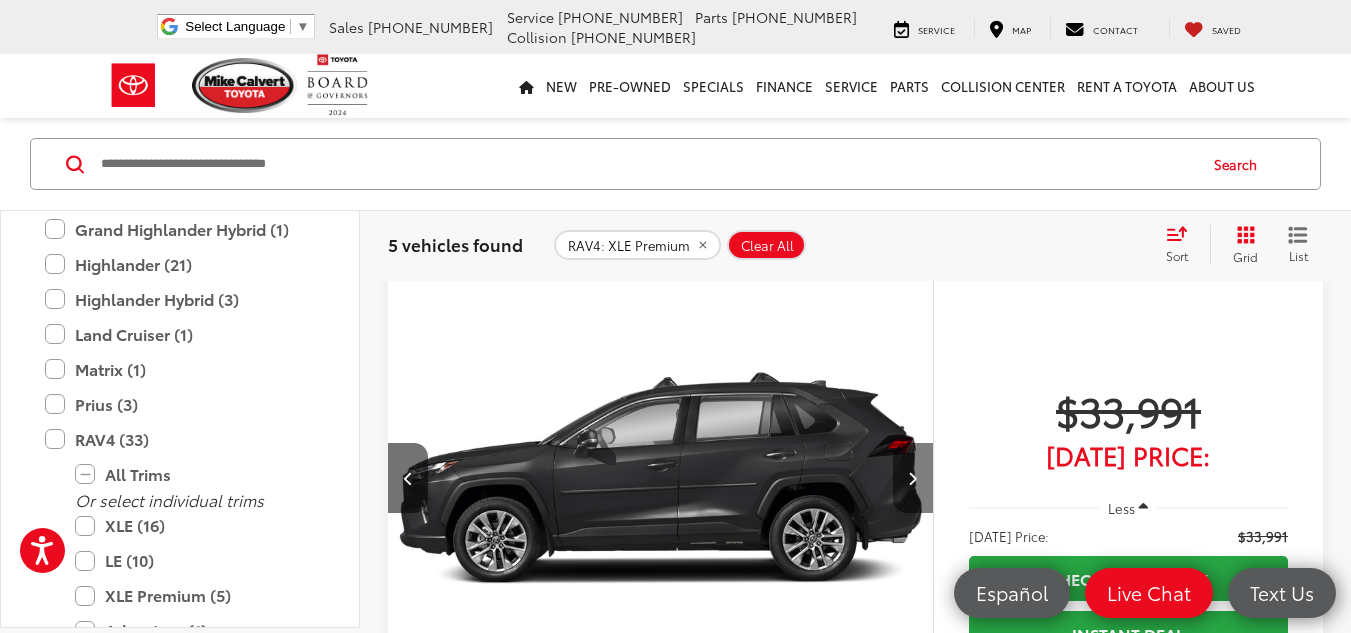 click at bounding box center [912, 478] 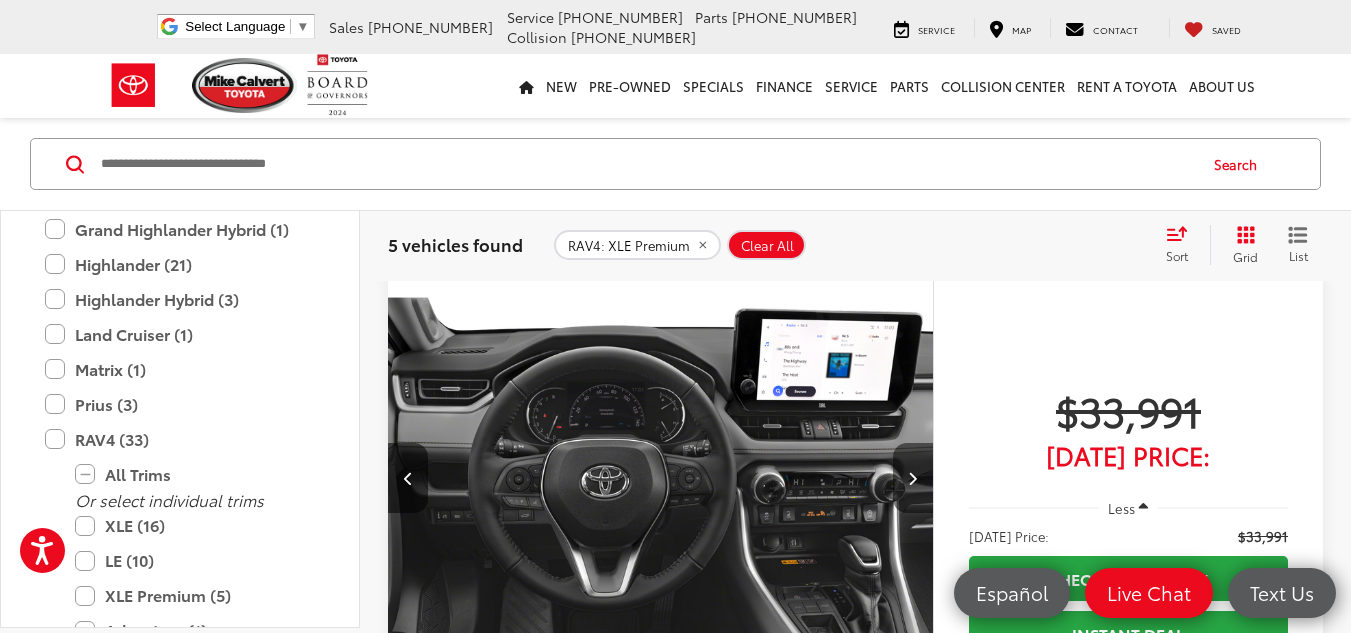 click at bounding box center (912, 478) 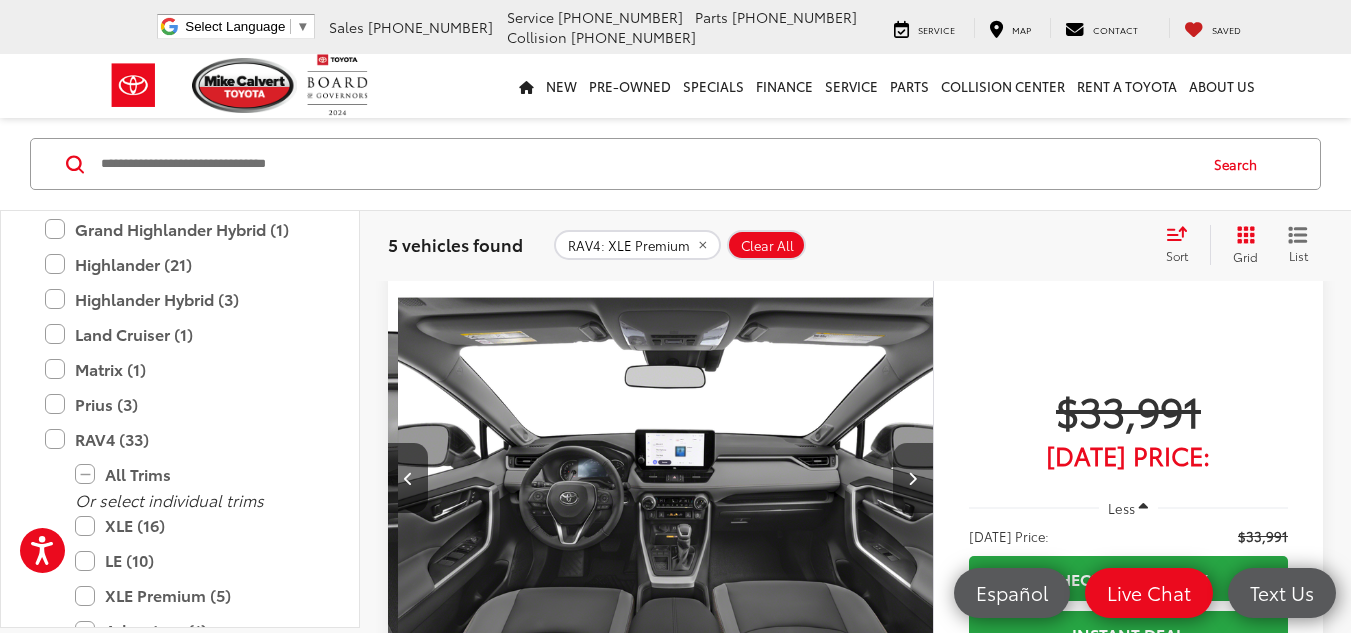 scroll, scrollTop: 0, scrollLeft: 2192, axis: horizontal 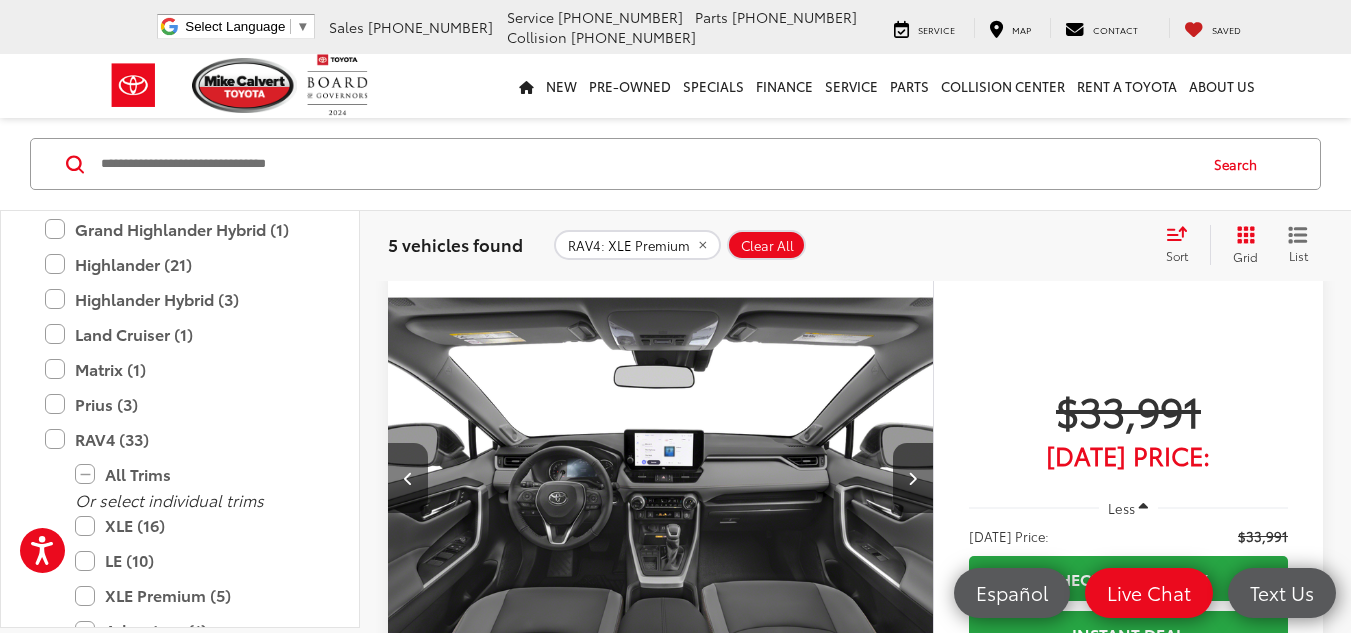 click at bounding box center (408, 478) 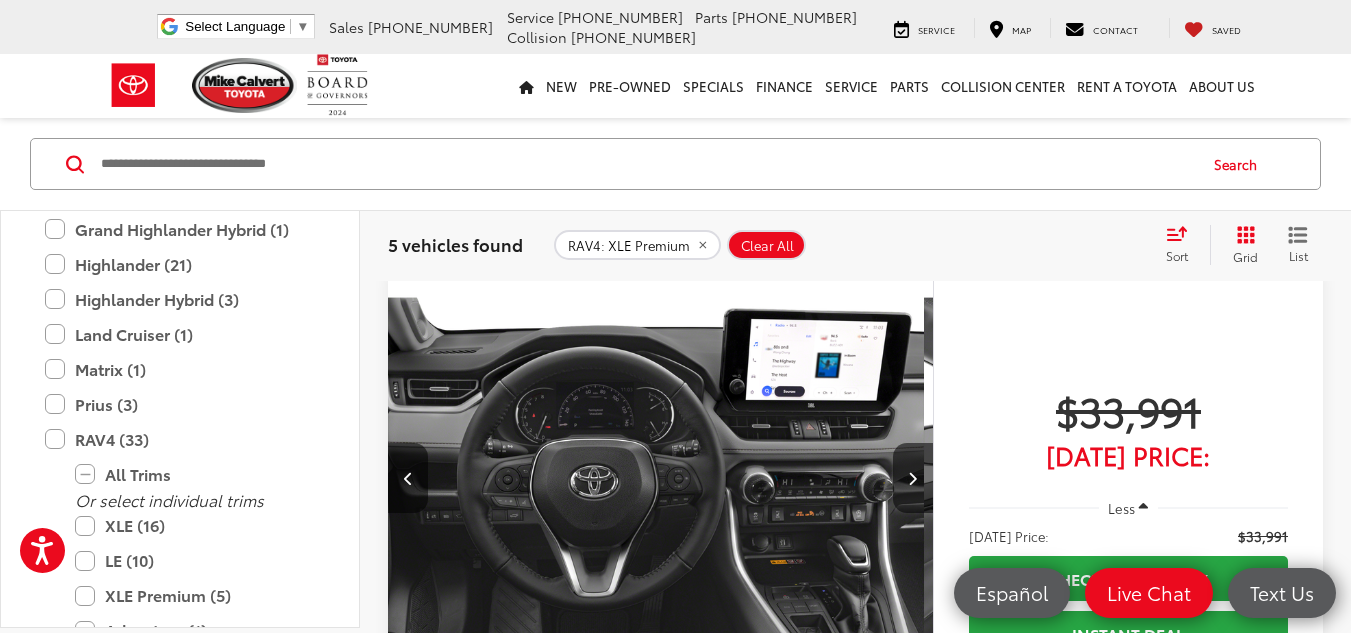 scroll, scrollTop: 0, scrollLeft: 1644, axis: horizontal 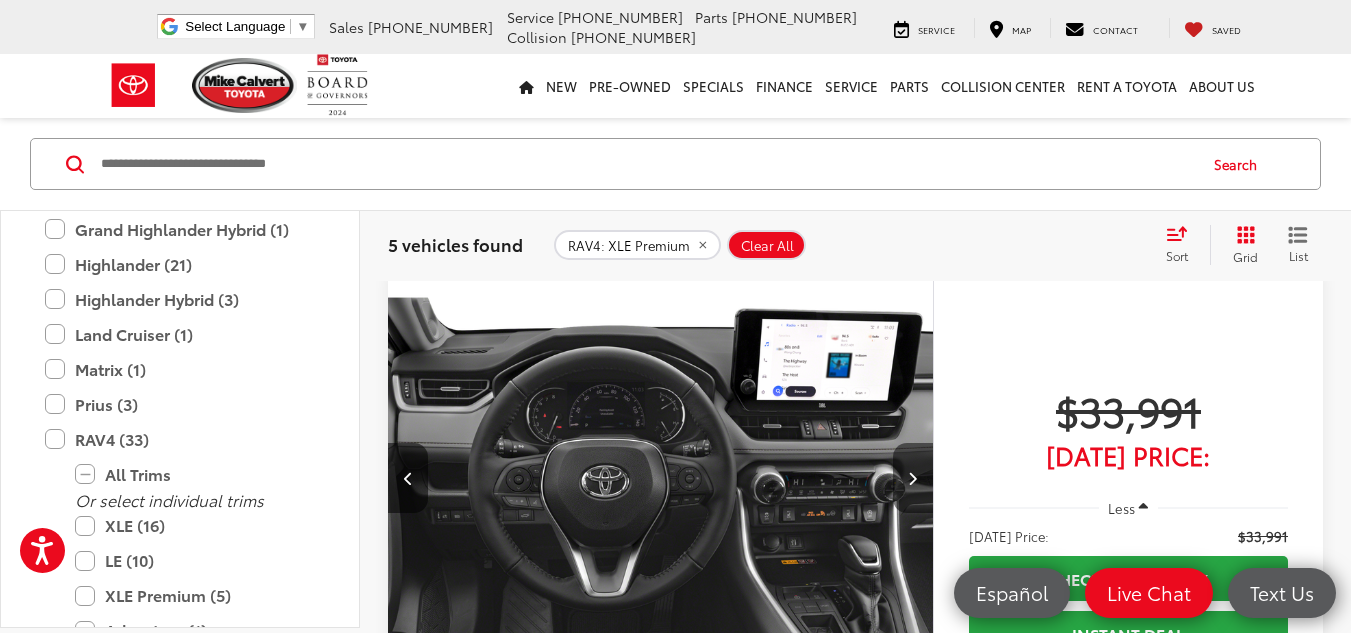 click at bounding box center [913, 478] 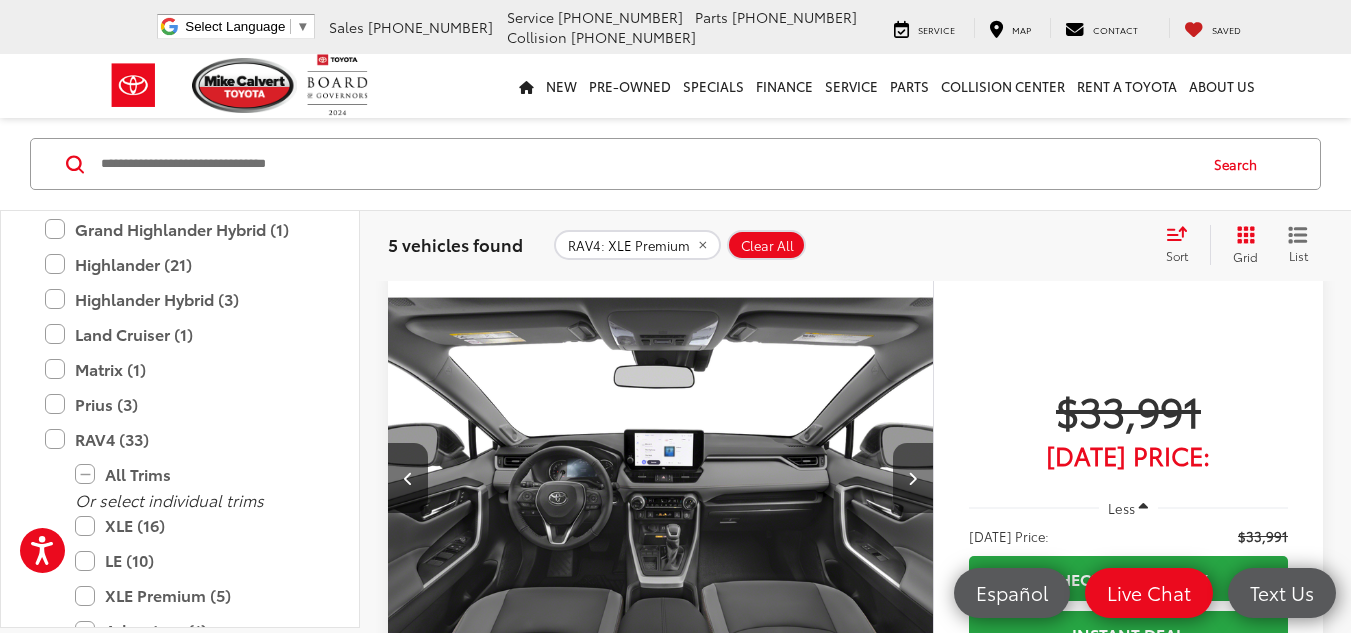 click at bounding box center [913, 478] 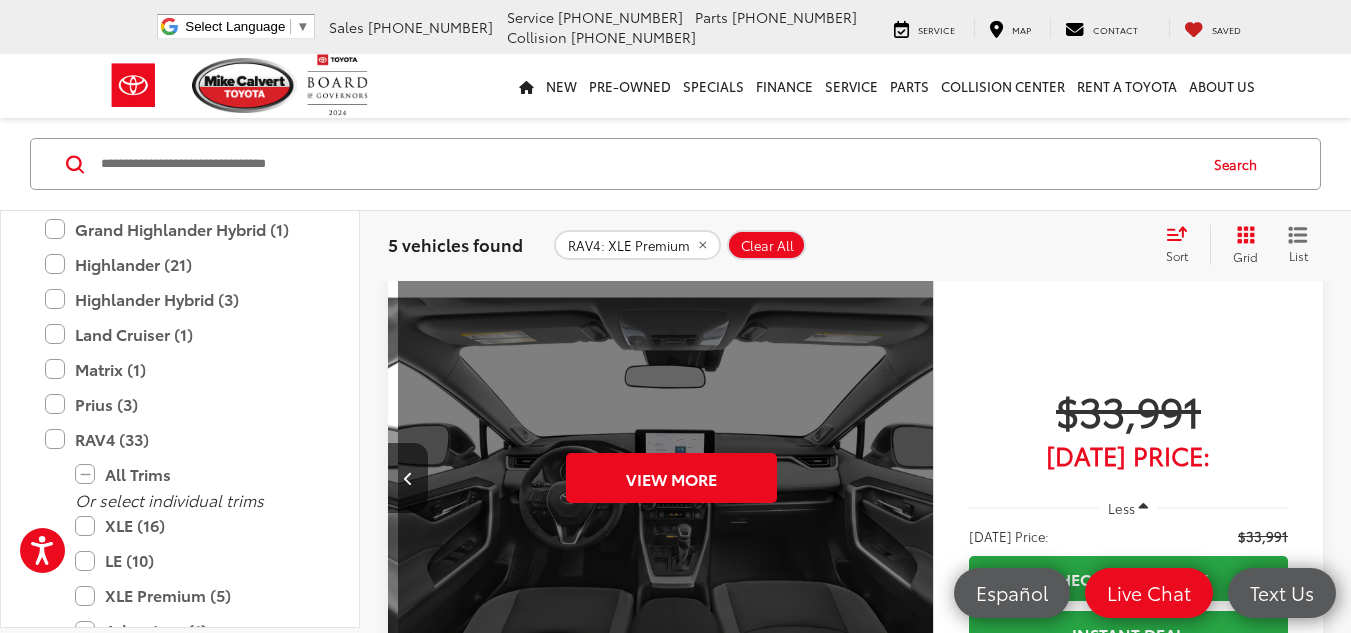 scroll, scrollTop: 0, scrollLeft: 2740, axis: horizontal 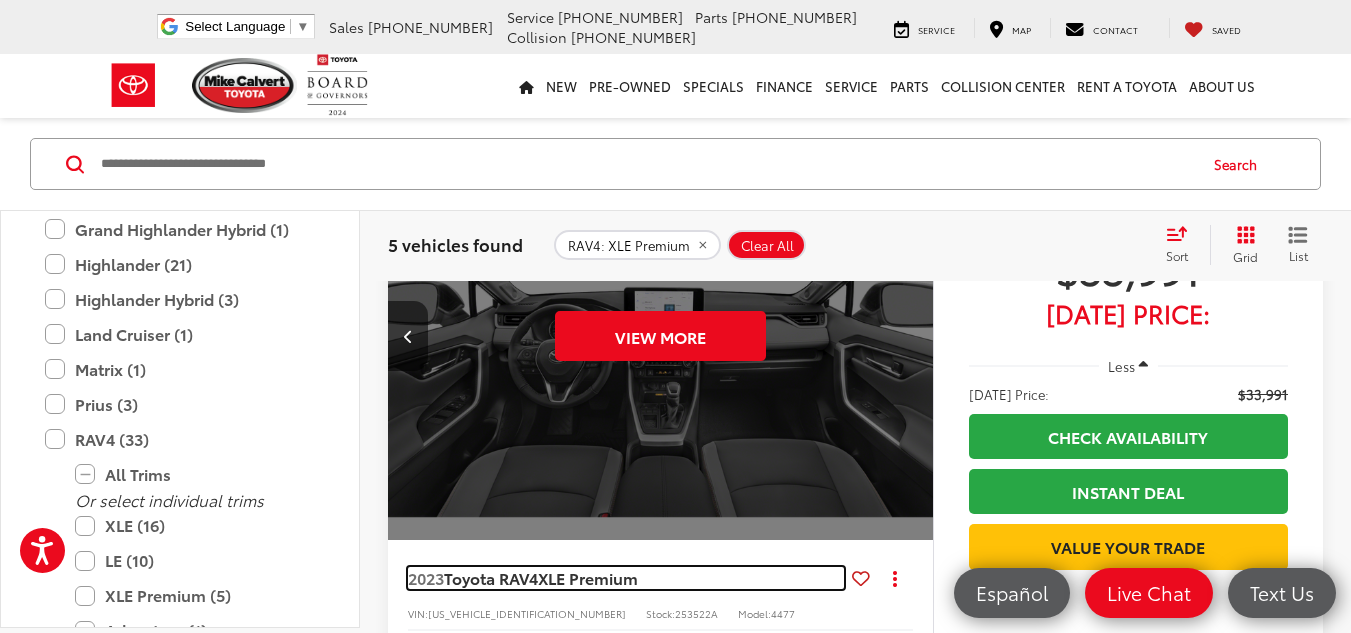 click on "XLE Premium" at bounding box center (588, 577) 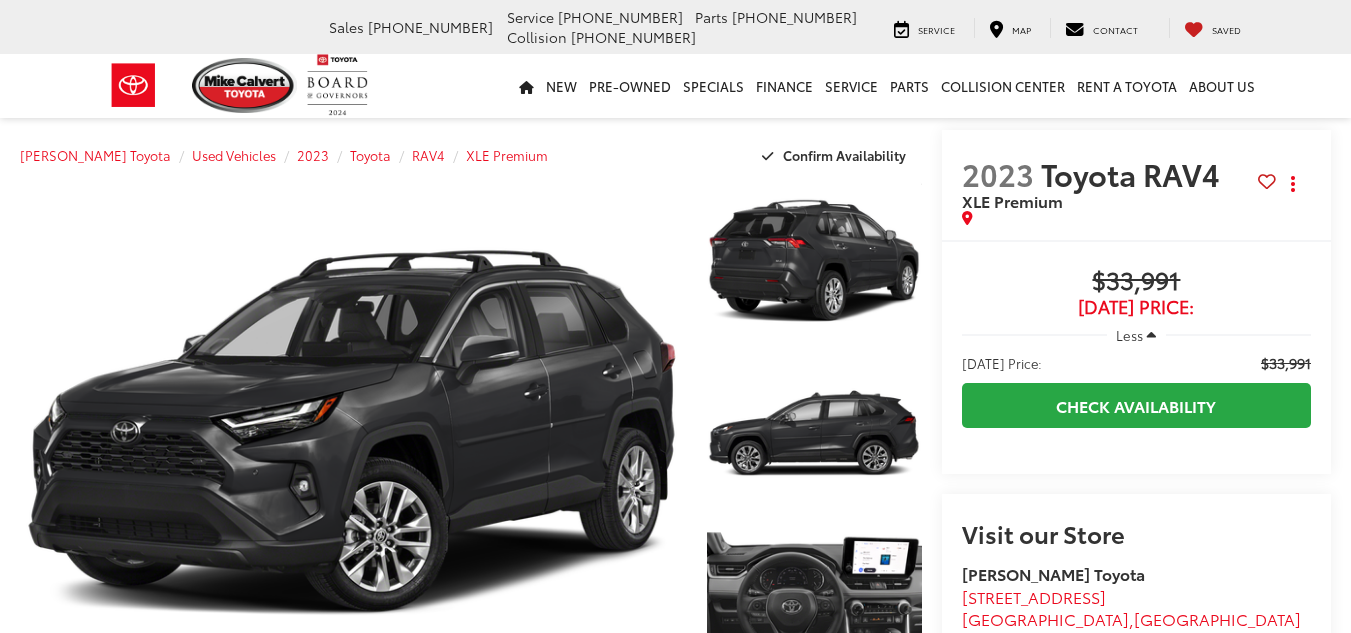 scroll, scrollTop: 0, scrollLeft: 0, axis: both 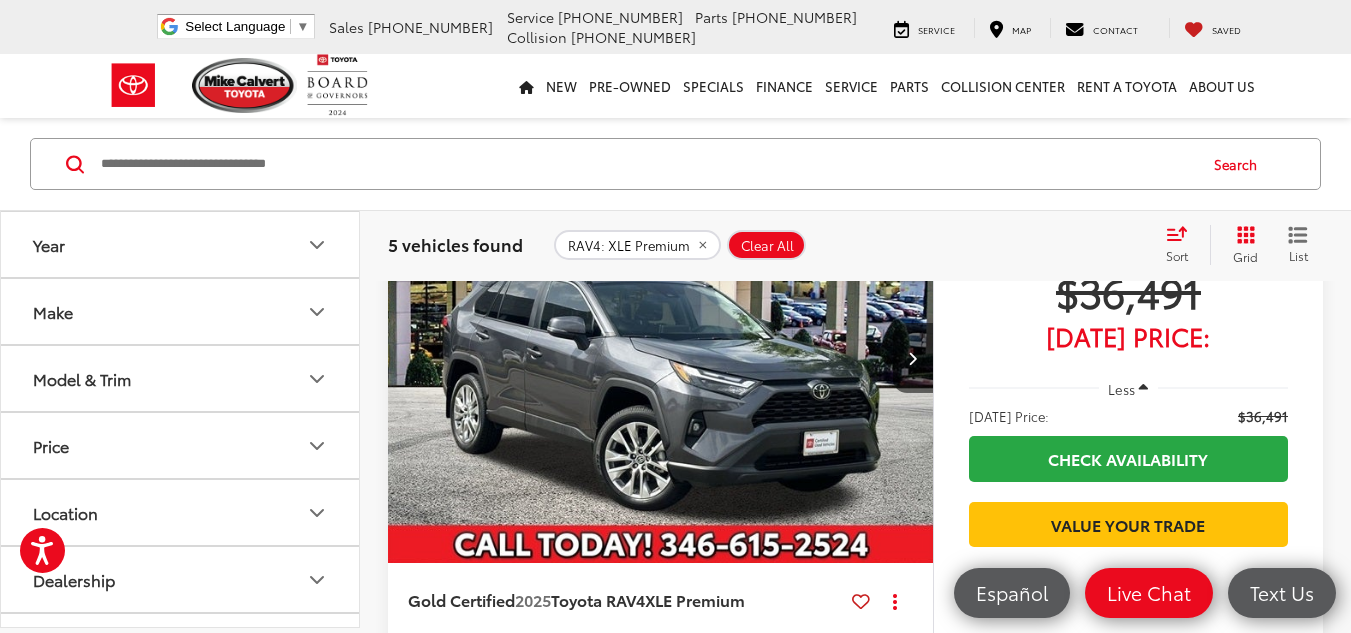 click at bounding box center (661, 359) 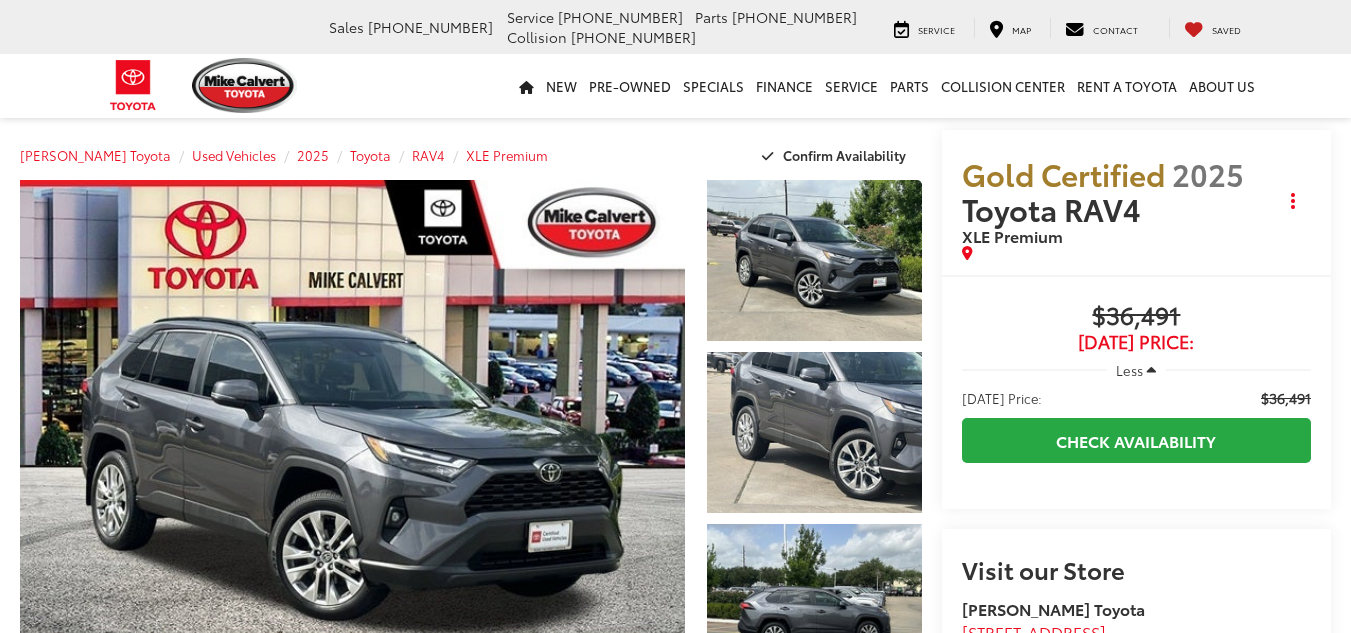 scroll, scrollTop: 0, scrollLeft: 0, axis: both 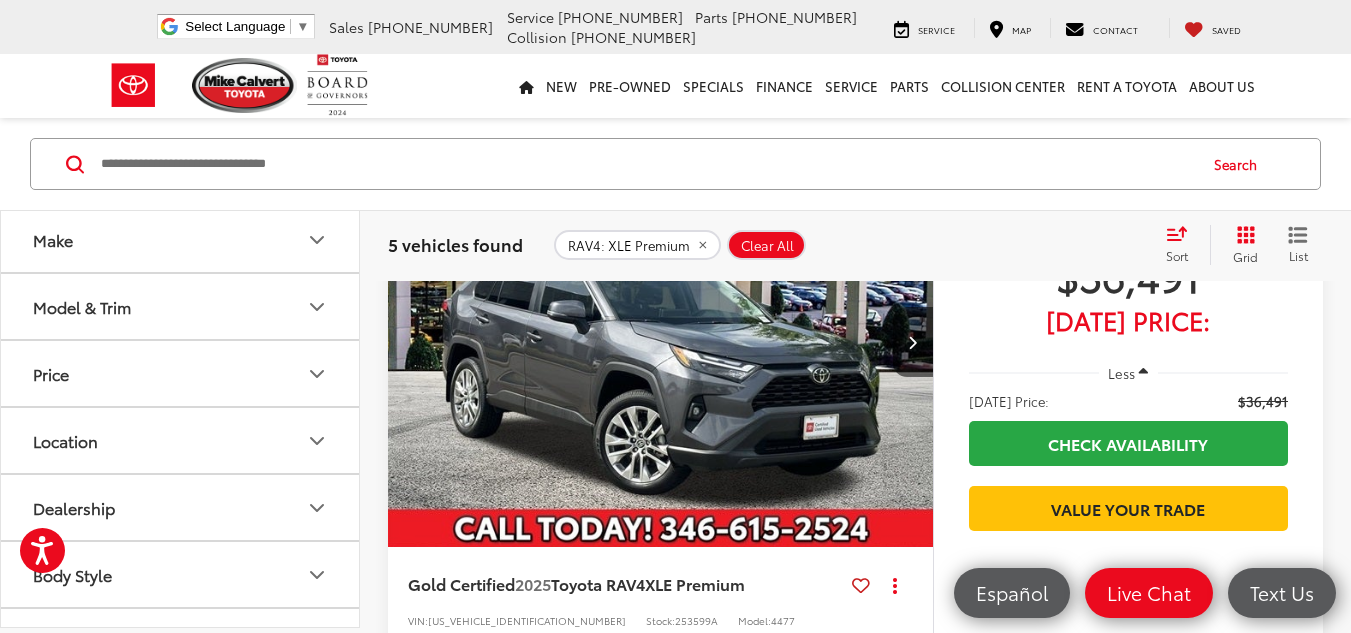 click 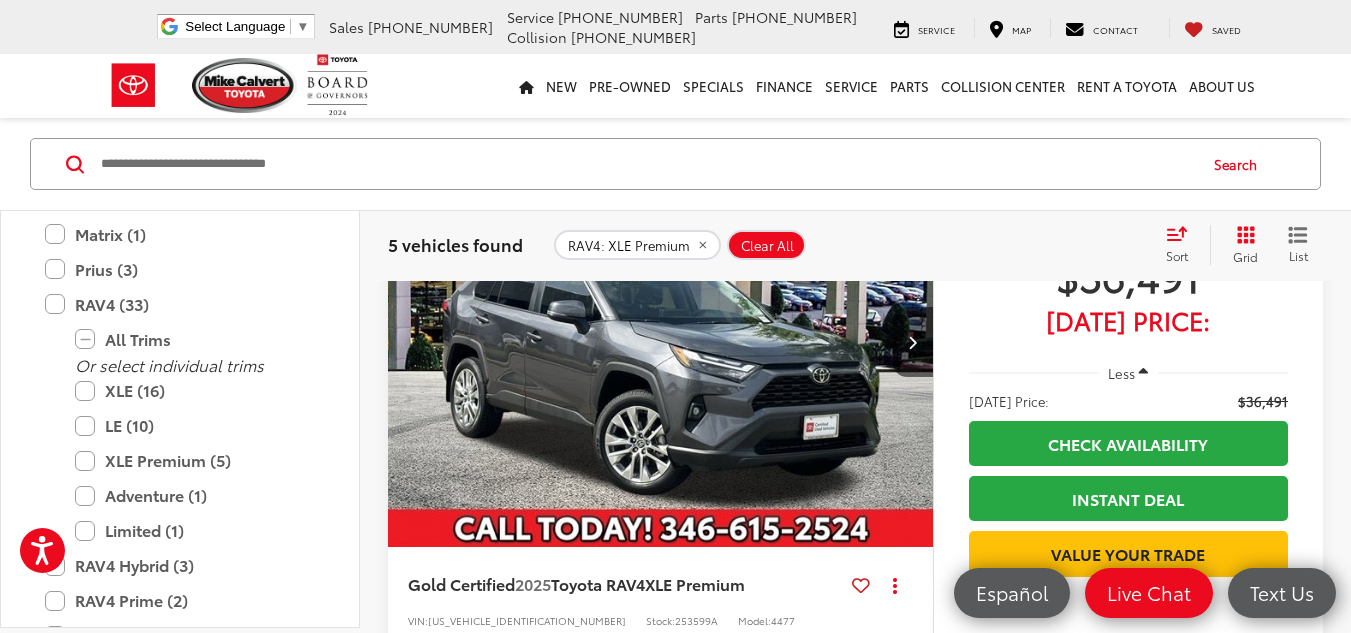 scroll, scrollTop: 3779, scrollLeft: 0, axis: vertical 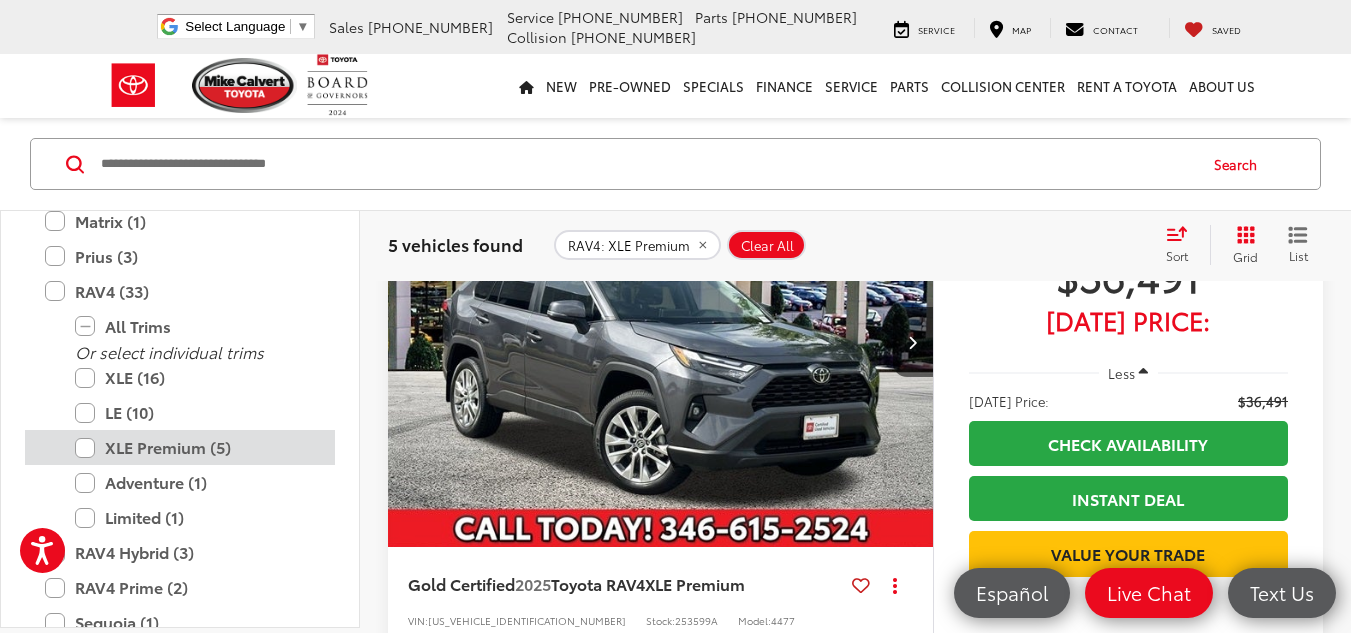 click on "XLE Premium (5)" at bounding box center [195, 447] 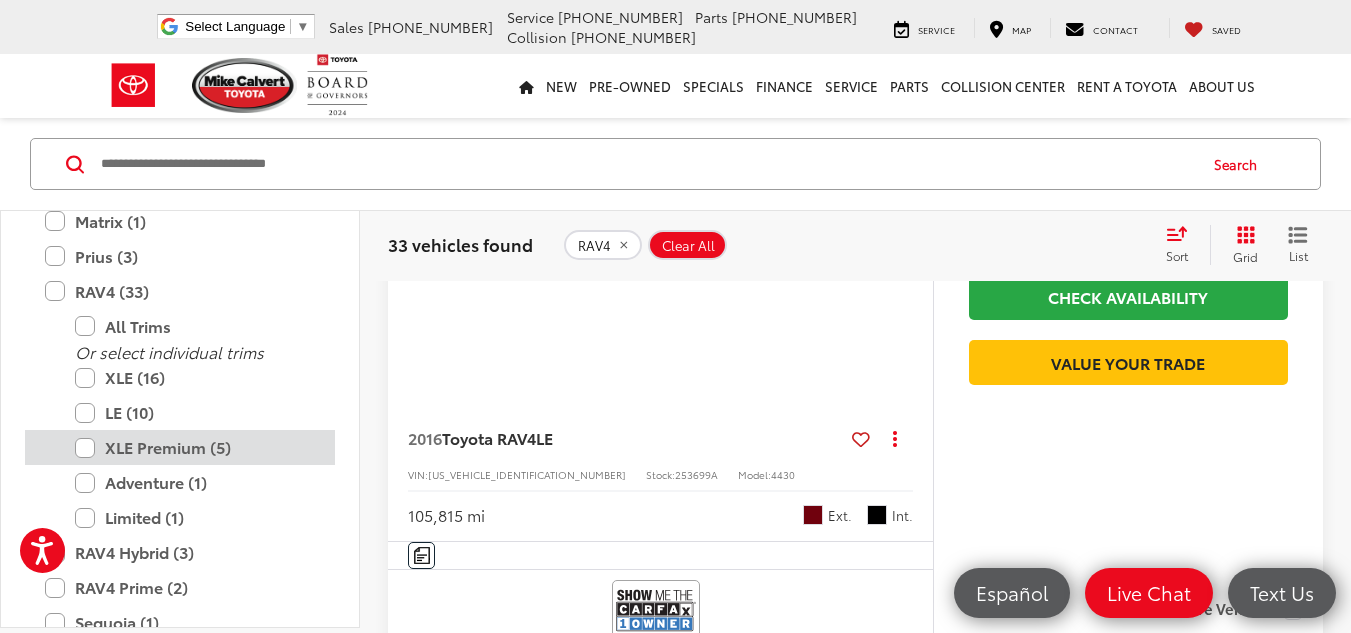scroll, scrollTop: 129, scrollLeft: 0, axis: vertical 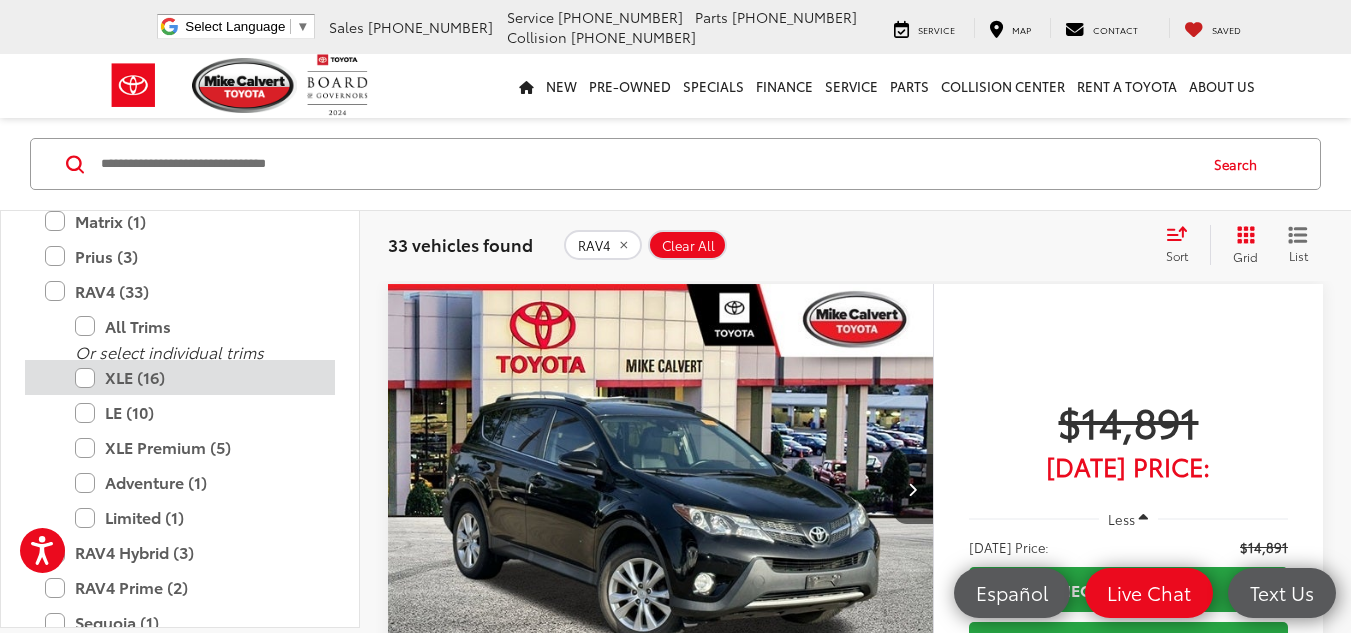 click on "XLE (16)" at bounding box center (195, 377) 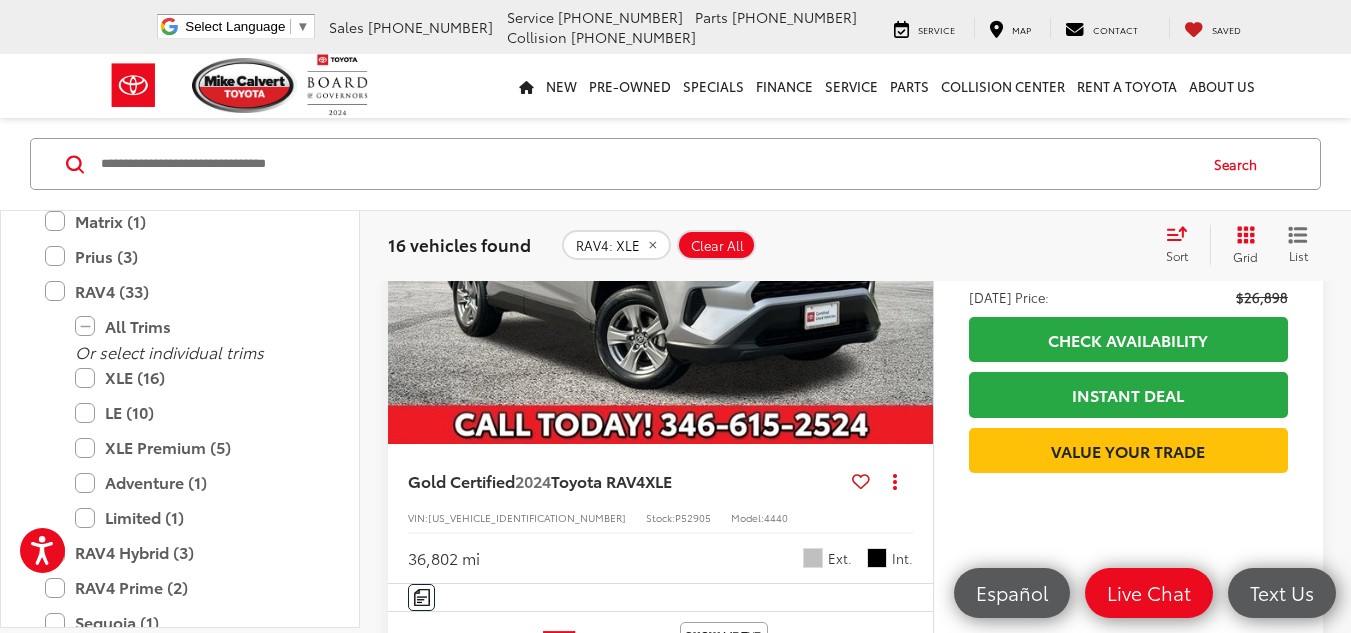 scroll, scrollTop: 2536, scrollLeft: 0, axis: vertical 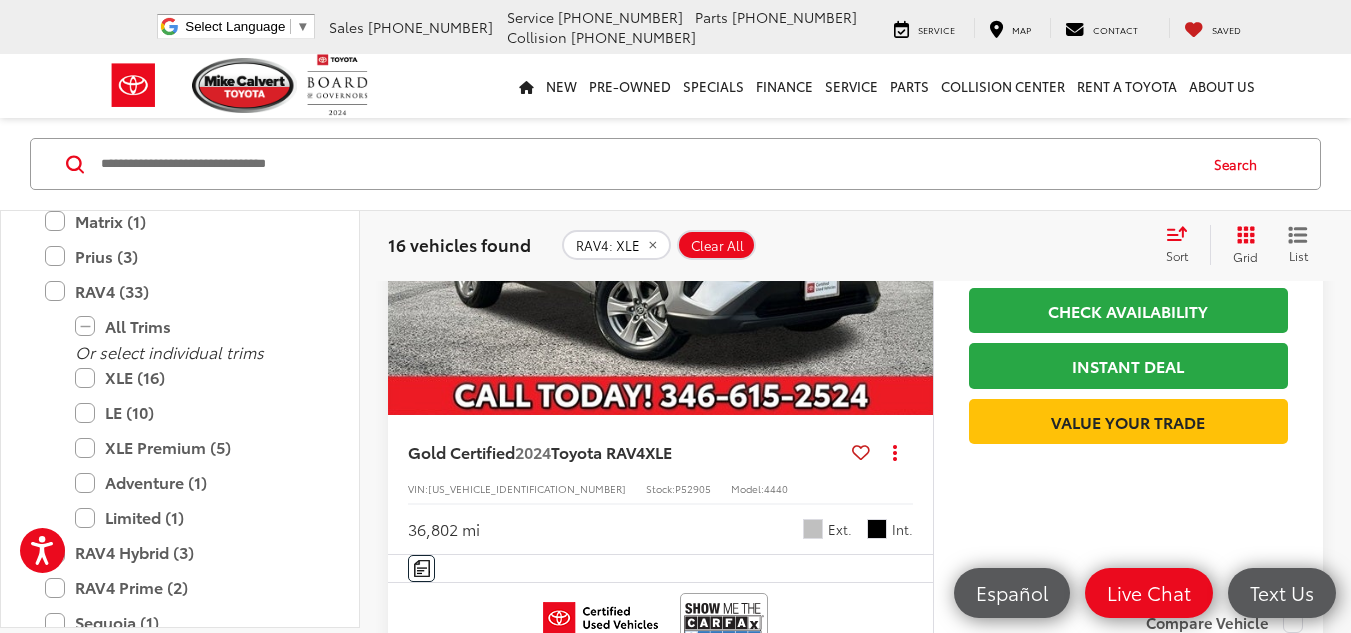 click at bounding box center [661, 210] 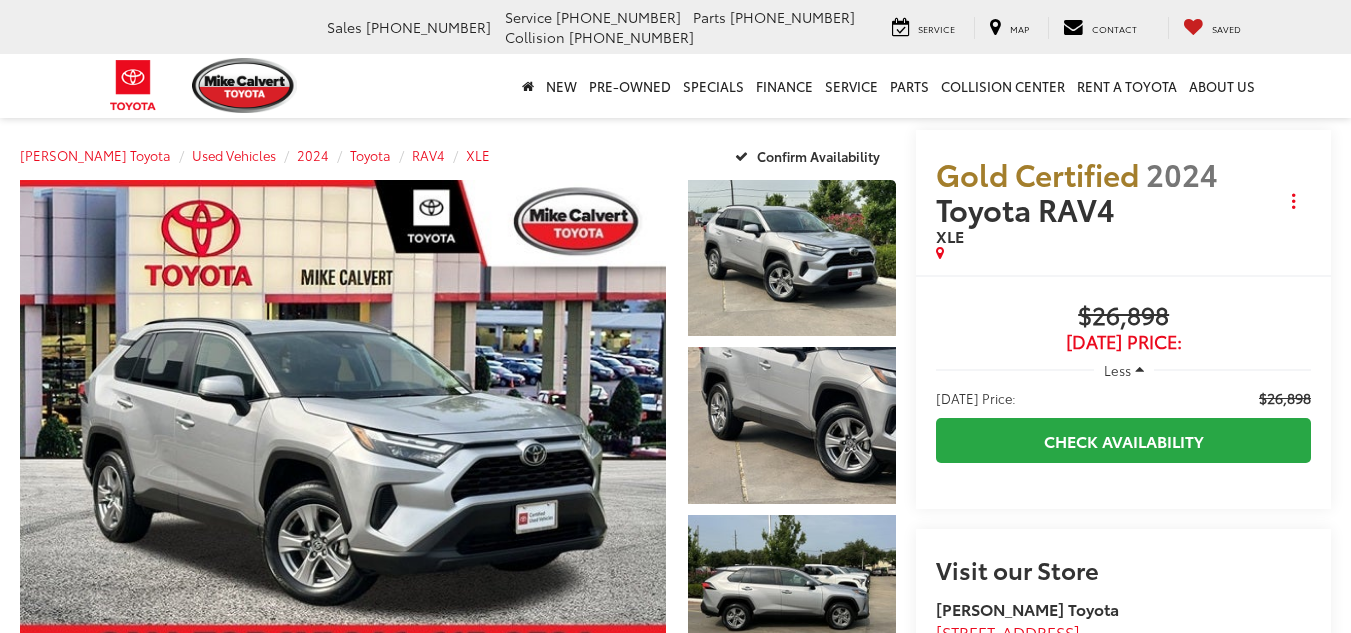 scroll, scrollTop: 0, scrollLeft: 0, axis: both 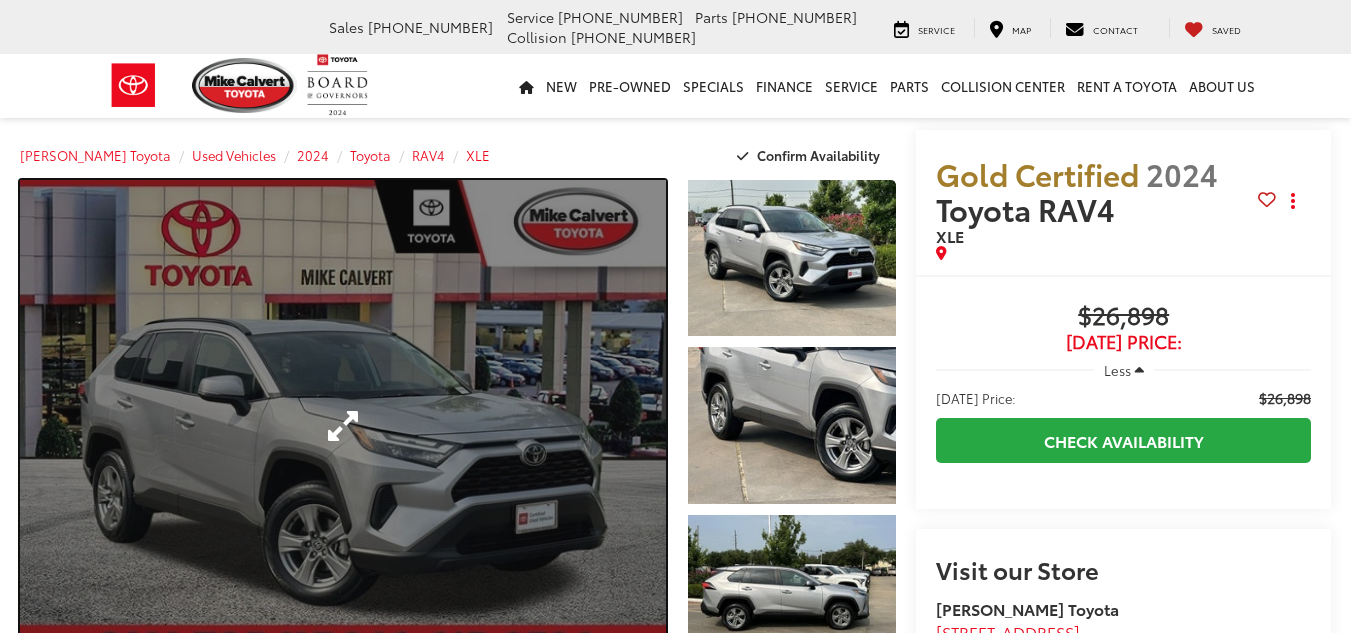 click at bounding box center (343, 425) 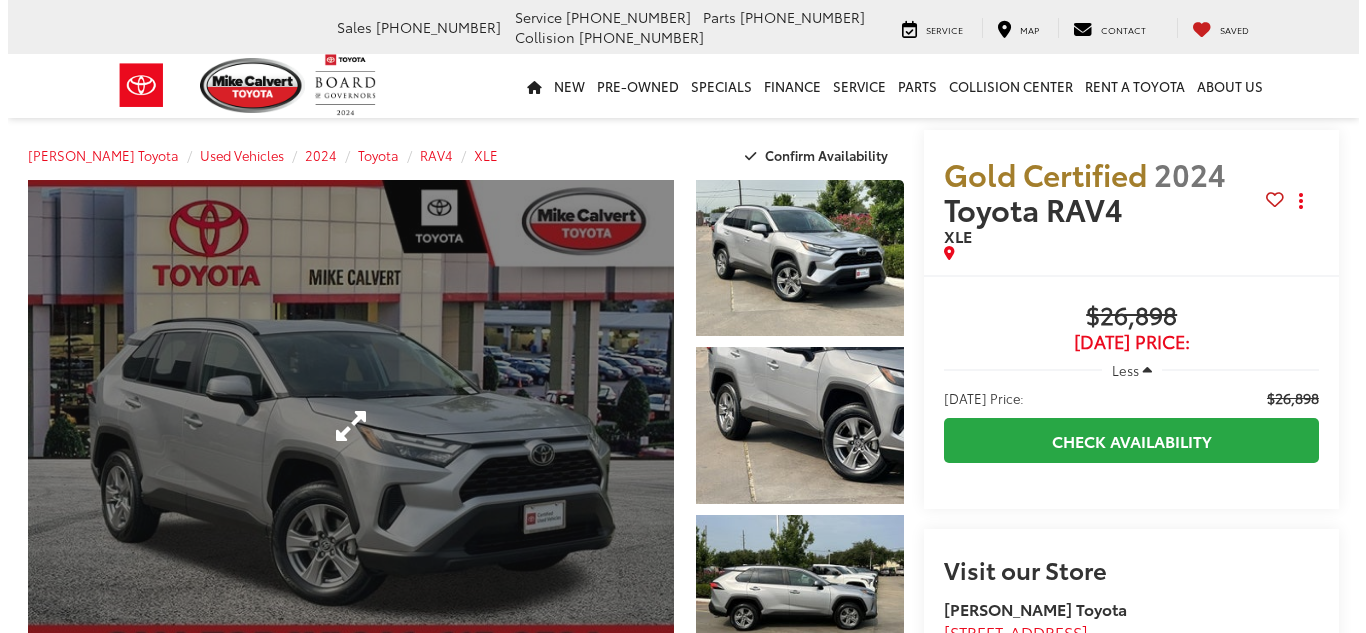 scroll, scrollTop: 0, scrollLeft: 0, axis: both 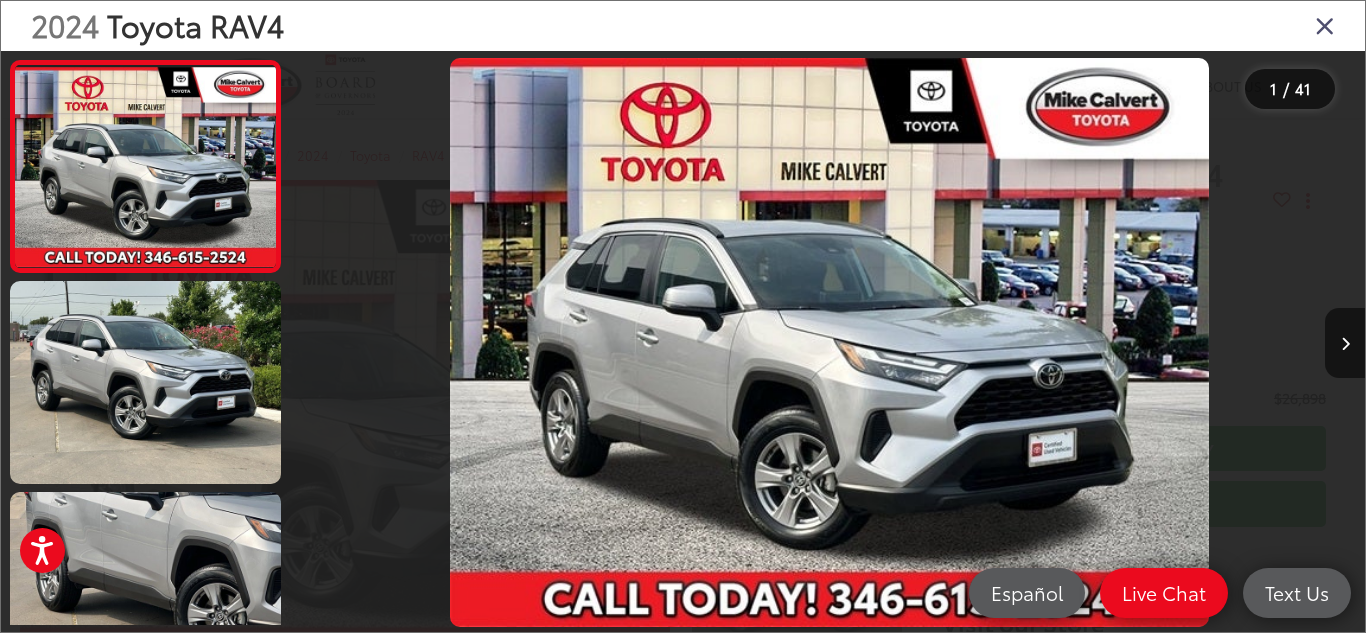 click at bounding box center (830, 343) 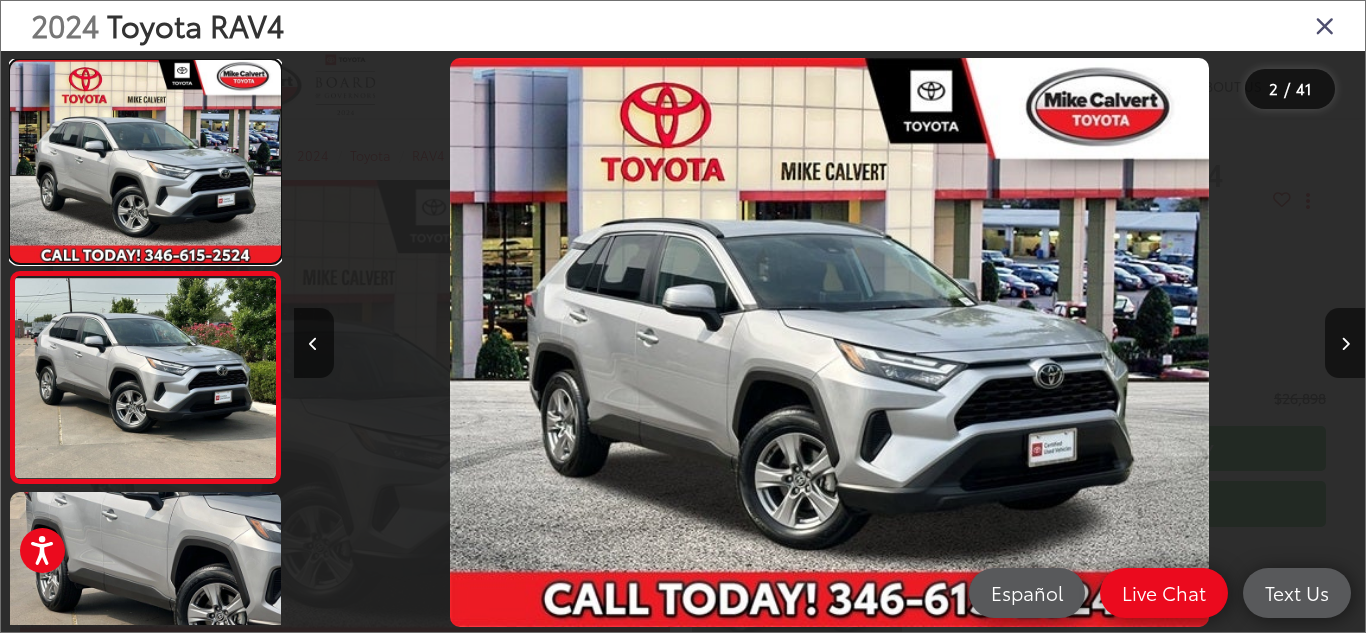 scroll, scrollTop: 0, scrollLeft: 300, axis: horizontal 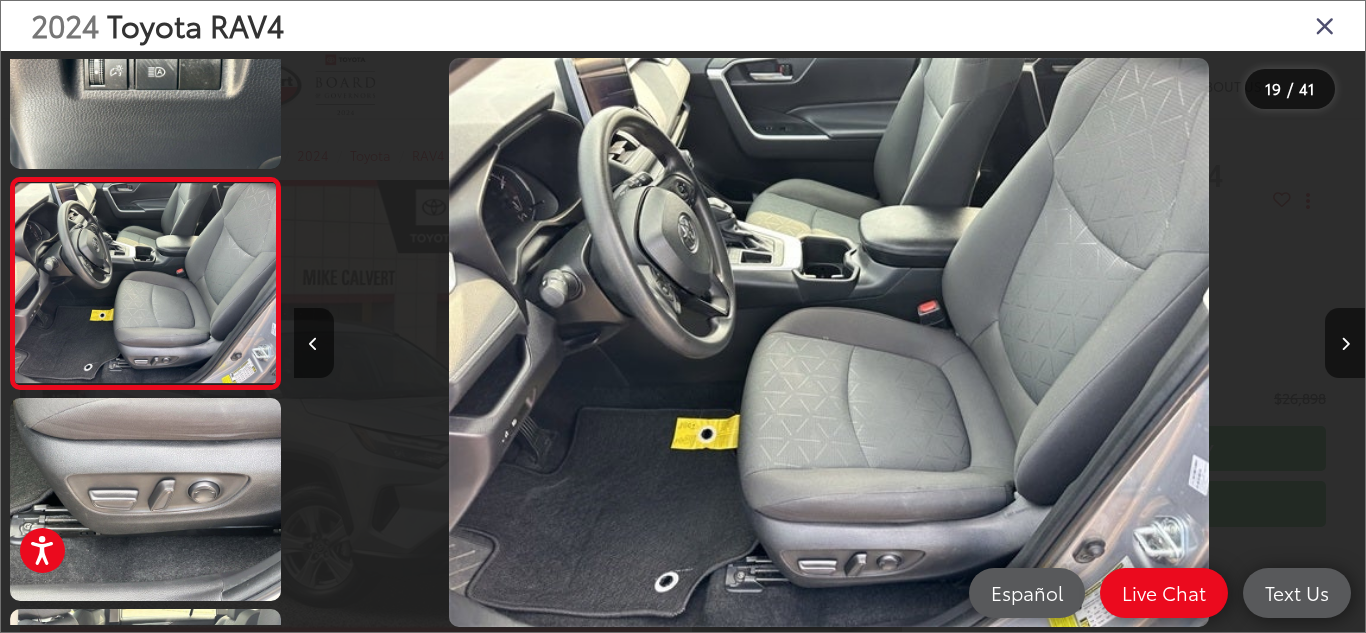click on "2024   Toyota RAV4" at bounding box center (683, 26) 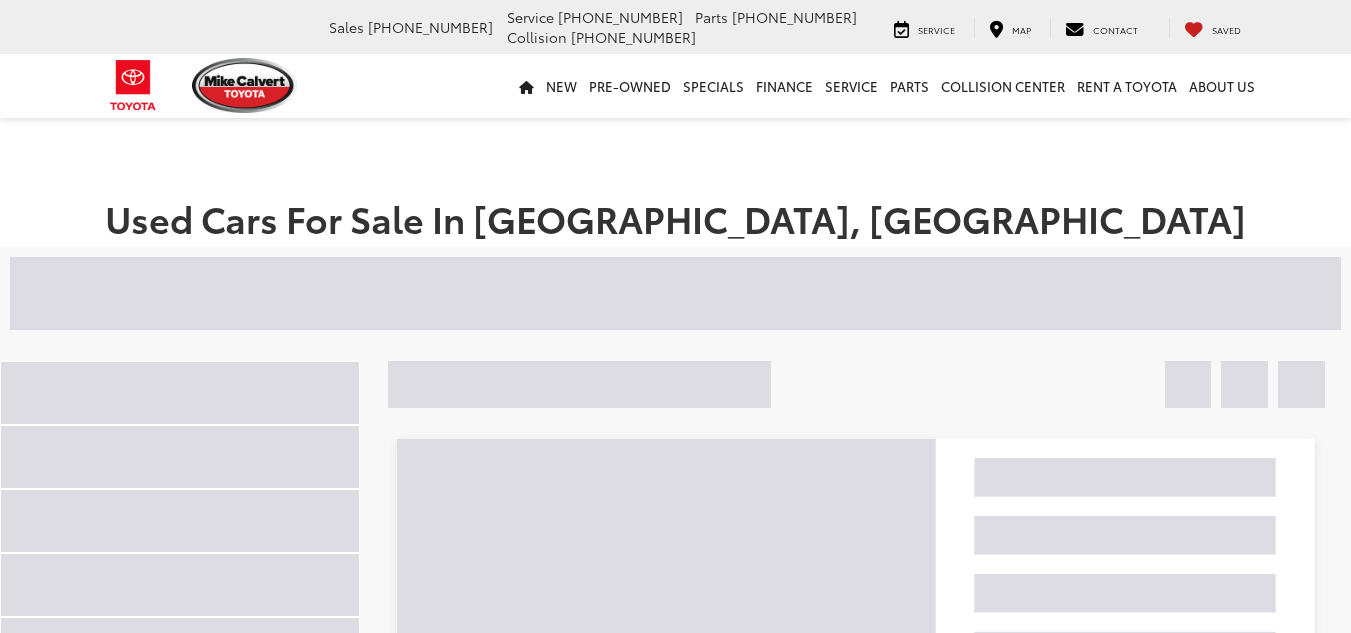 scroll, scrollTop: 2536, scrollLeft: 0, axis: vertical 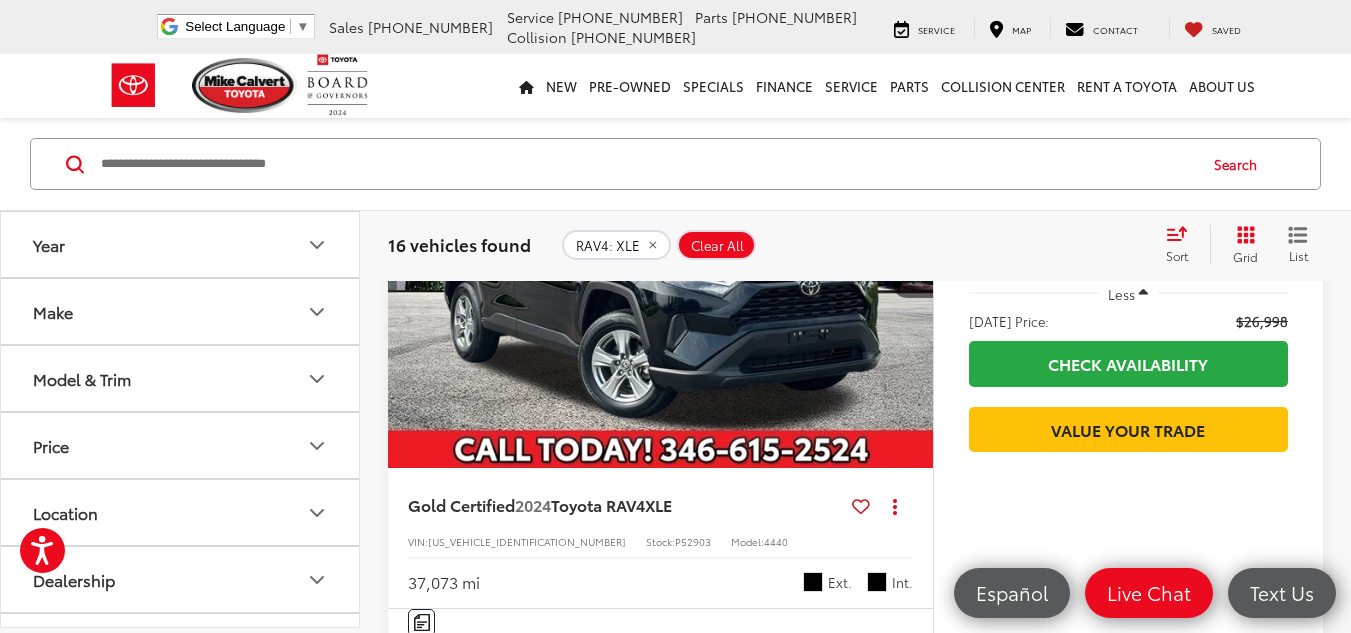 drag, startPoint x: 0, startPoint y: 0, endPoint x: 549, endPoint y: 414, distance: 687.60236 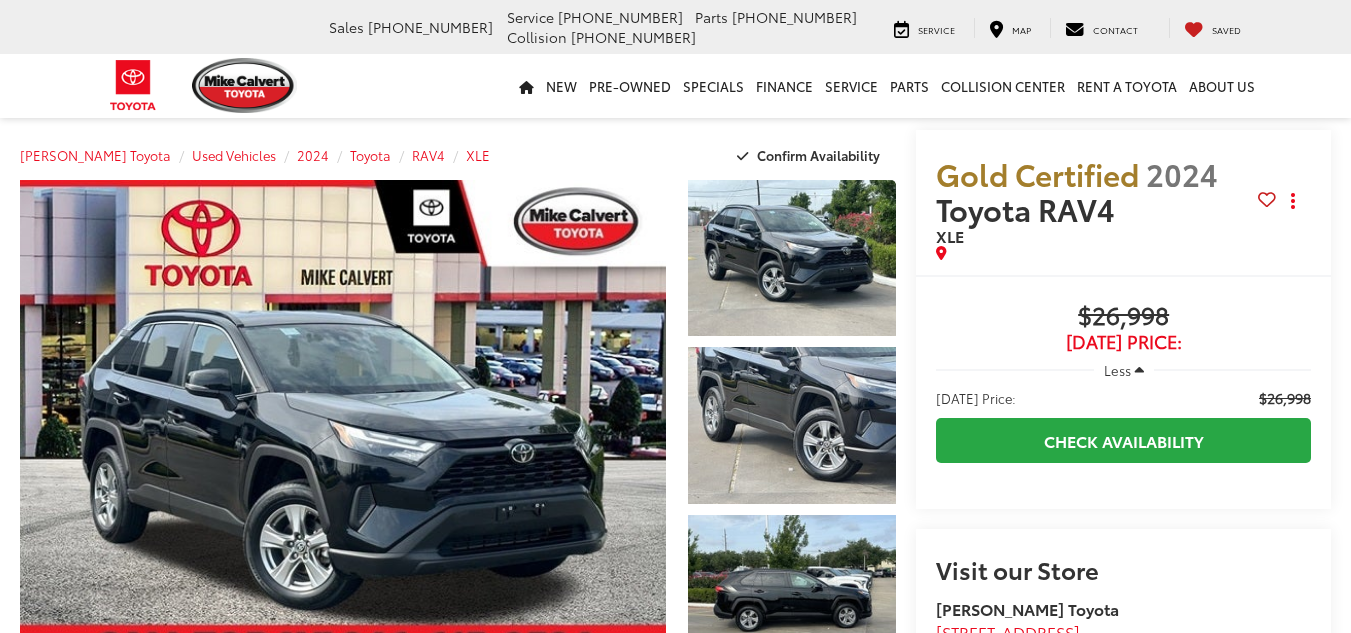 scroll, scrollTop: 0, scrollLeft: 0, axis: both 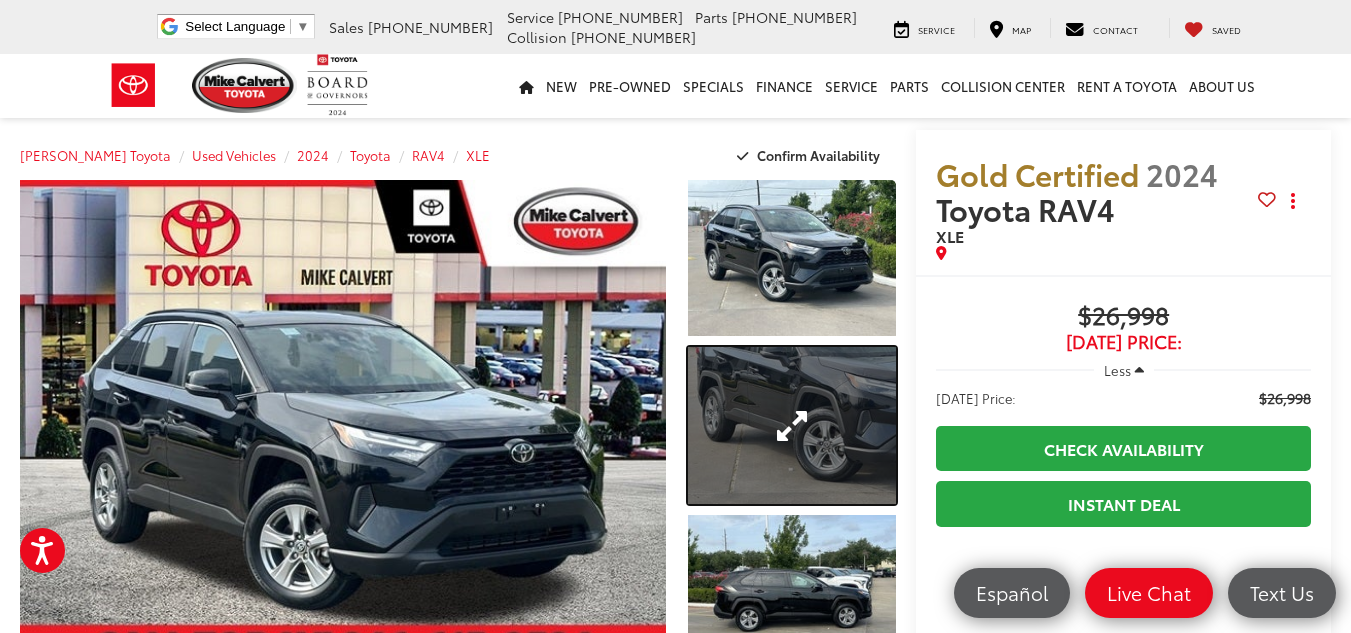 click at bounding box center [792, 425] 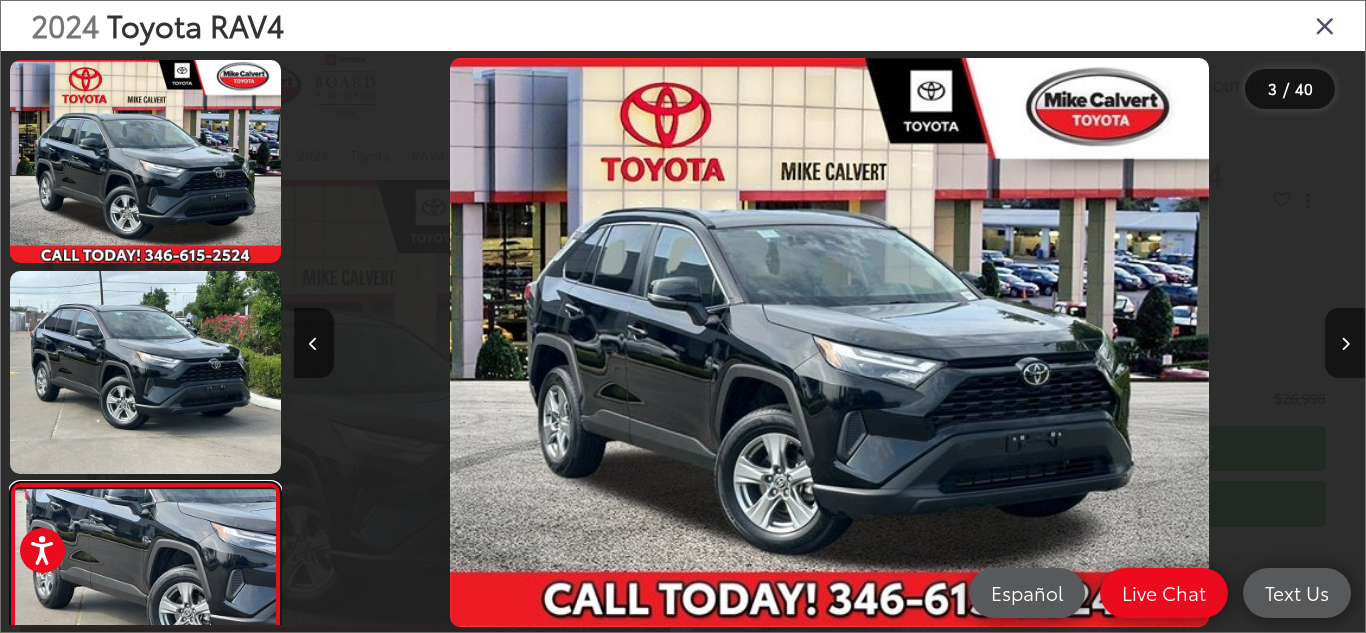 scroll, scrollTop: 78, scrollLeft: 0, axis: vertical 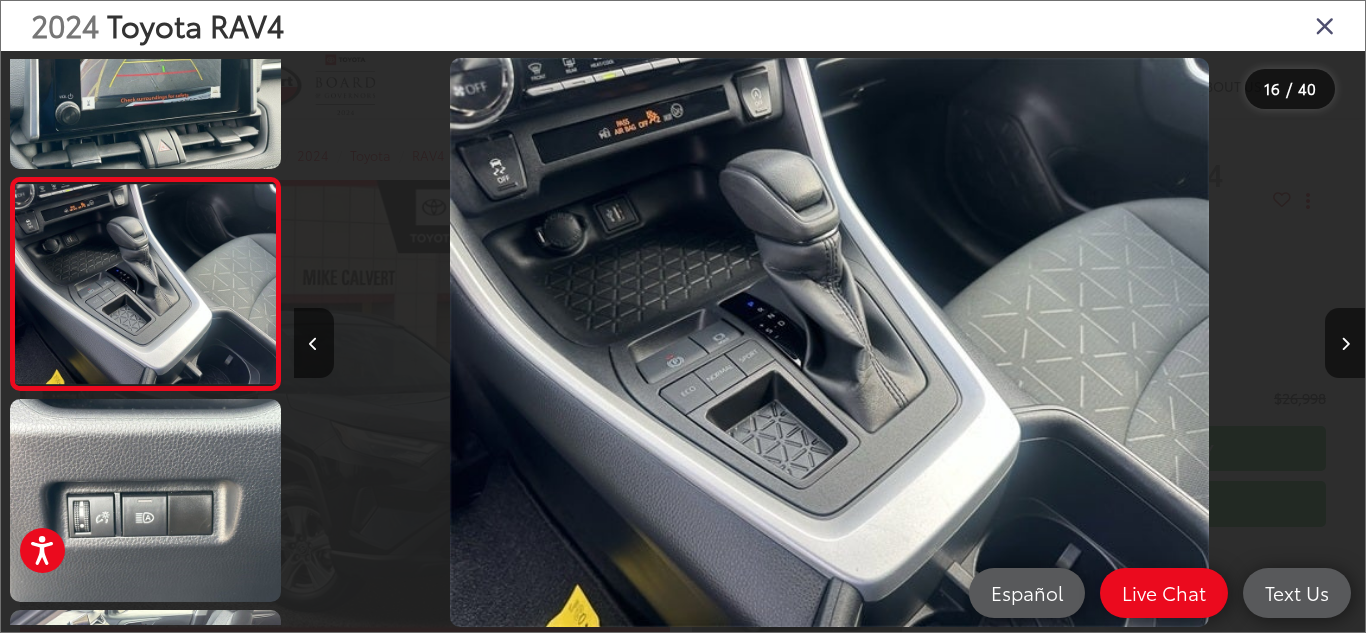 click at bounding box center (1325, 25) 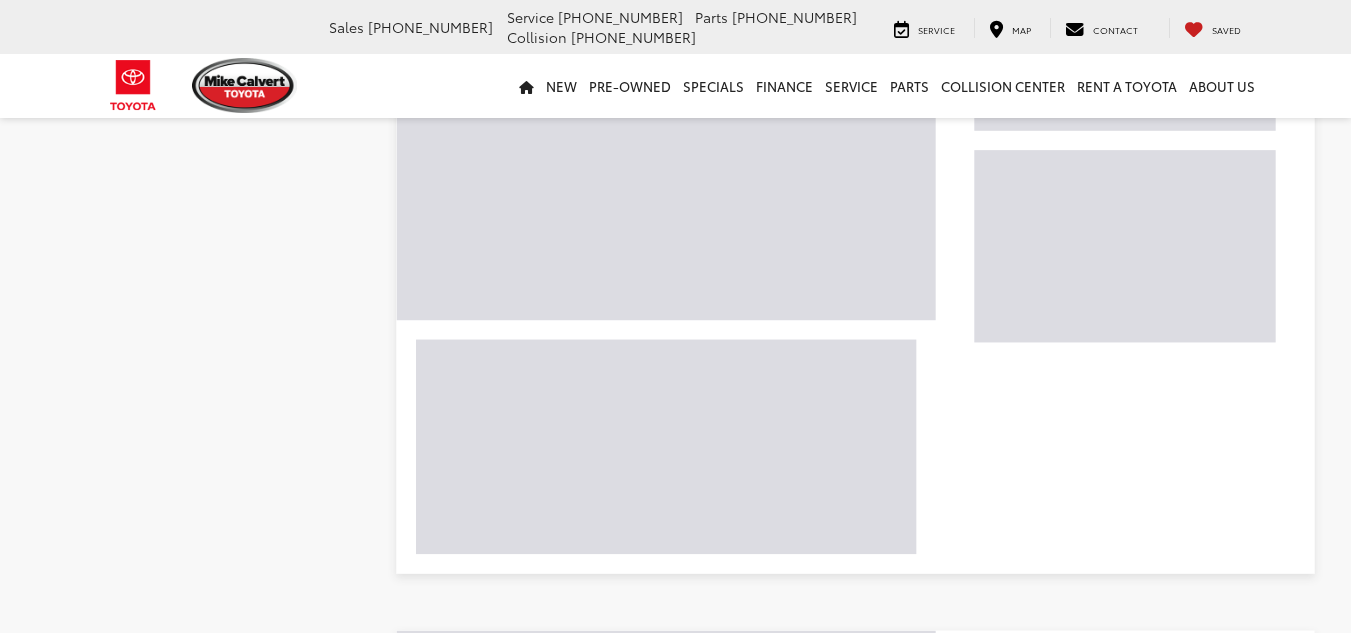 scroll, scrollTop: 3176, scrollLeft: 0, axis: vertical 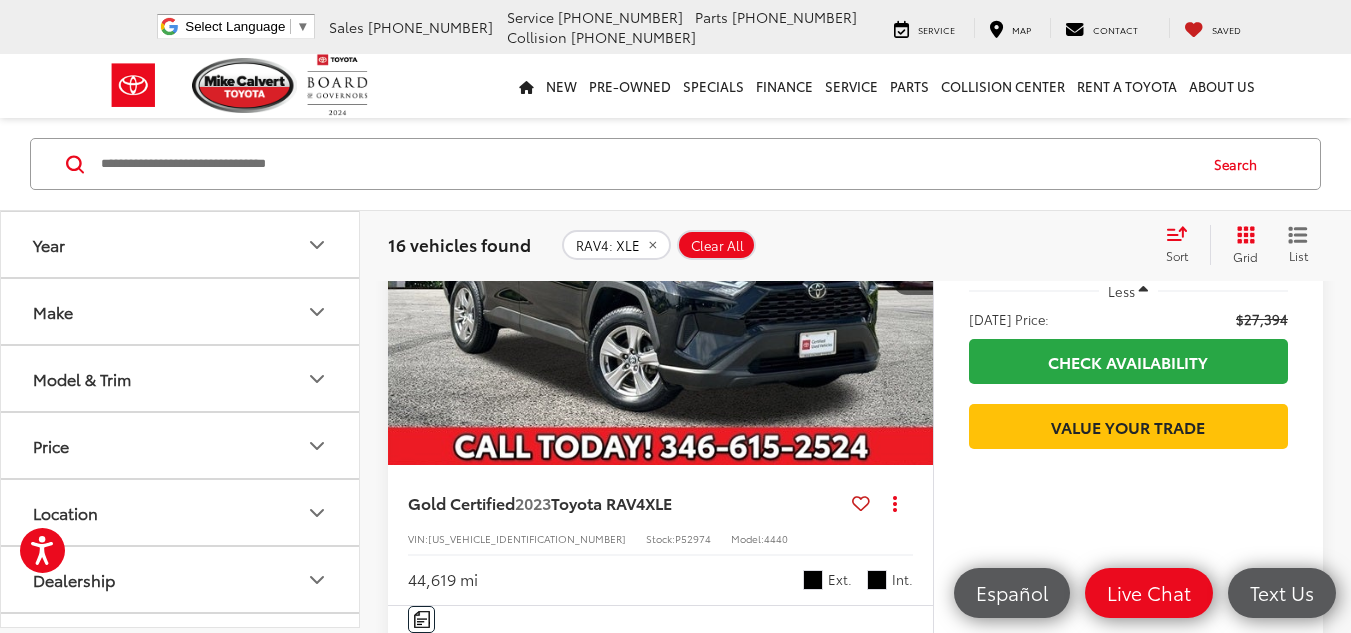 click at bounding box center (661, 261) 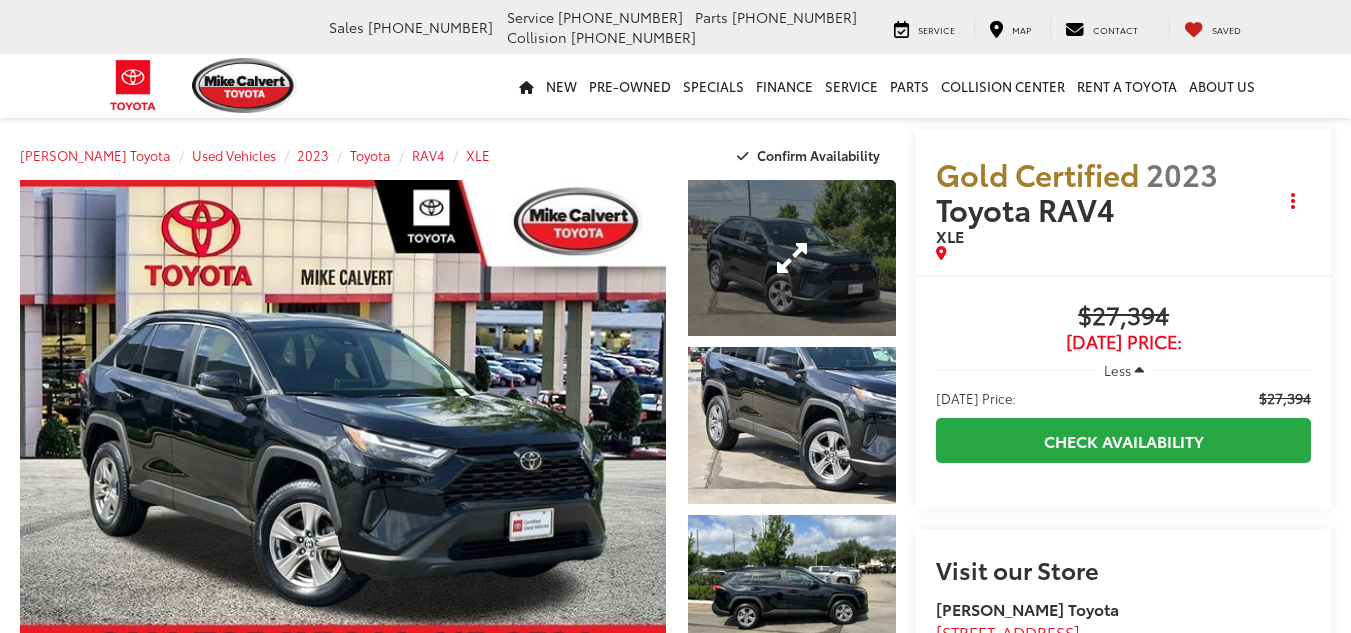 scroll, scrollTop: 0, scrollLeft: 0, axis: both 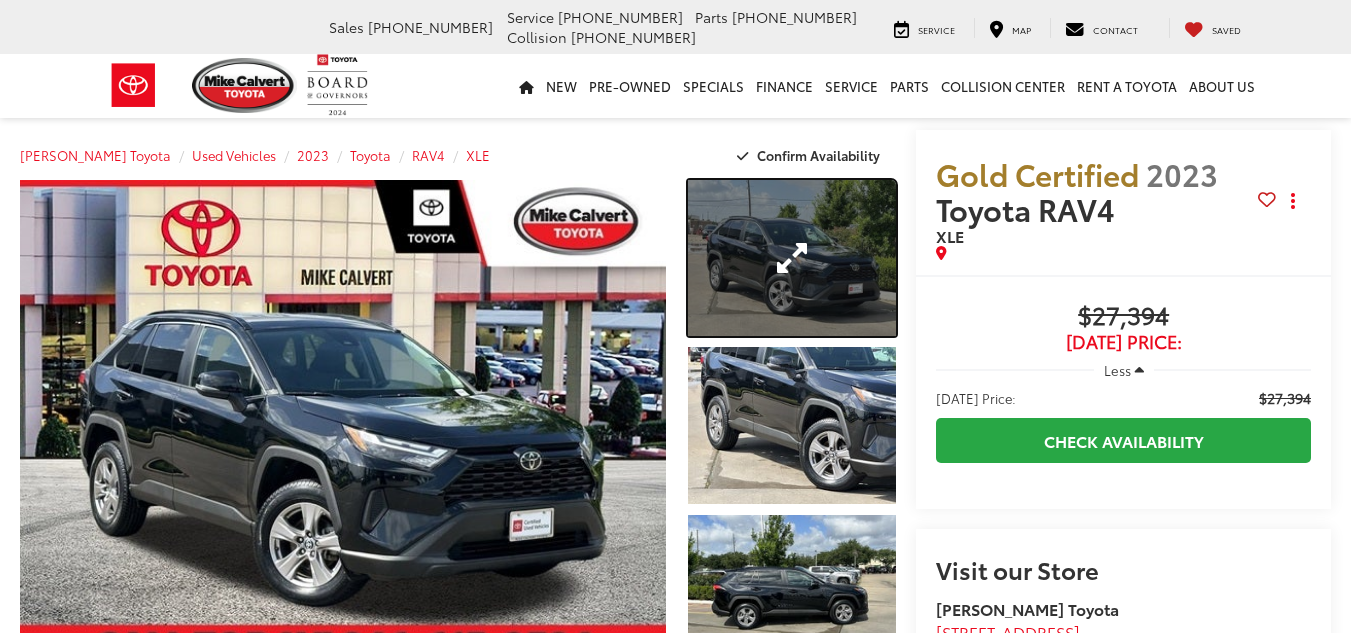 click at bounding box center (792, 258) 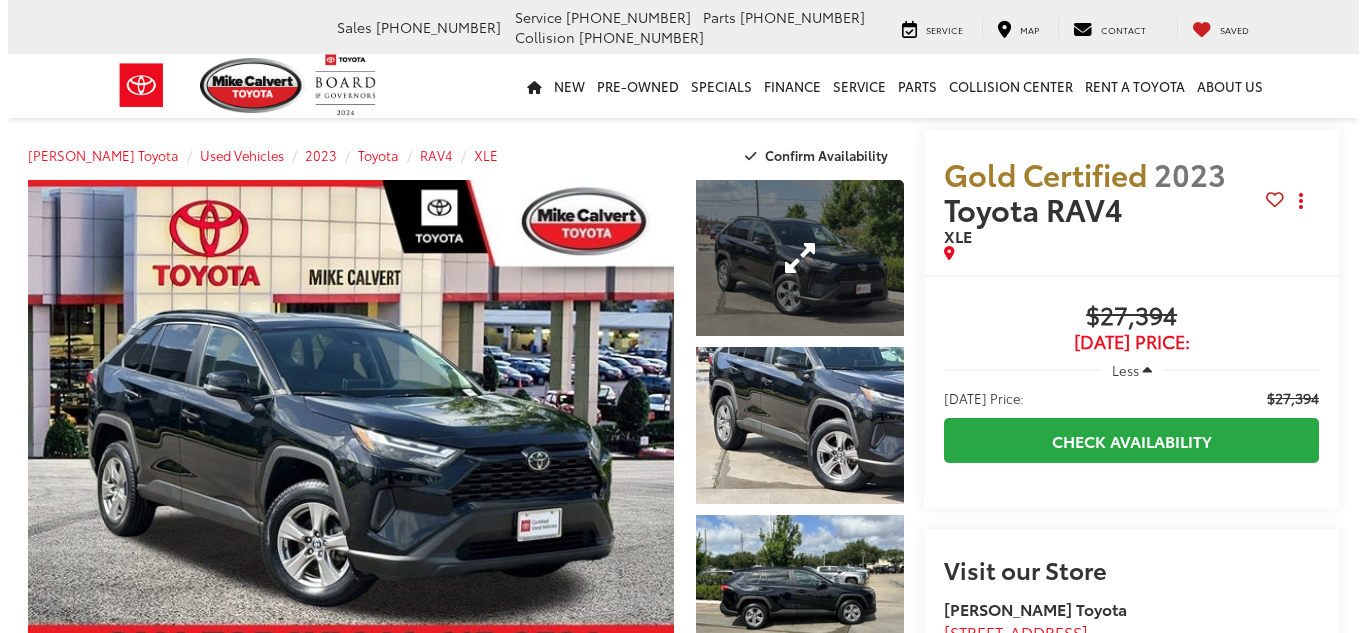 scroll, scrollTop: 0, scrollLeft: 0, axis: both 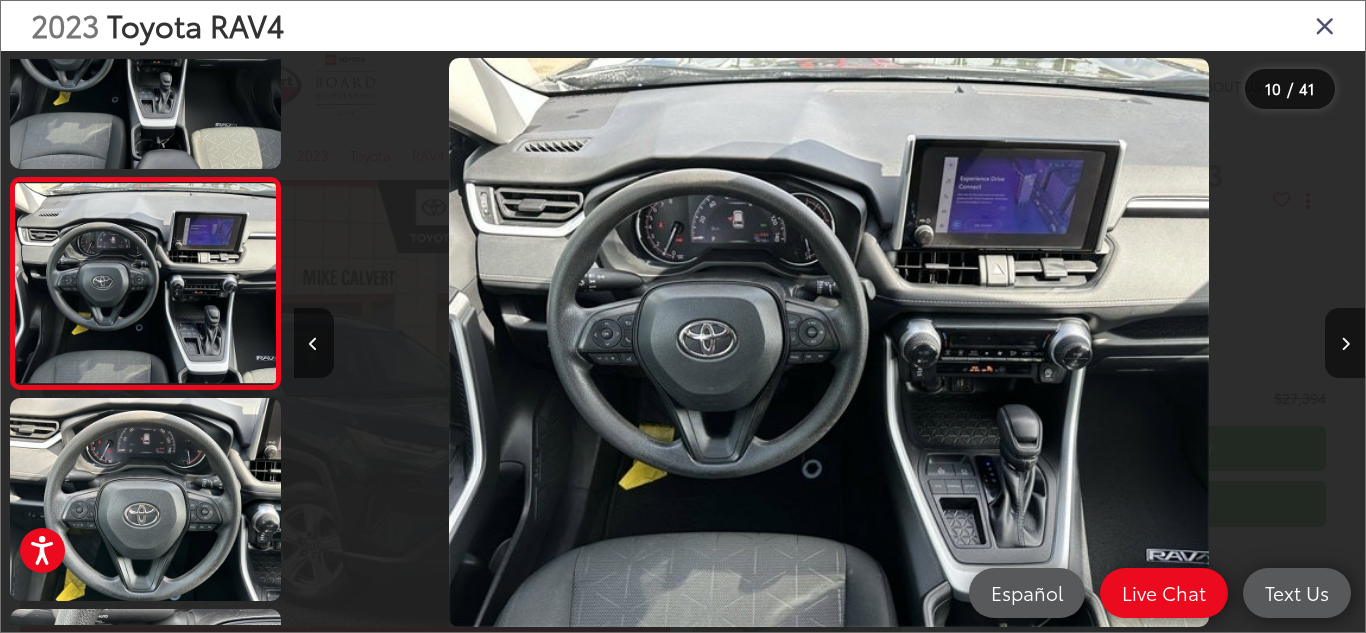 click at bounding box center [1325, 25] 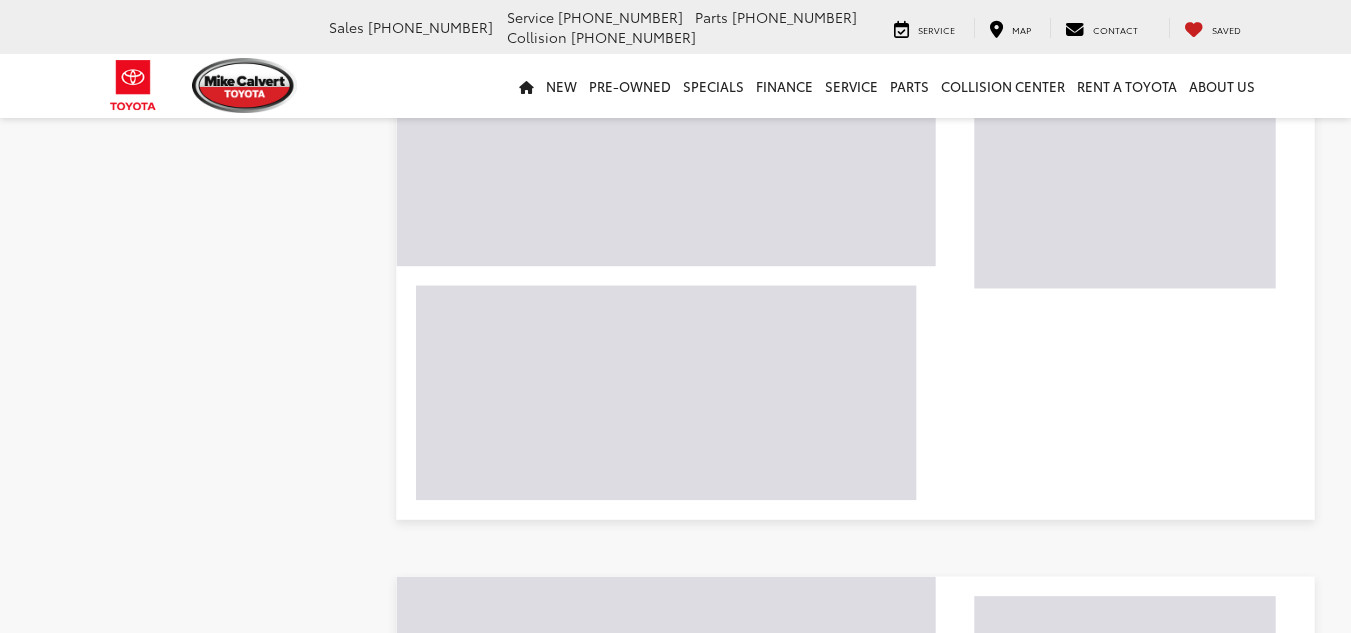 scroll, scrollTop: 3904, scrollLeft: 0, axis: vertical 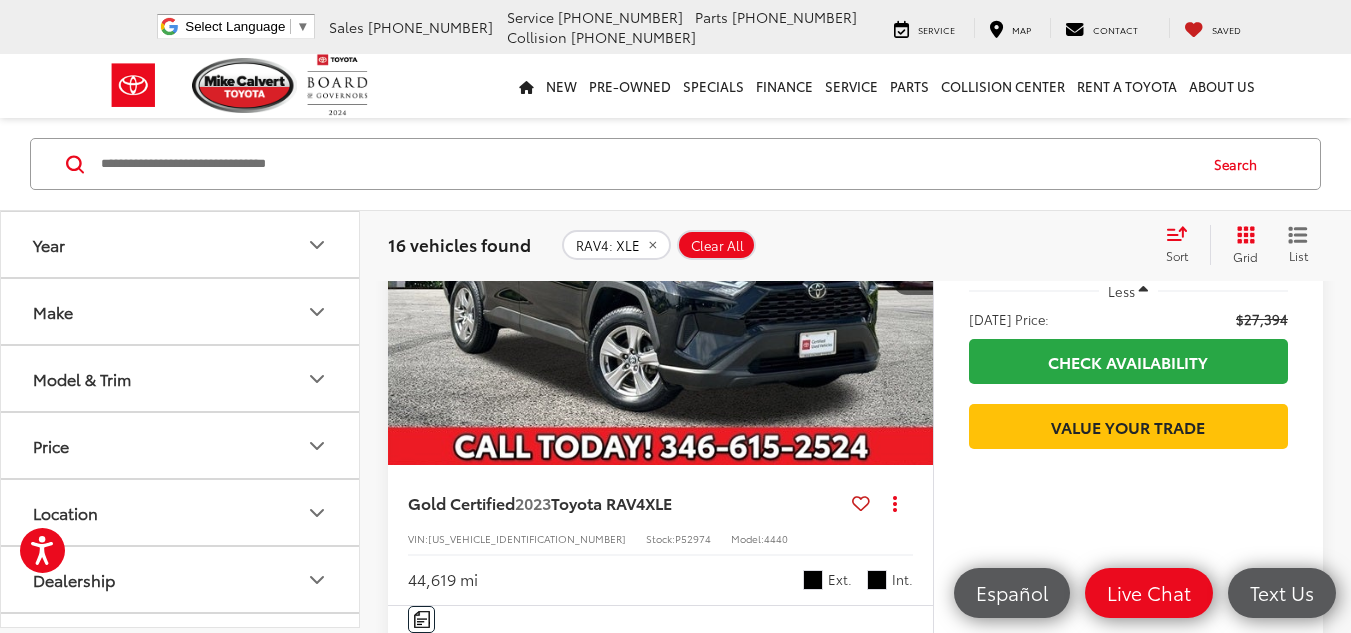 click on "Model & Trim" at bounding box center [181, 378] 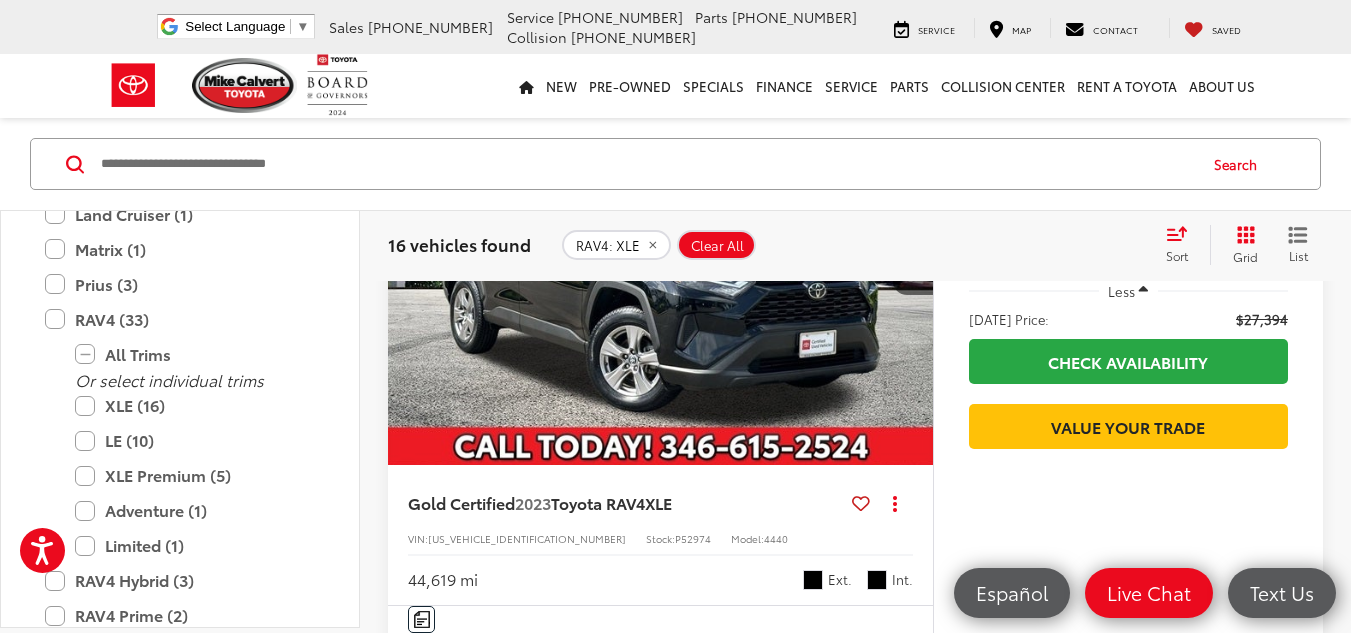 scroll, scrollTop: 3764, scrollLeft: 0, axis: vertical 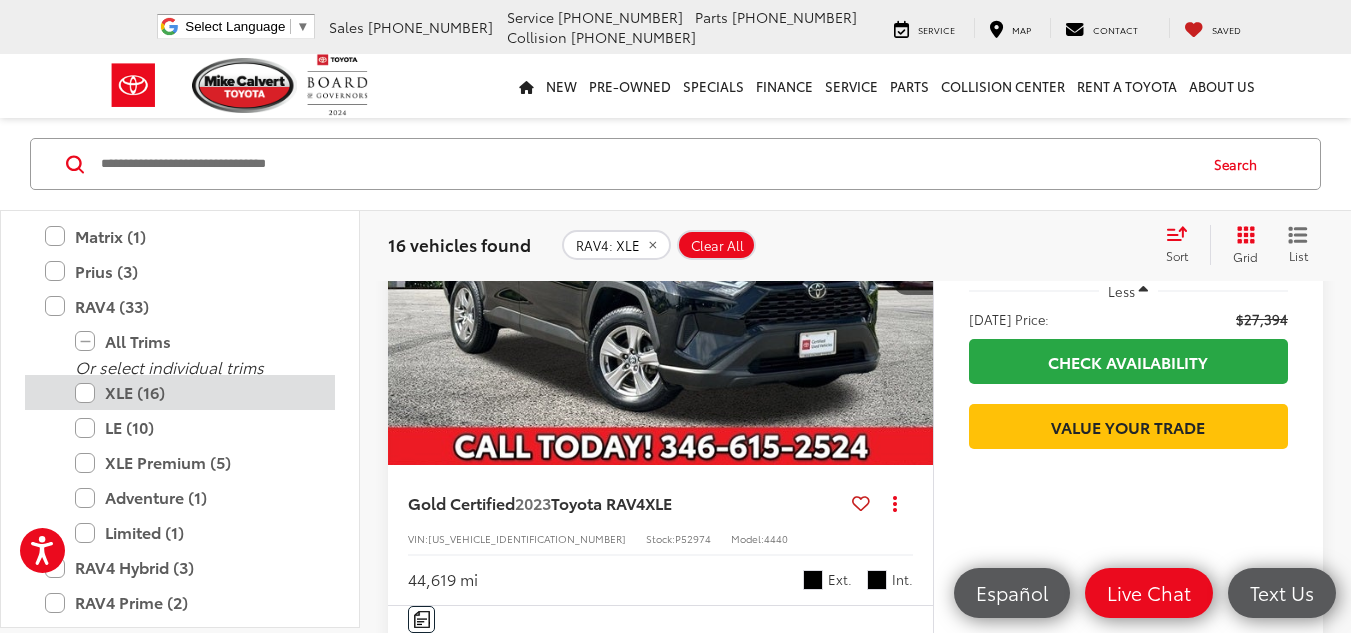 click on "XLE (16)" at bounding box center [195, 392] 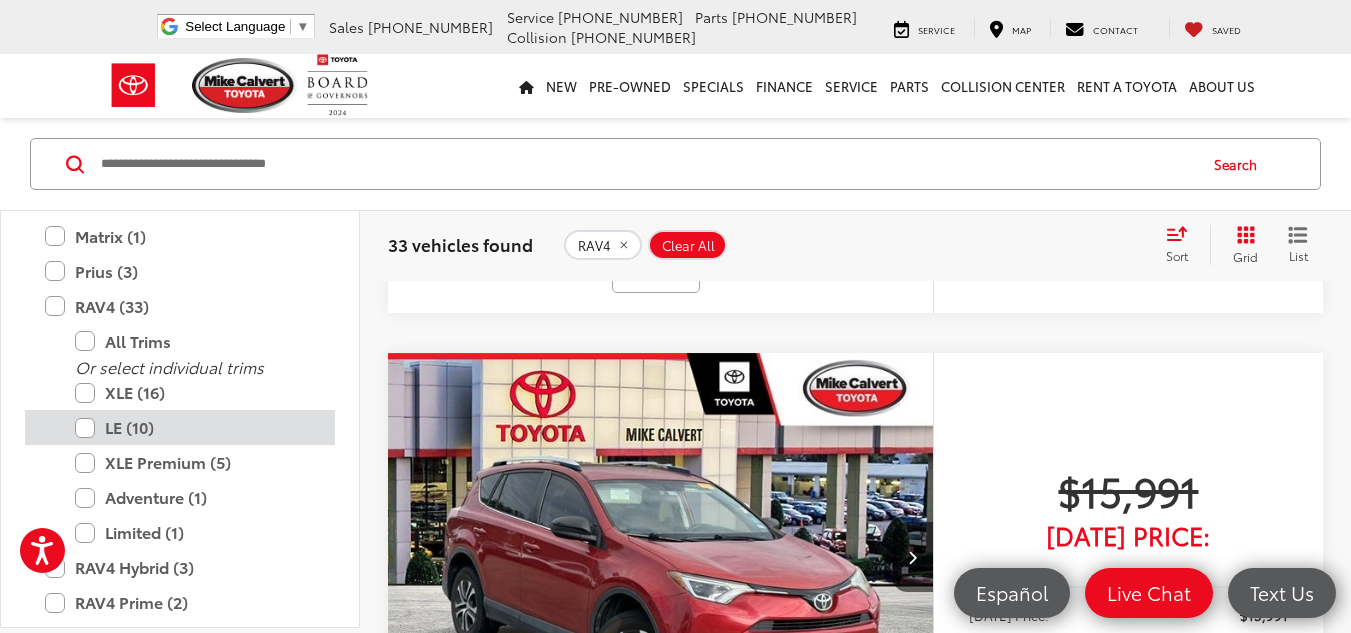 click on "LE (10)" at bounding box center [195, 427] 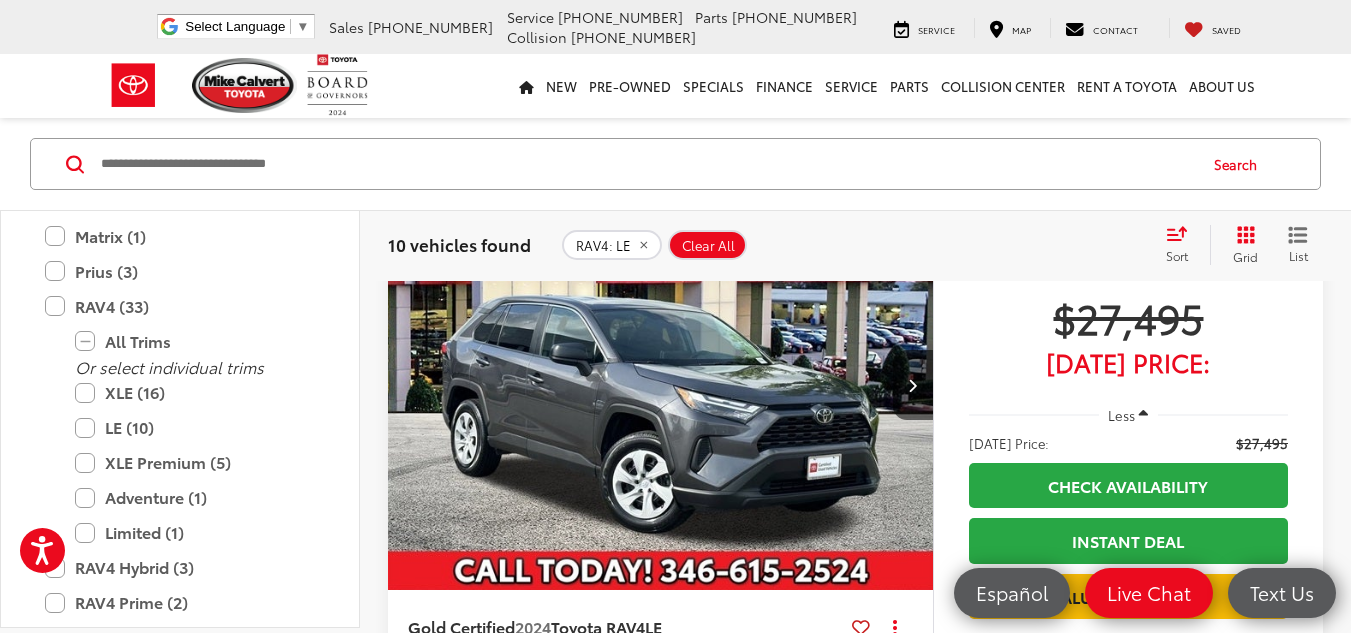 scroll, scrollTop: 4529, scrollLeft: 0, axis: vertical 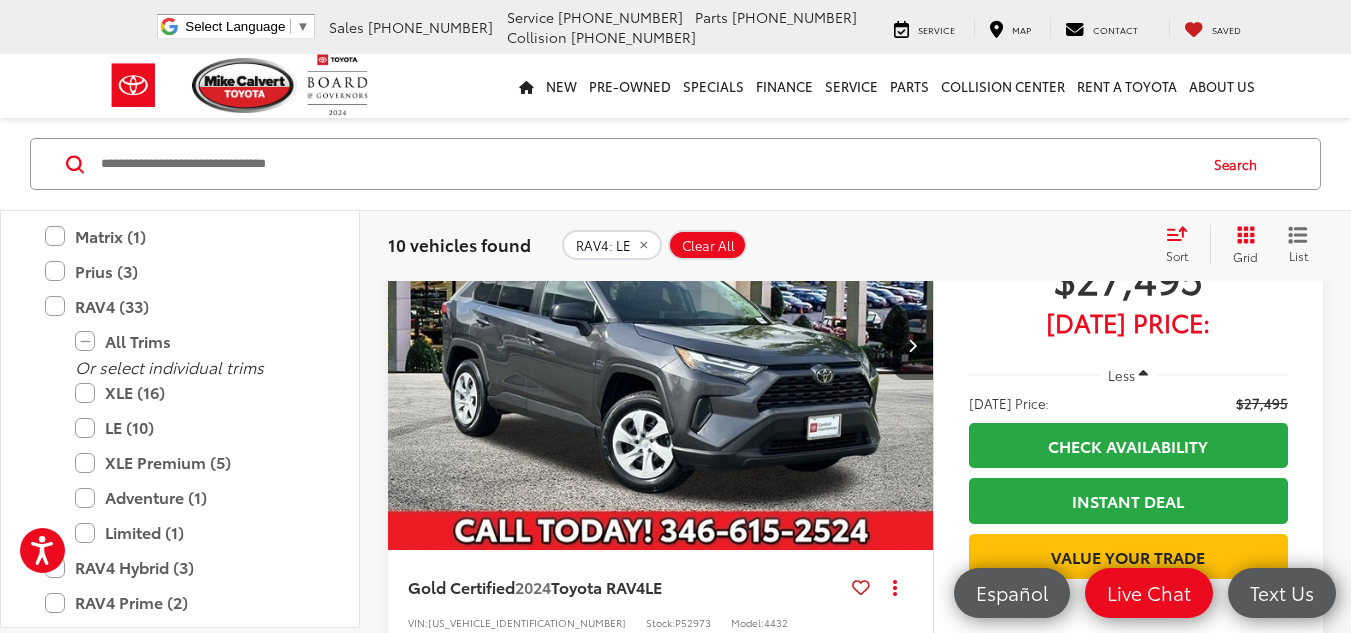 click at bounding box center (661, 345) 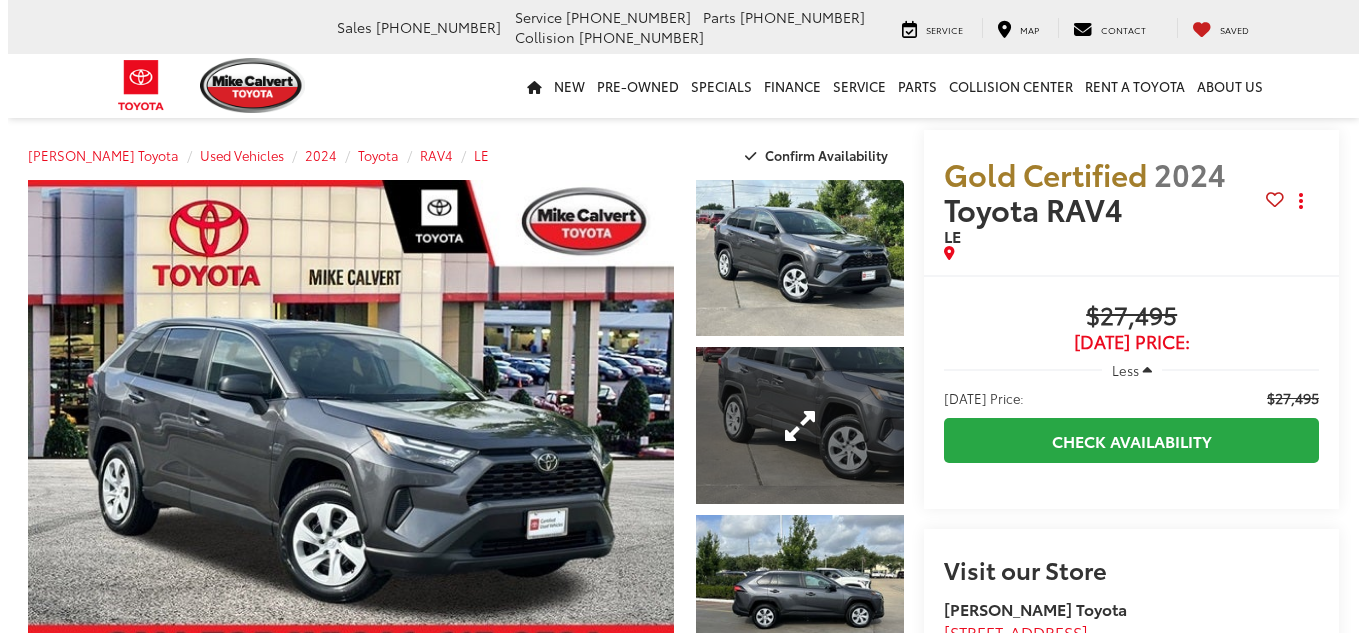 scroll, scrollTop: 0, scrollLeft: 0, axis: both 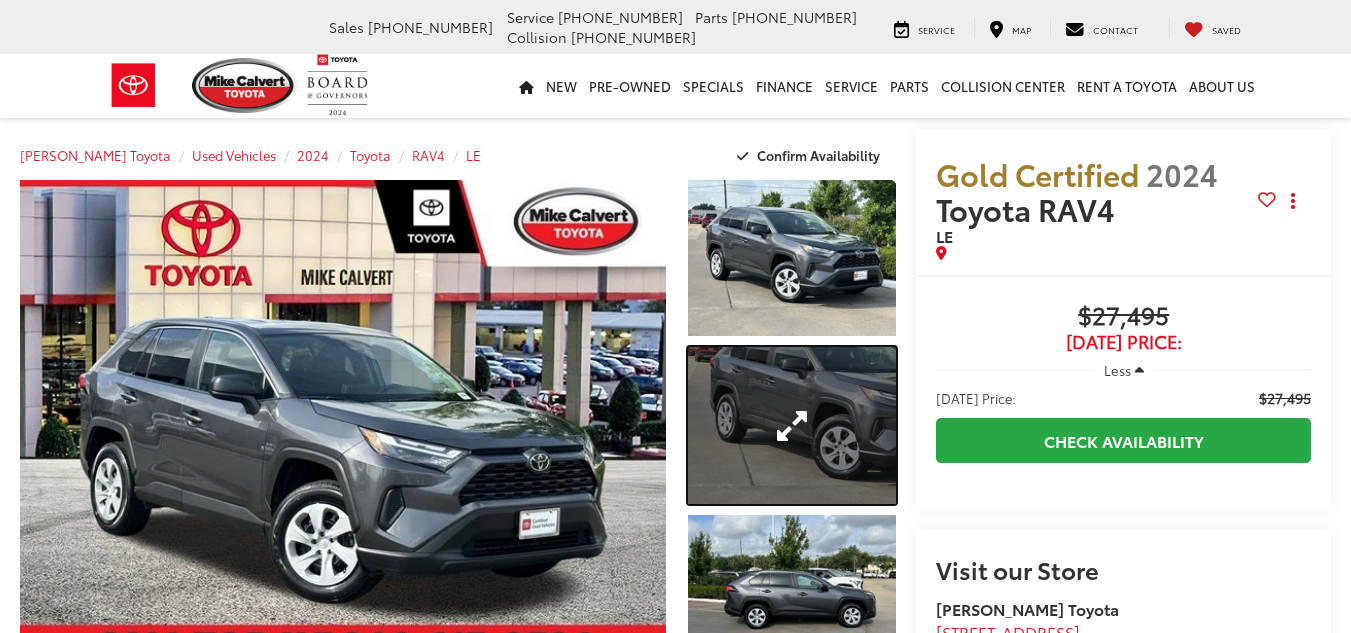 click at bounding box center [792, 425] 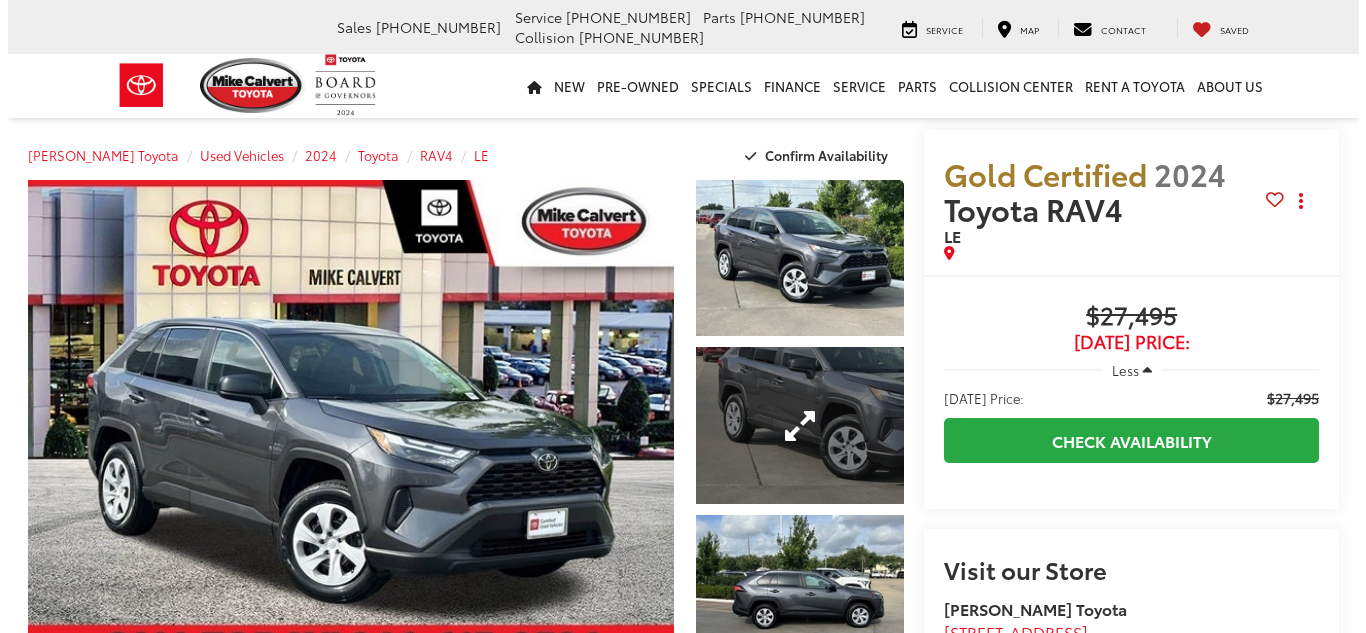 scroll, scrollTop: 0, scrollLeft: 0, axis: both 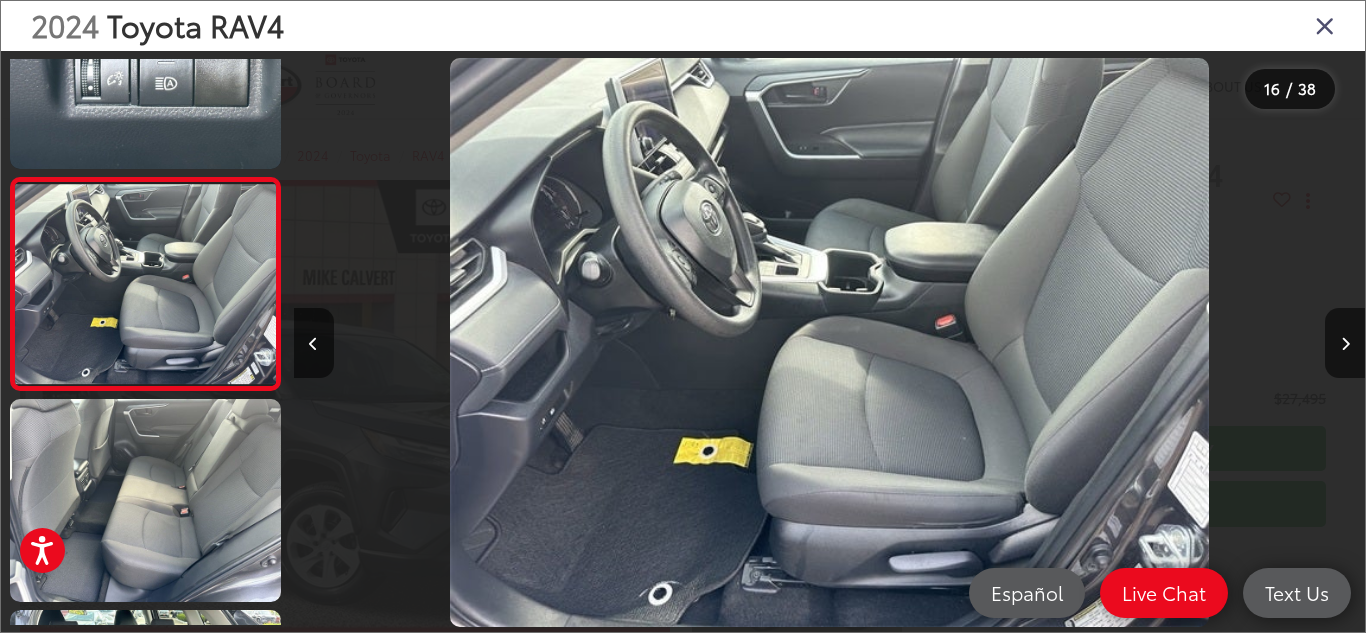 click on "2024   Toyota RAV4" at bounding box center (683, 26) 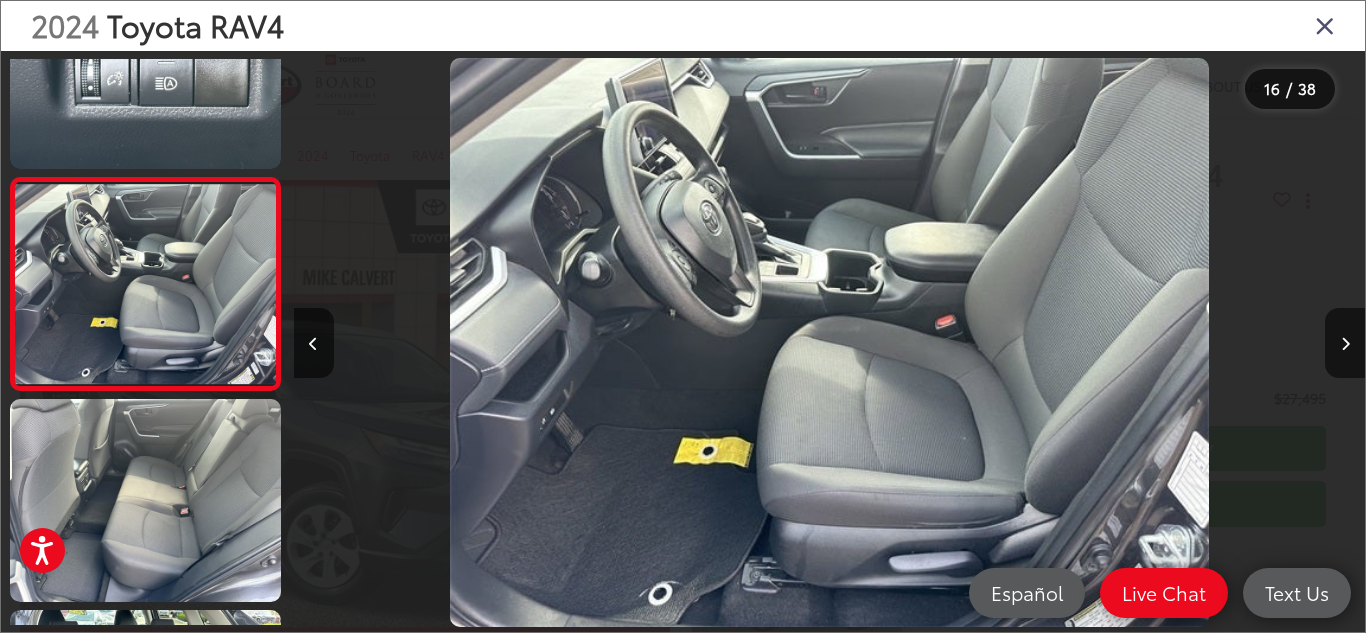 click at bounding box center [1325, 25] 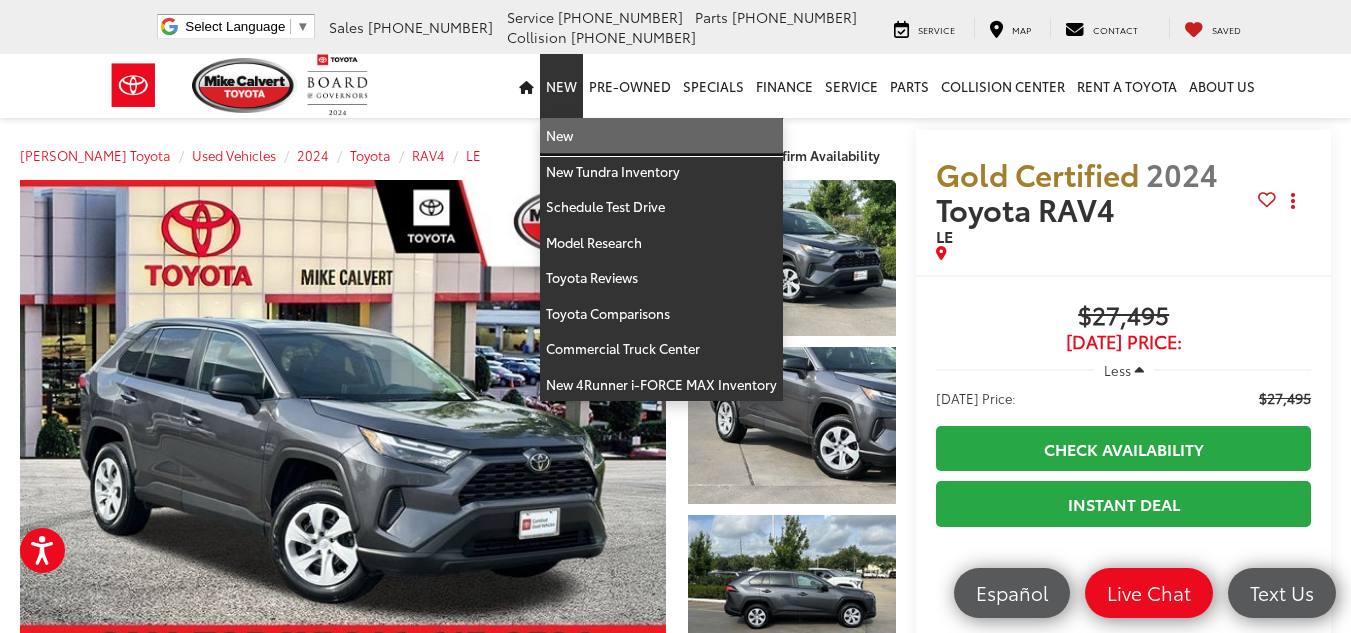 click on "New" at bounding box center (661, 136) 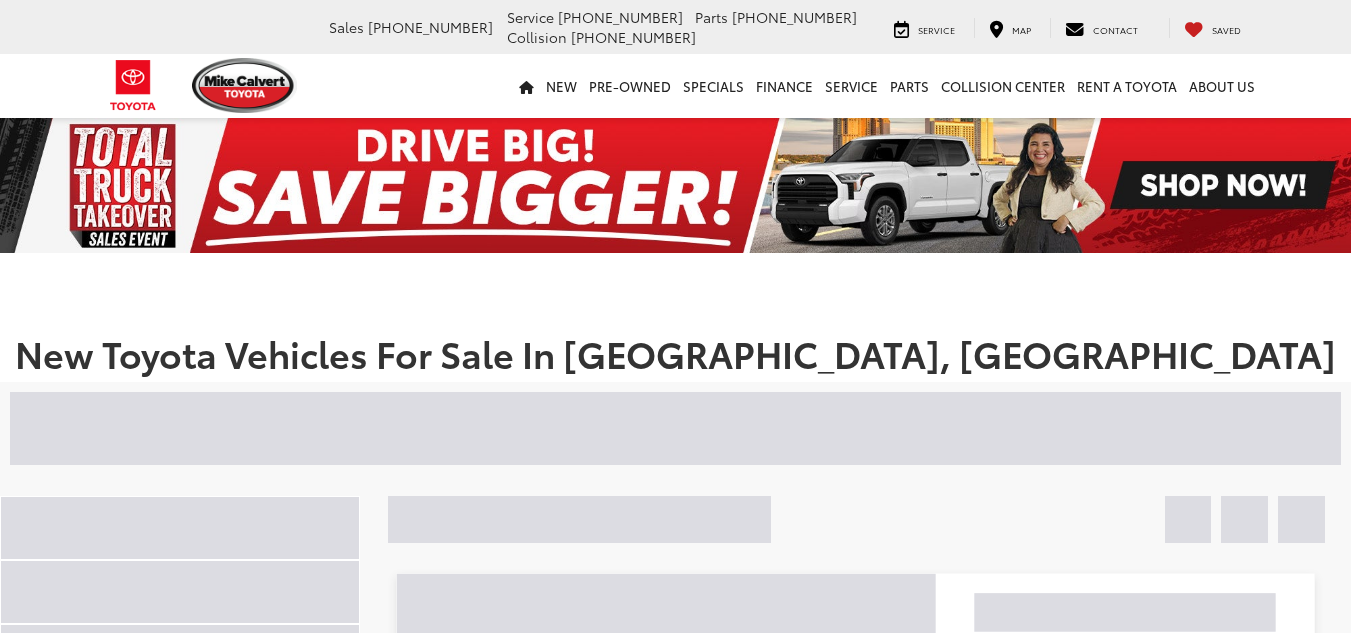 scroll, scrollTop: 0, scrollLeft: 0, axis: both 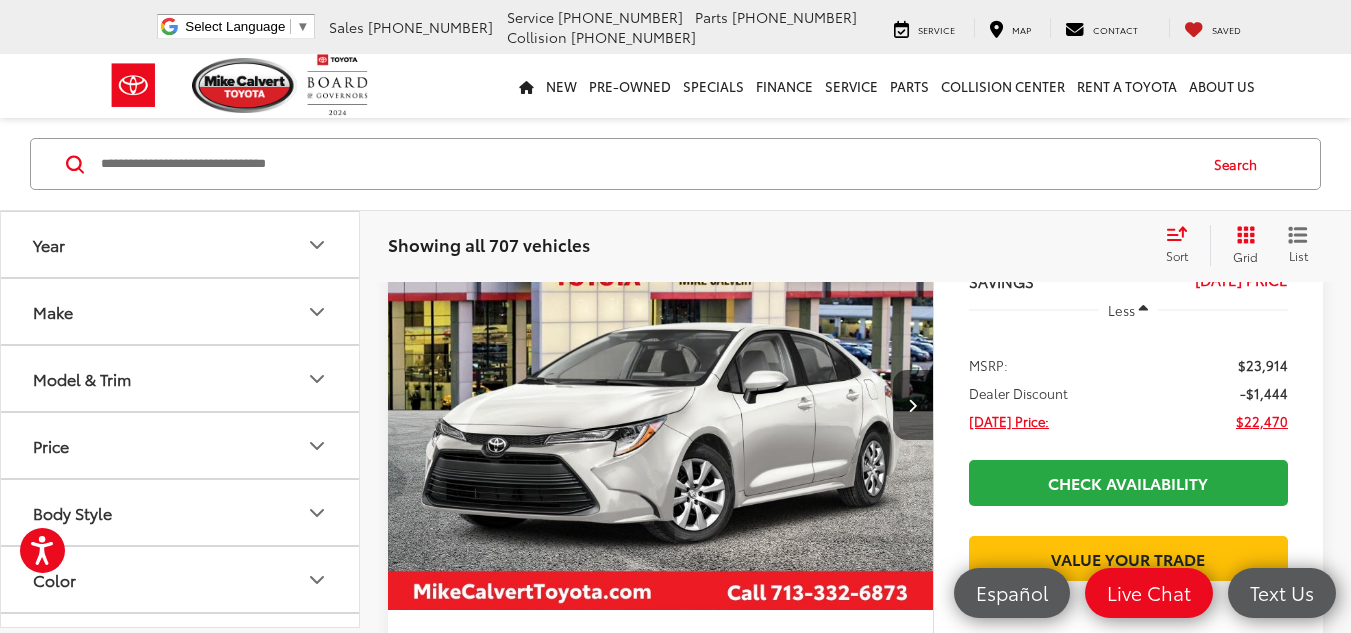drag, startPoint x: 1365, startPoint y: 95, endPoint x: 1361, endPoint y: 74, distance: 21.377558 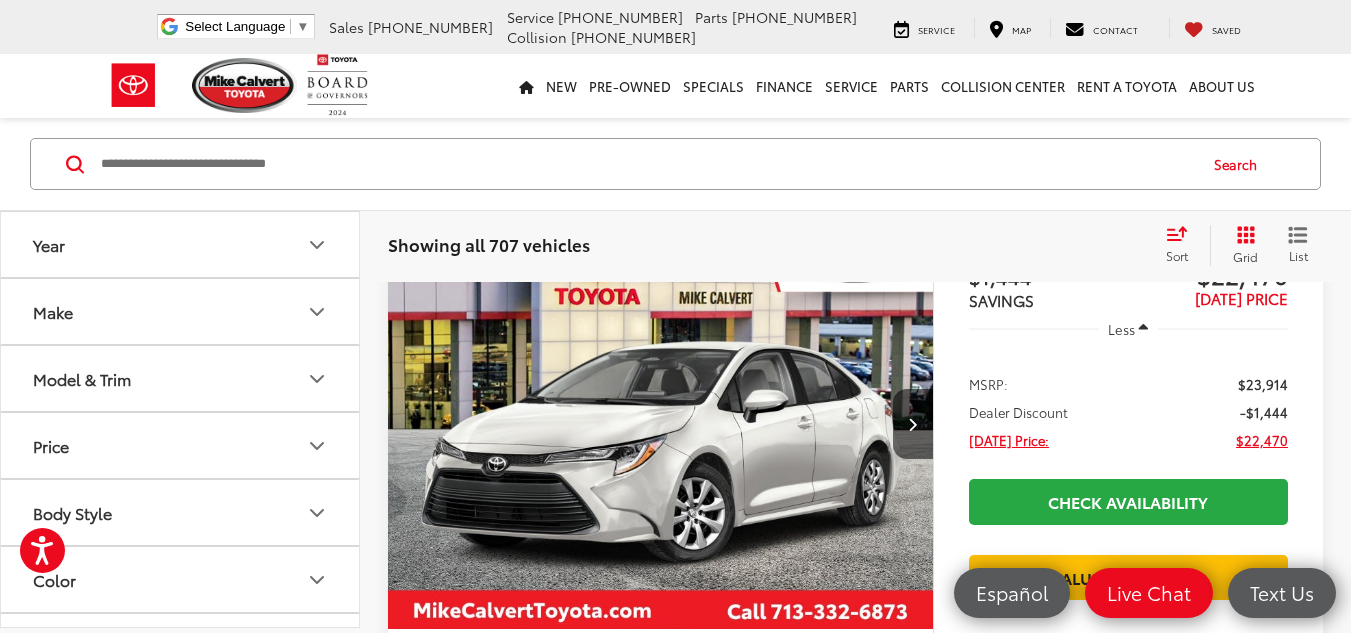 scroll, scrollTop: 0, scrollLeft: 0, axis: both 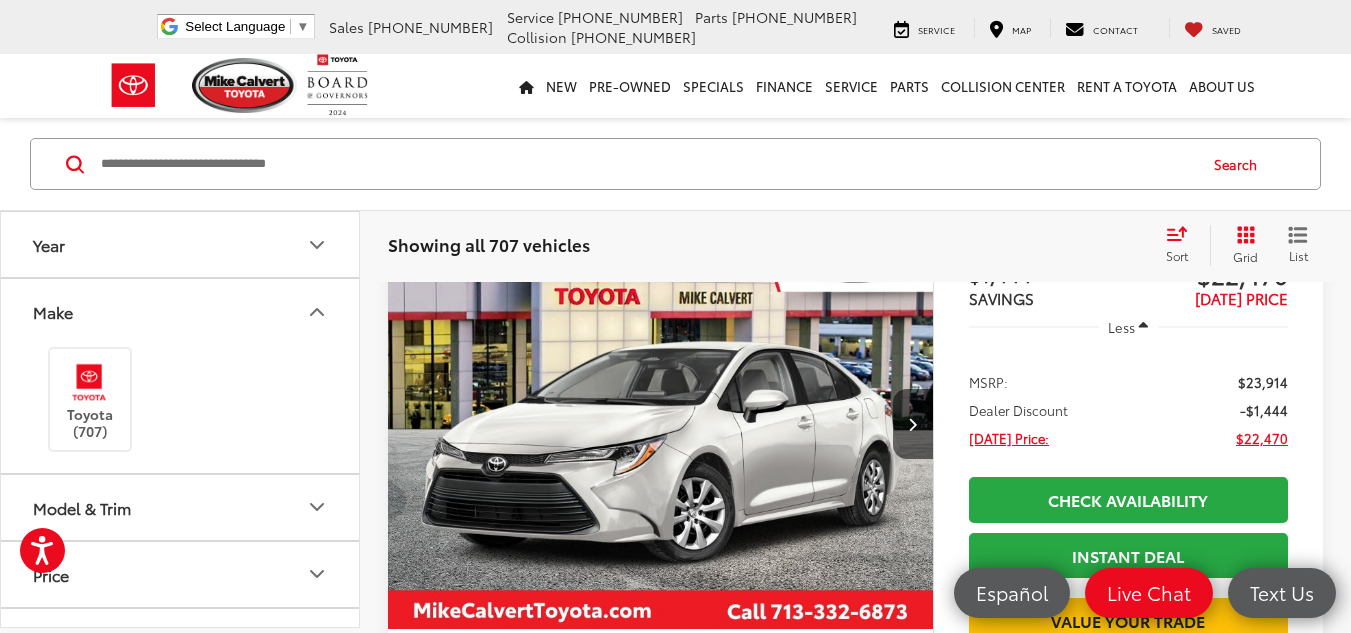 click 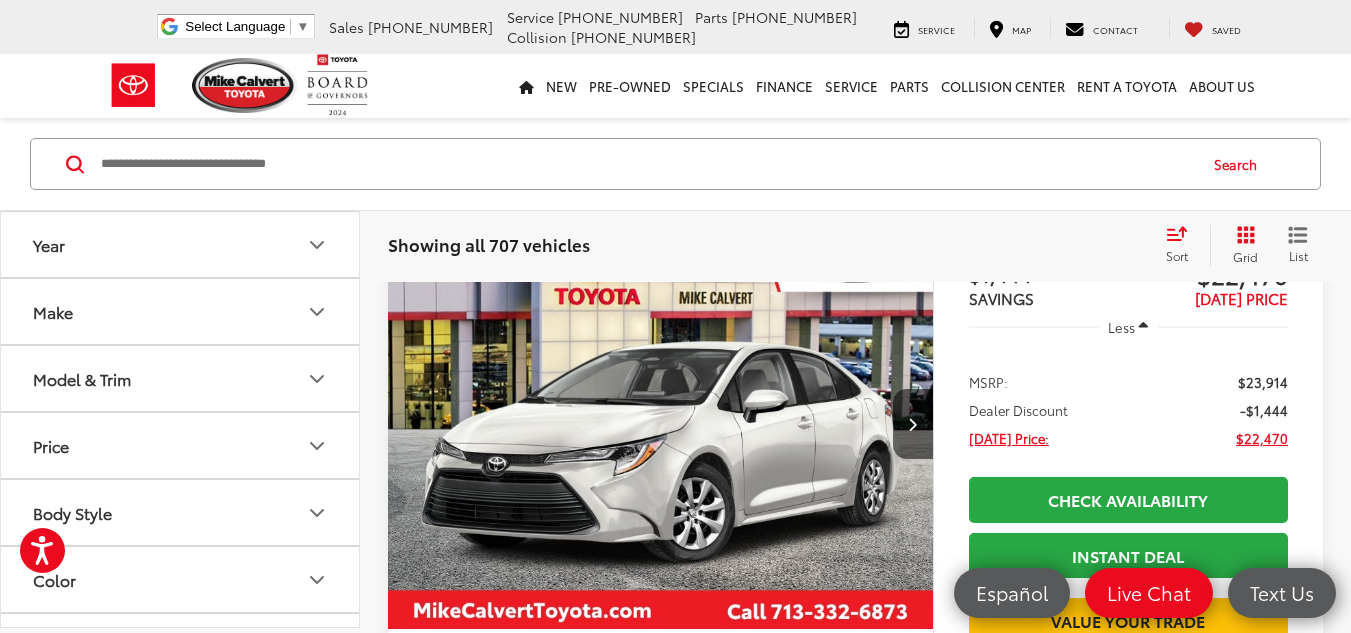 click on "Model & Trim" at bounding box center [181, 378] 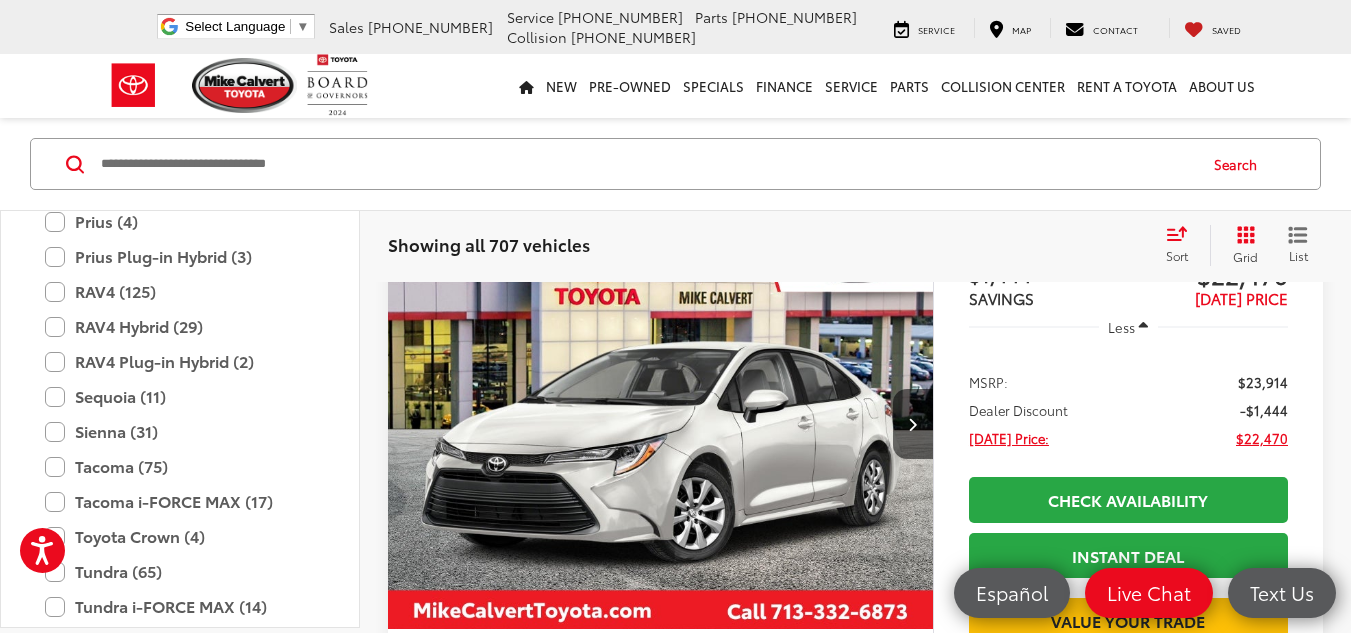 scroll, scrollTop: 795, scrollLeft: 0, axis: vertical 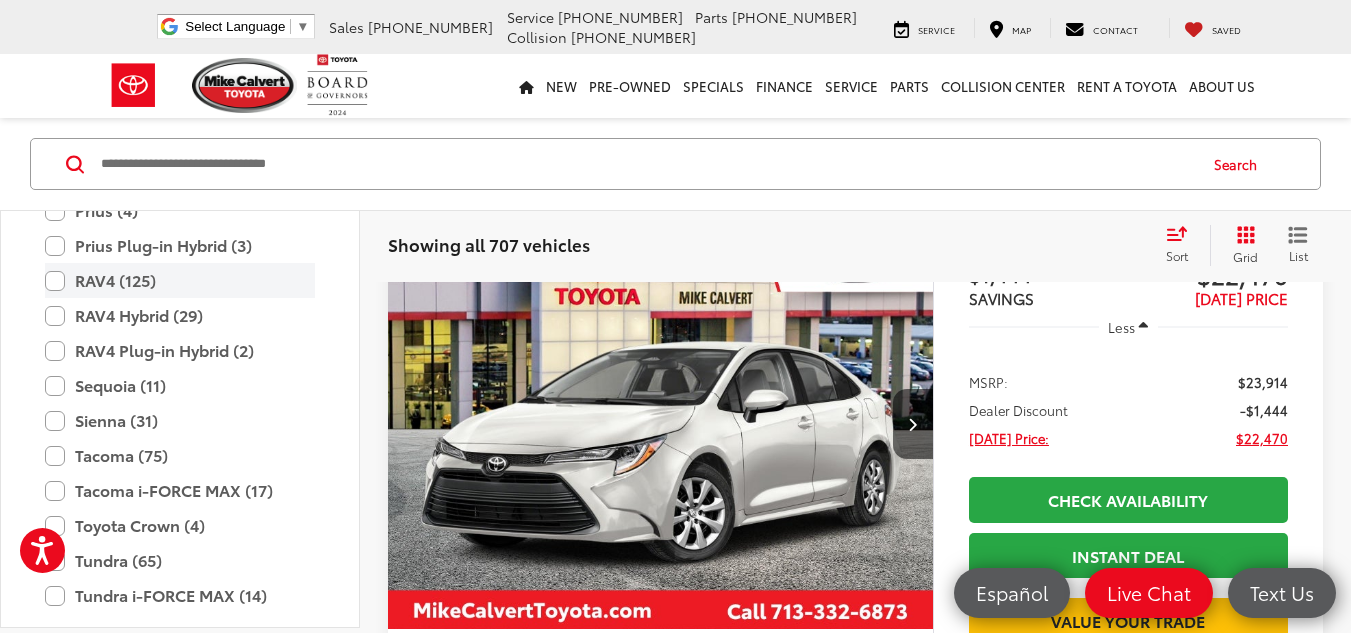 click on "RAV4 (125)" at bounding box center (180, 280) 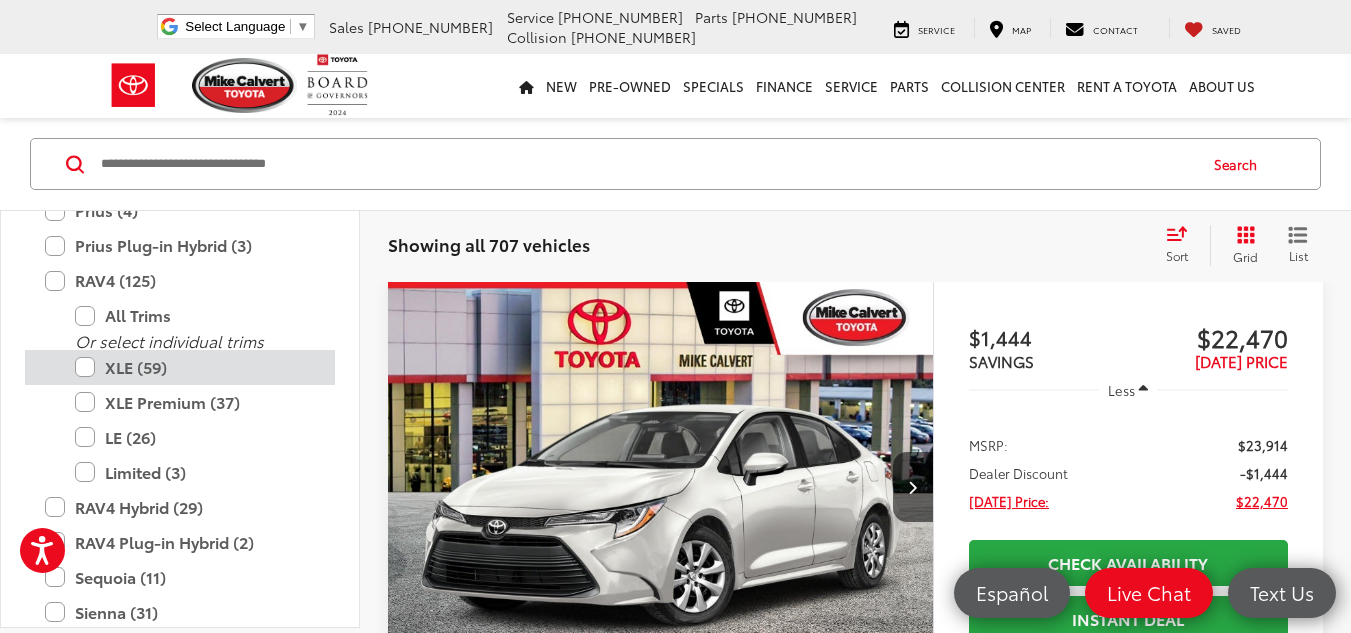 scroll, scrollTop: 264, scrollLeft: 0, axis: vertical 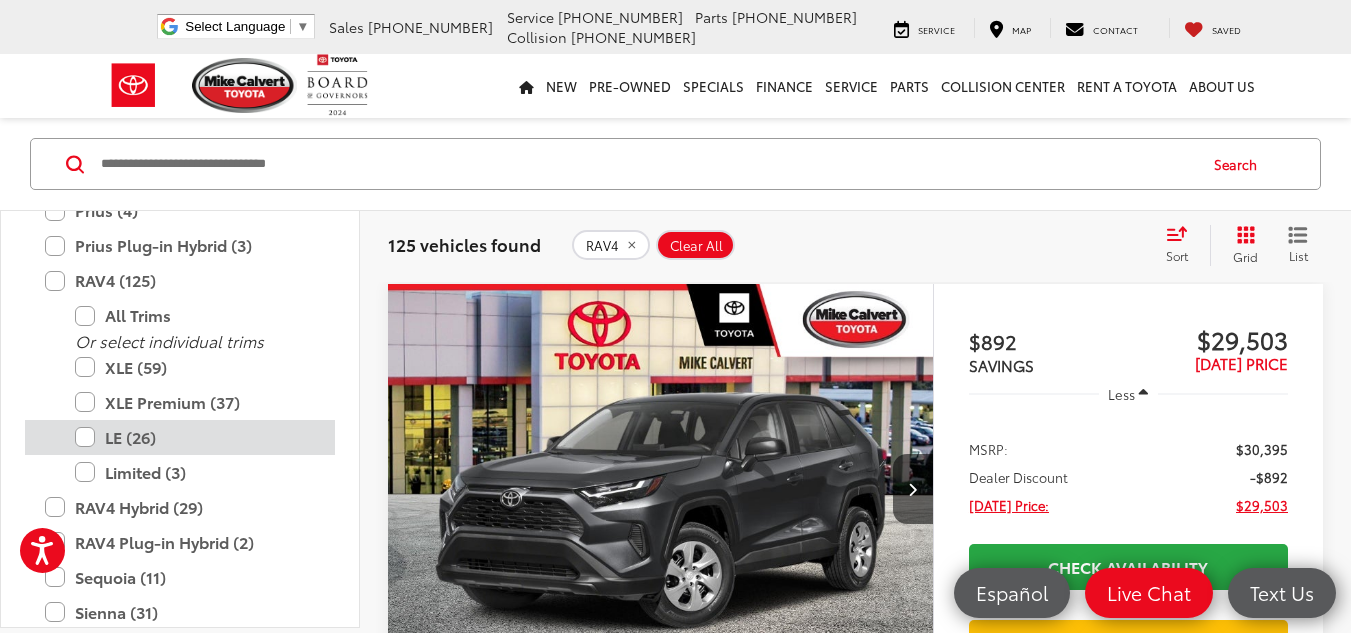 click on "LE (26)" at bounding box center [195, 437] 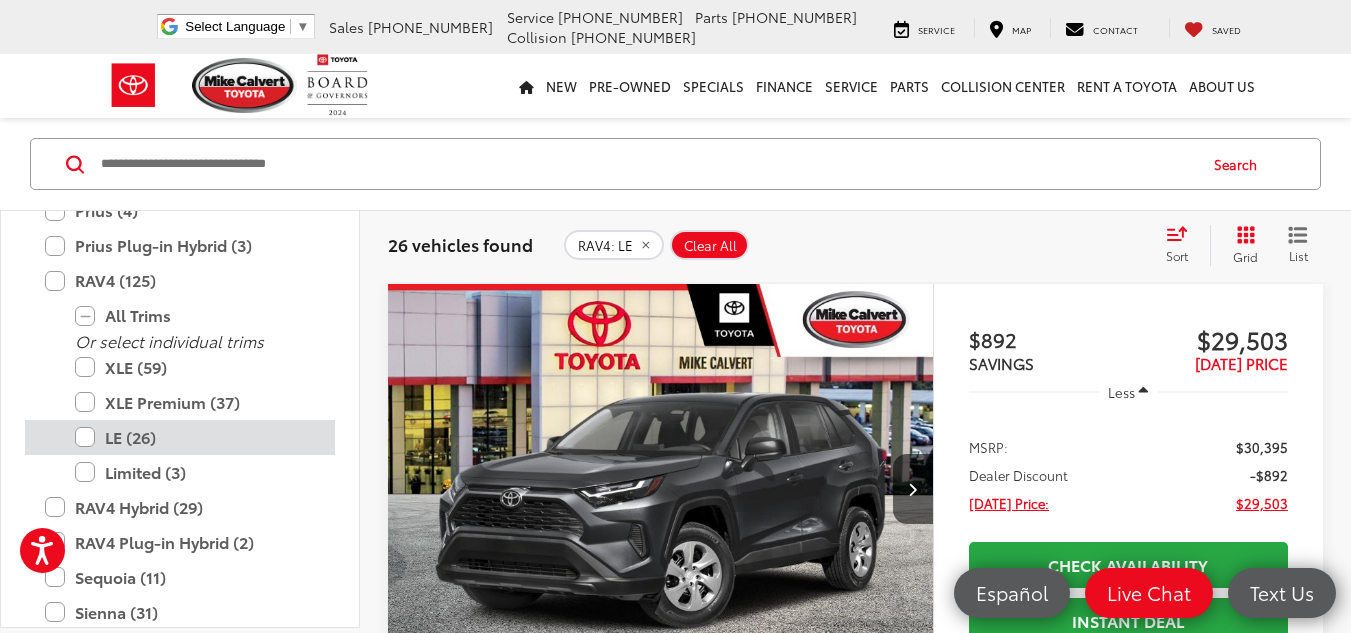 click on "LE (26)" at bounding box center [195, 437] 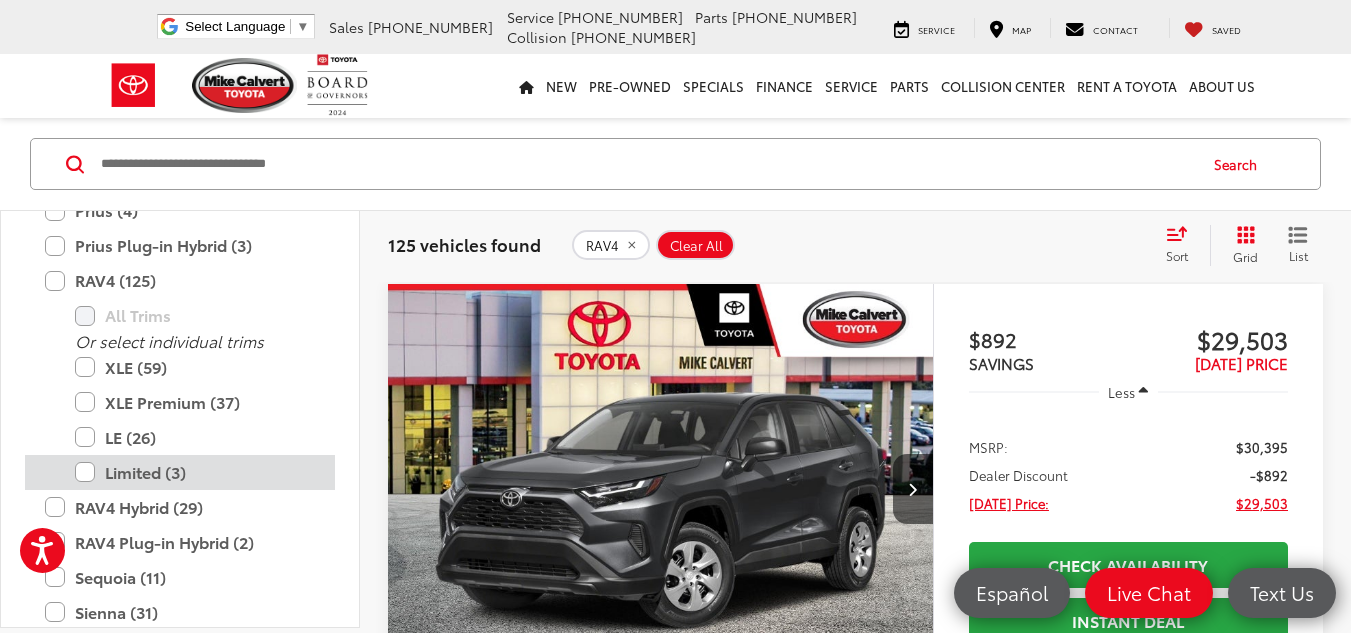 click on "Limited (3)" at bounding box center [195, 472] 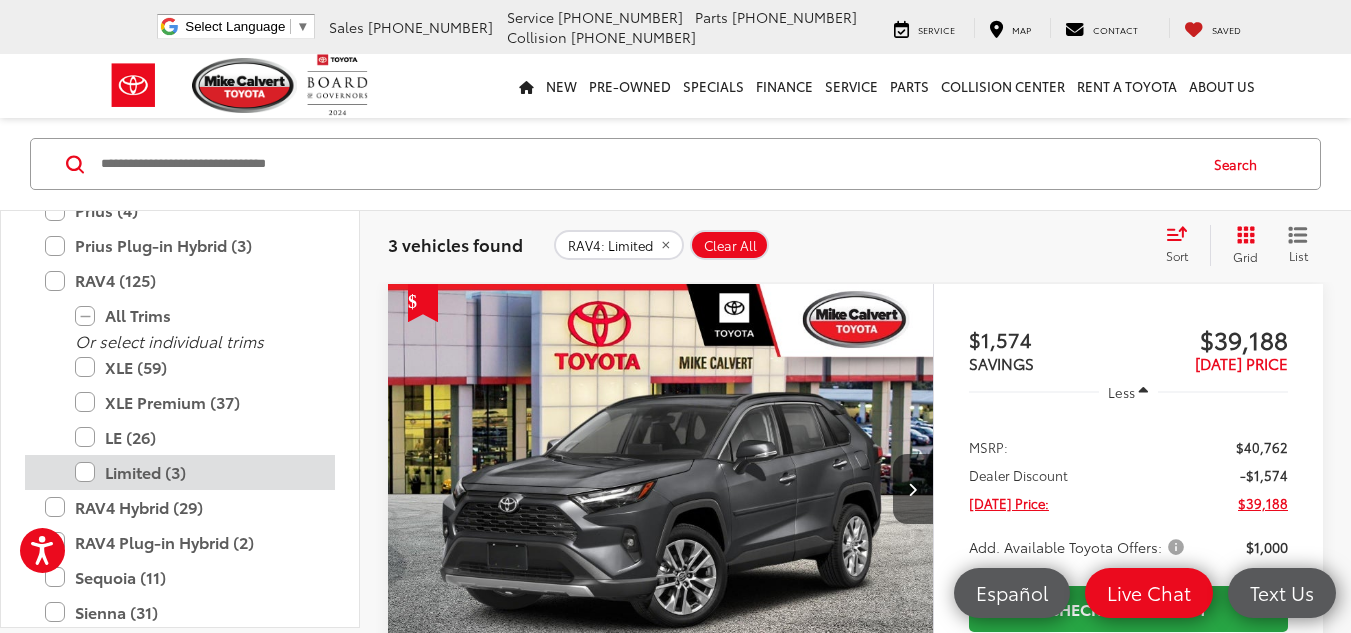 click on "Limited (3)" at bounding box center [195, 472] 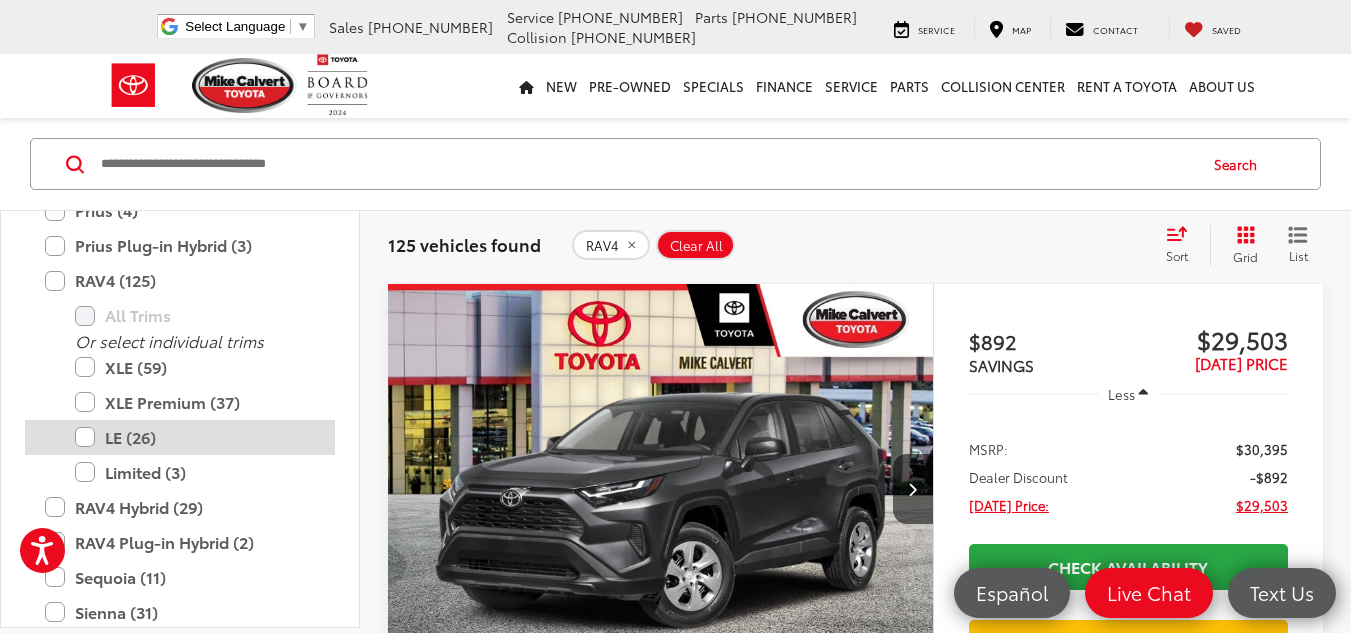 click on "LE (26)" at bounding box center (195, 437) 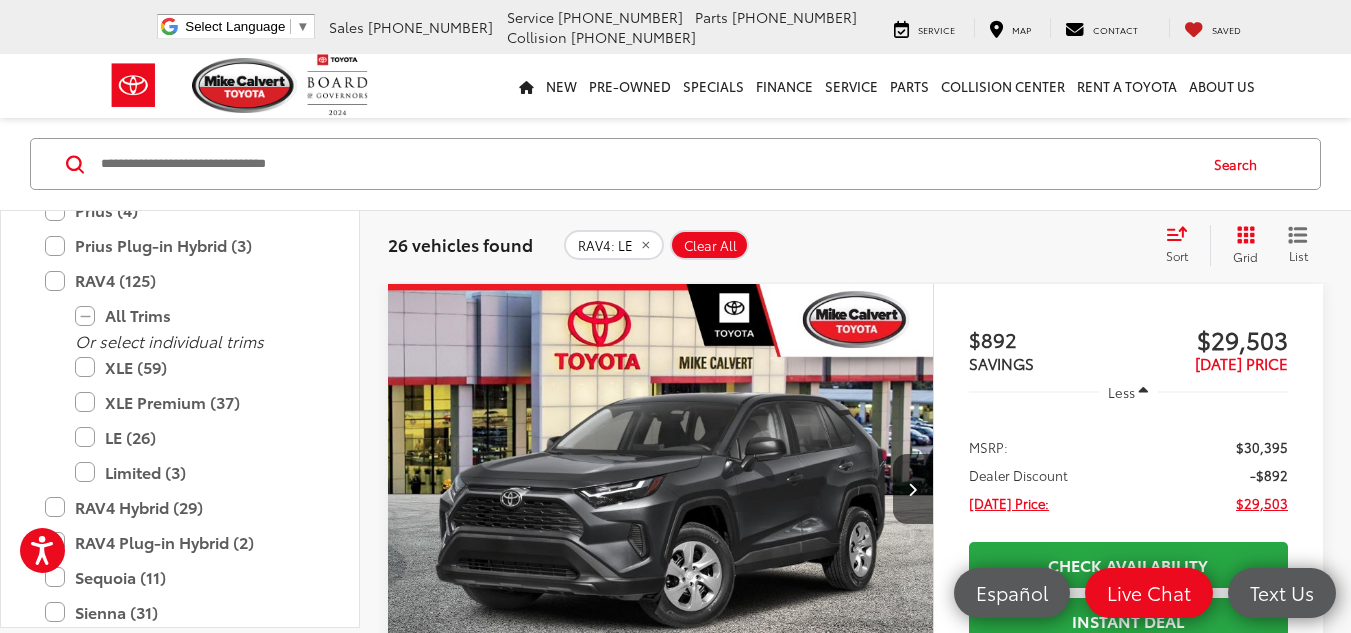 scroll, scrollTop: 817, scrollLeft: 0, axis: vertical 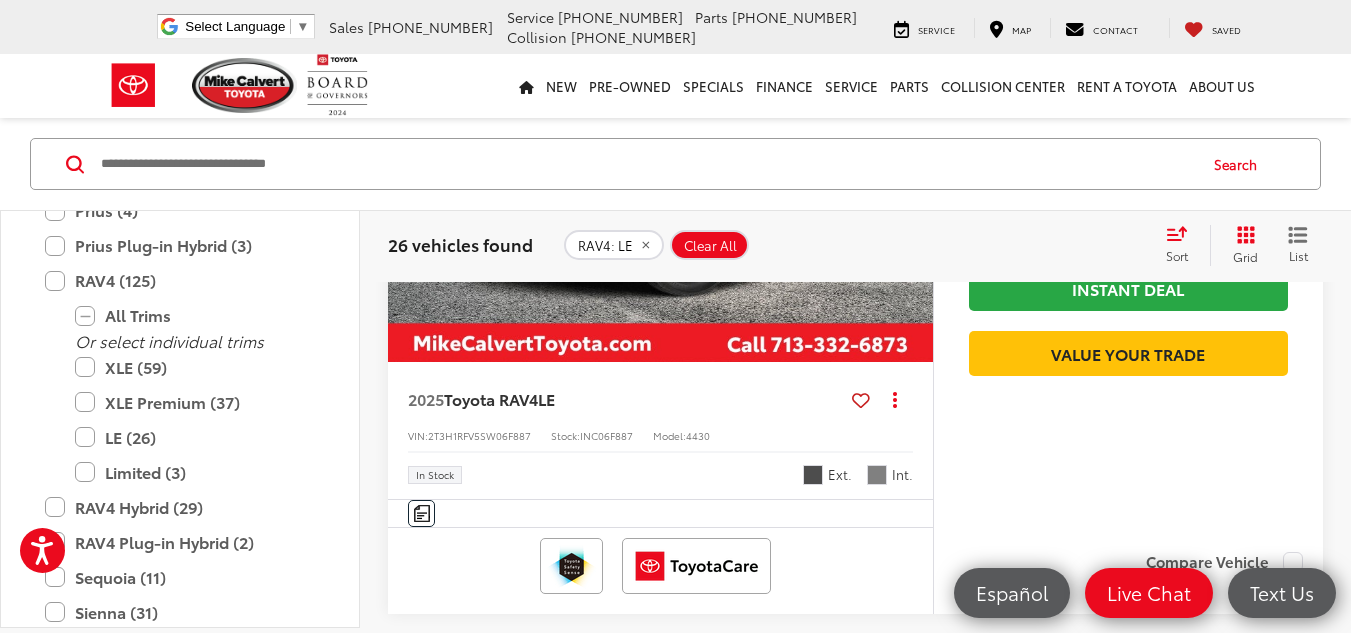 click at bounding box center (661, 157) 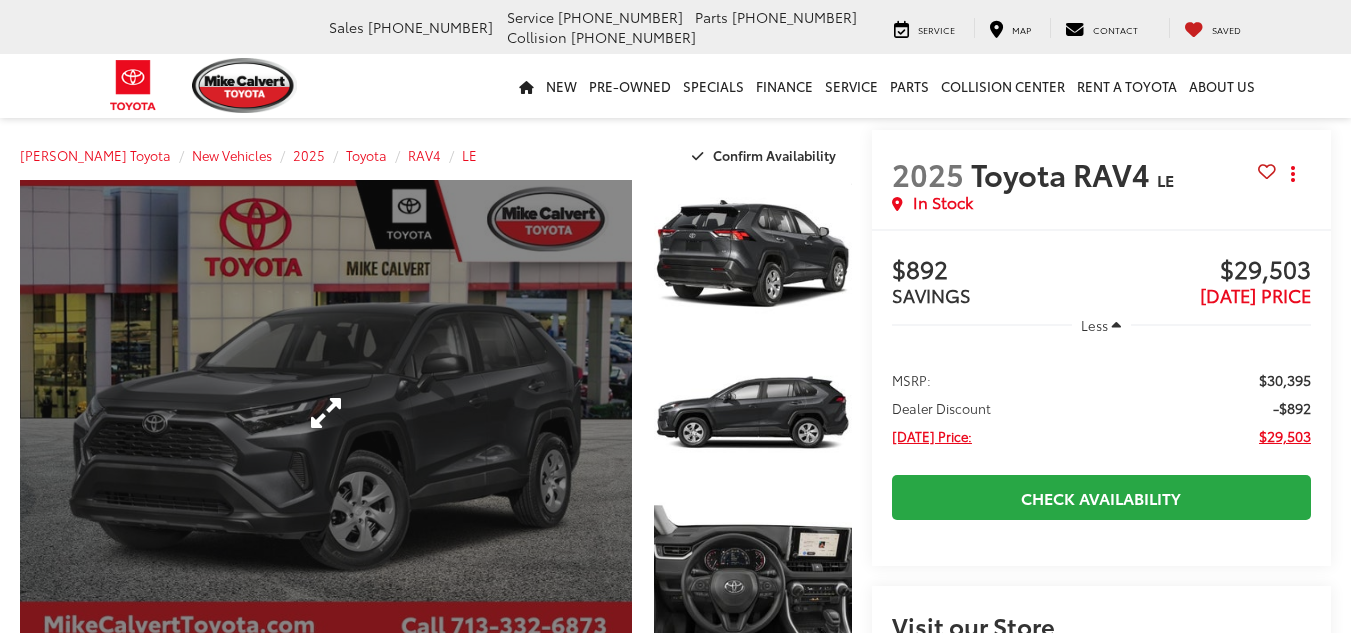scroll, scrollTop: 0, scrollLeft: 0, axis: both 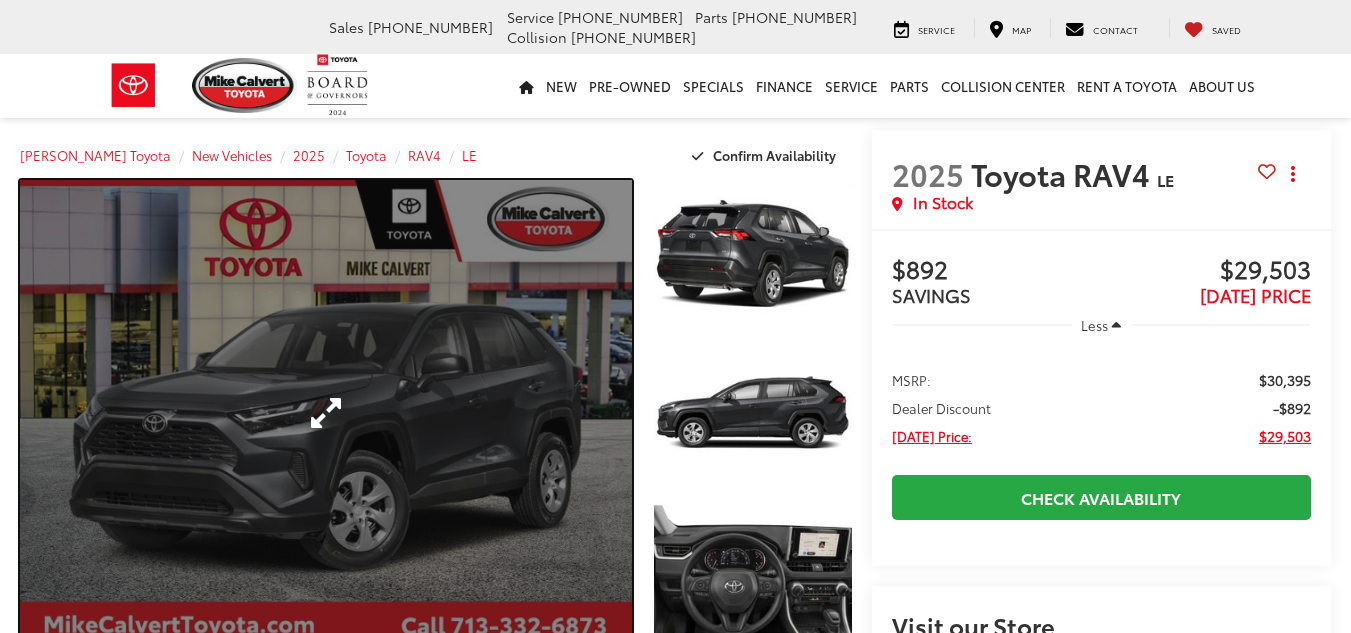 click at bounding box center (326, 413) 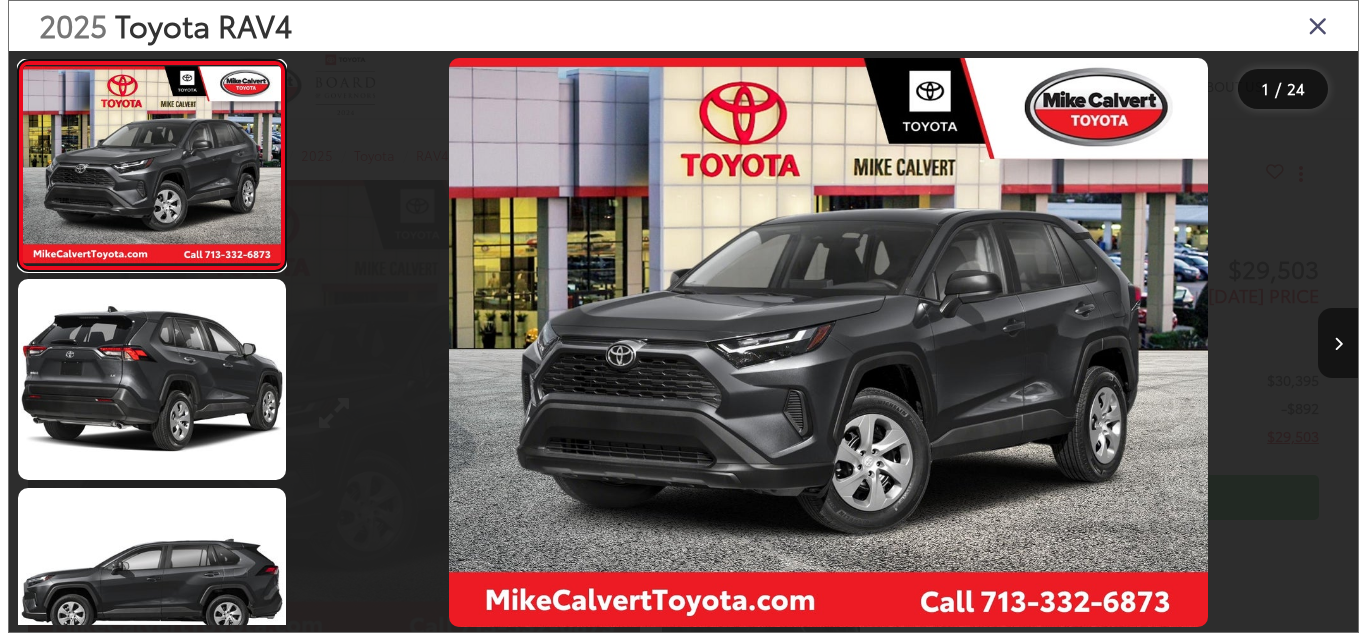 scroll, scrollTop: 0, scrollLeft: 0, axis: both 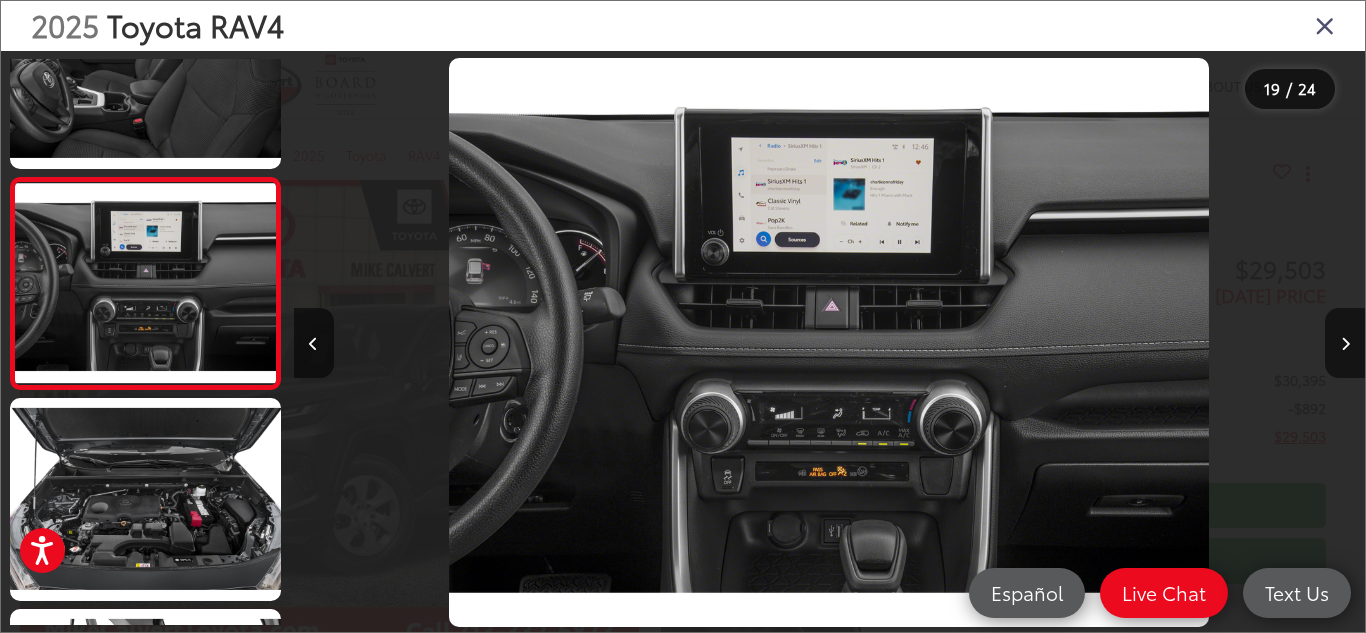 click at bounding box center (428, 342) 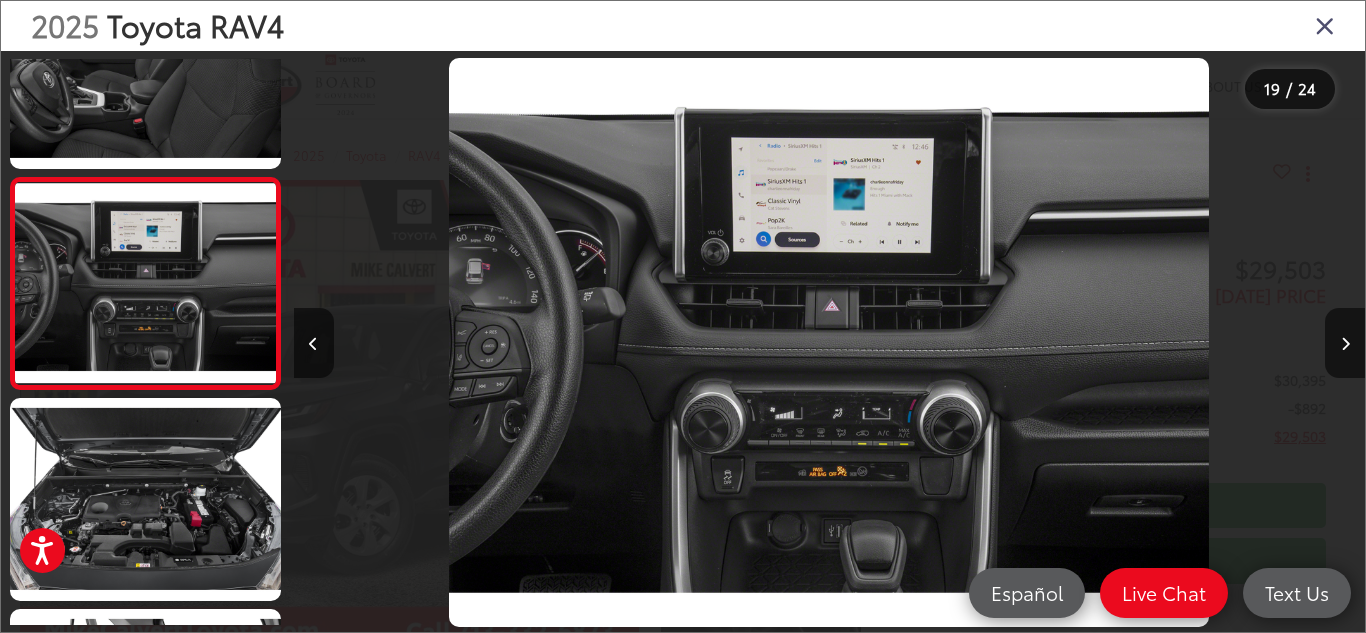 click at bounding box center [1325, 25] 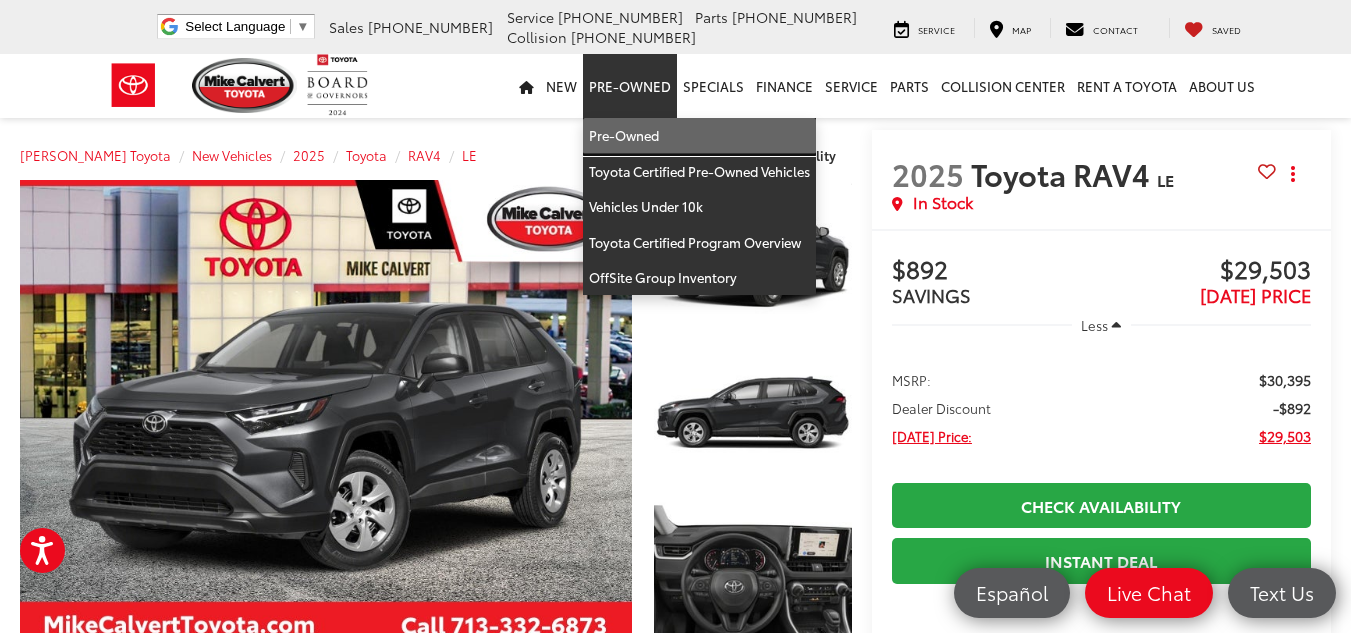 click on "Pre-Owned" at bounding box center (699, 136) 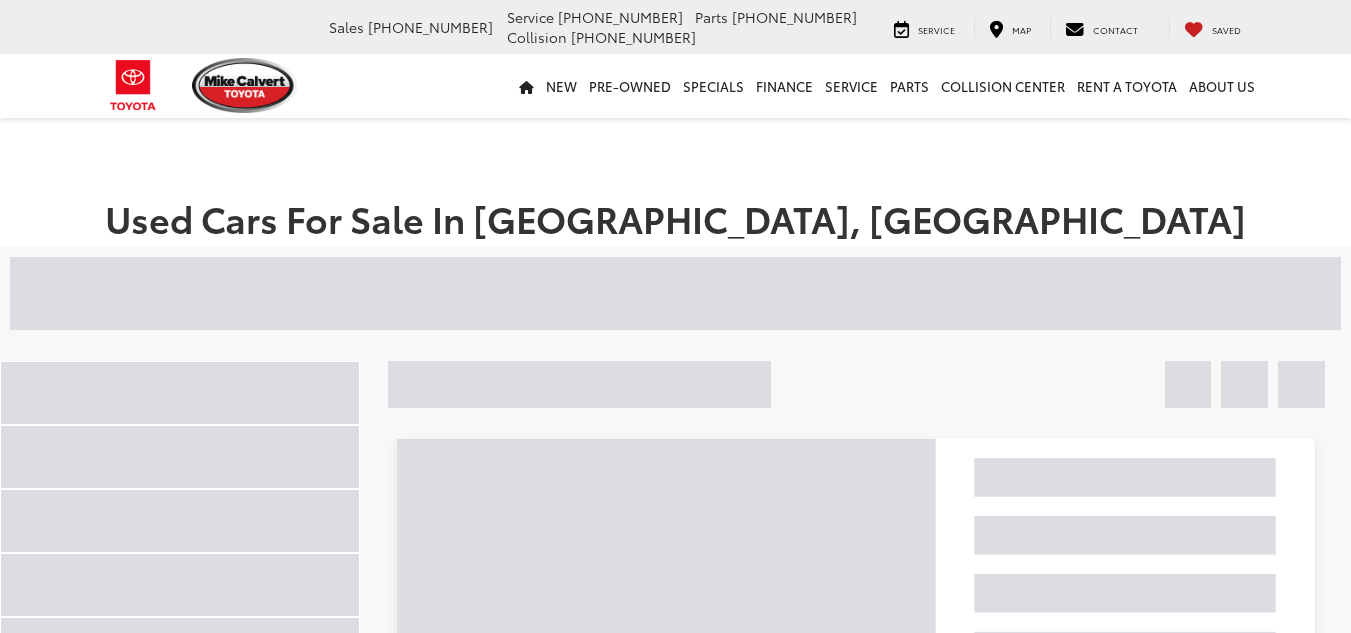 scroll, scrollTop: 0, scrollLeft: 0, axis: both 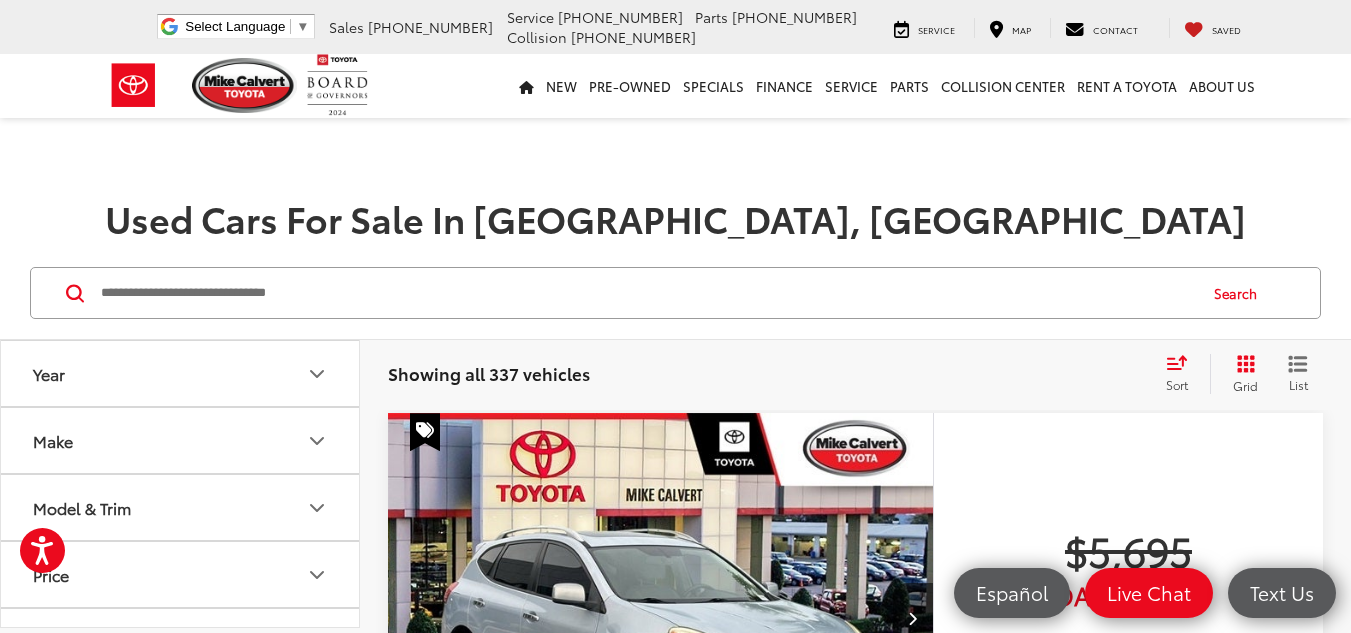 click on "Make" at bounding box center (181, 440) 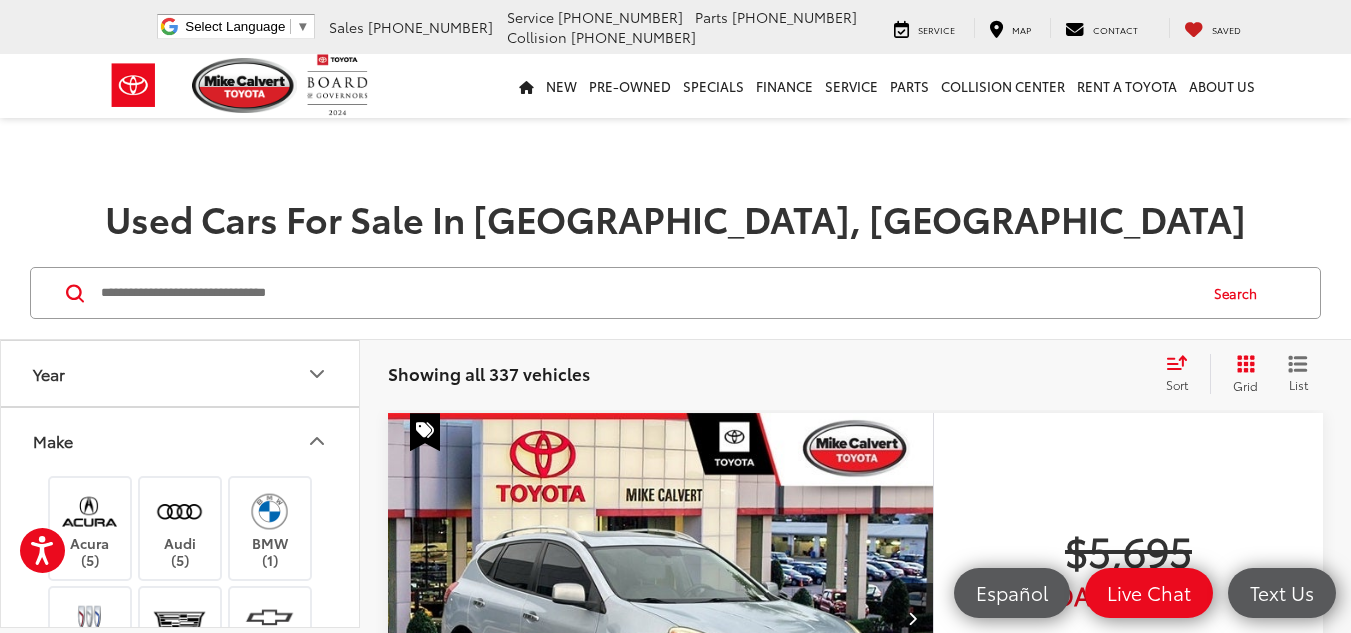 scroll, scrollTop: 251, scrollLeft: 0, axis: vertical 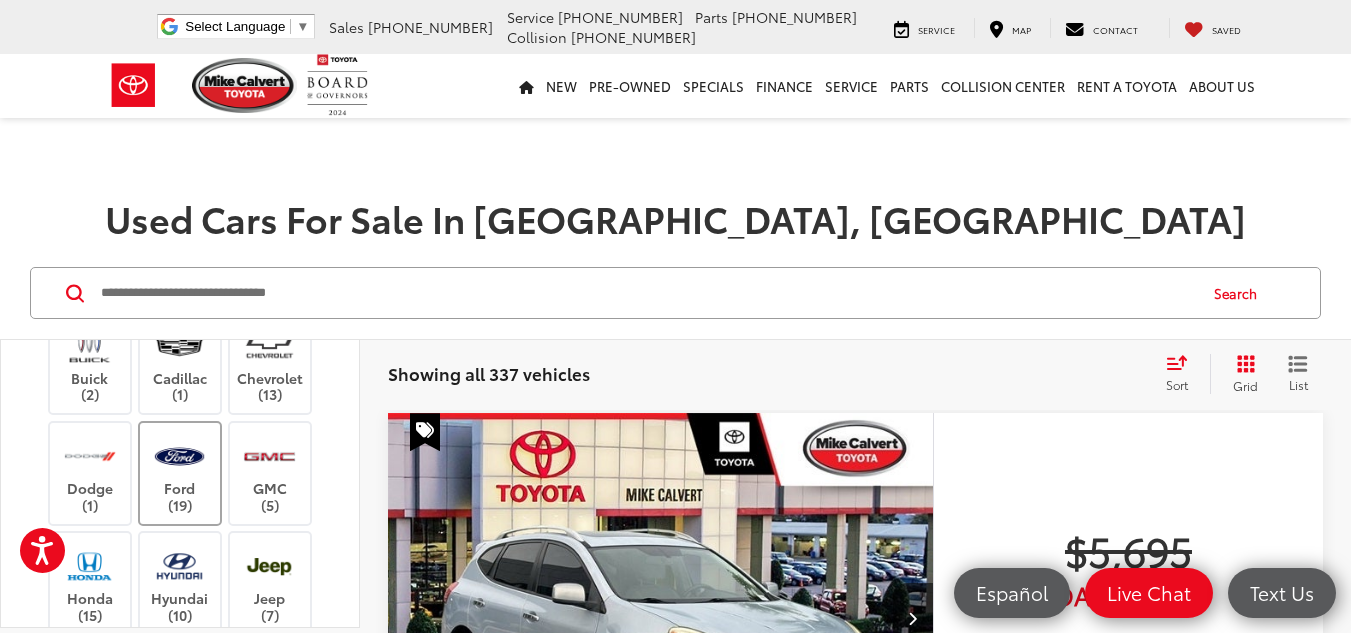 click at bounding box center (179, 456) 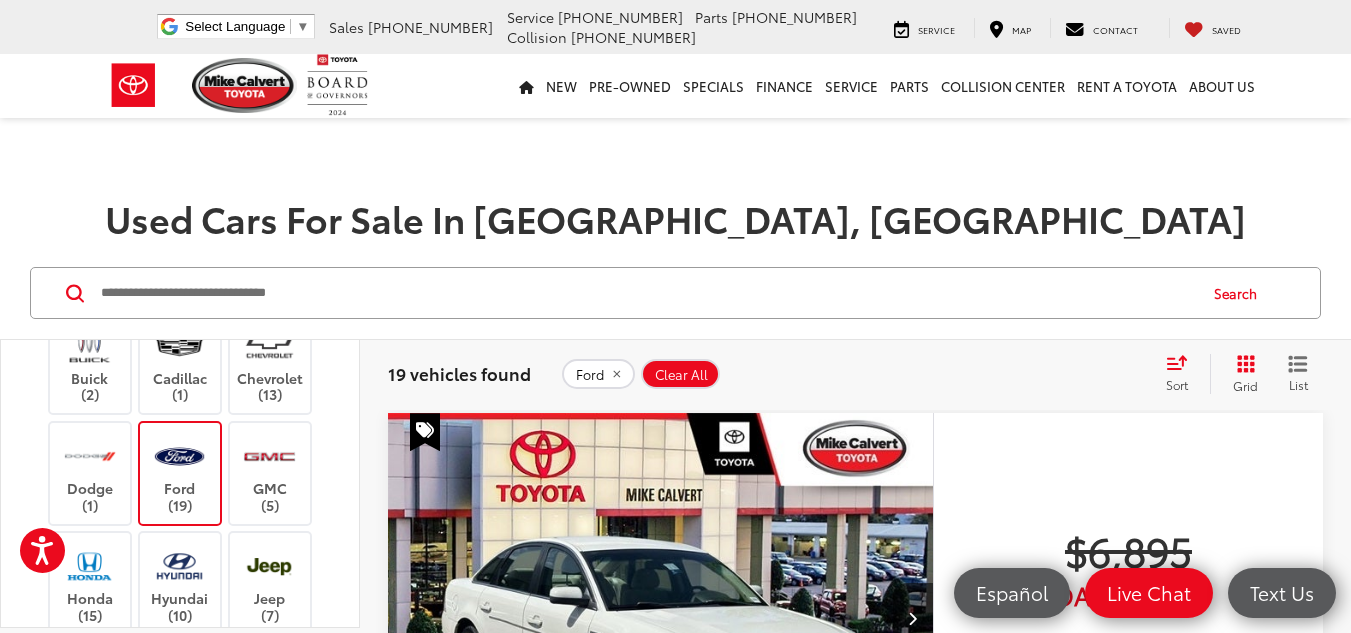 click on "Acura   (5)   Audi   (5)   BMW   (1)   Buick   (2)   Cadillac   (1)   Chevrolet   (13)   Dodge   (1)   Ford   (19)   GMC   (5)   Honda   (15)   Hyundai   (10)   Jeep   (7)   Kia   (3)   Land Rover   (1)   Lexus   (7)   Lincoln   (1)   Mazda   (3)   Mercedes-Benz   (1)   Nissan   (16)   RAM   (4)   Subaru   (5)   Tesla   (1)   Toyota   (210)   Volkswagen   (1)" at bounding box center (180, 585) 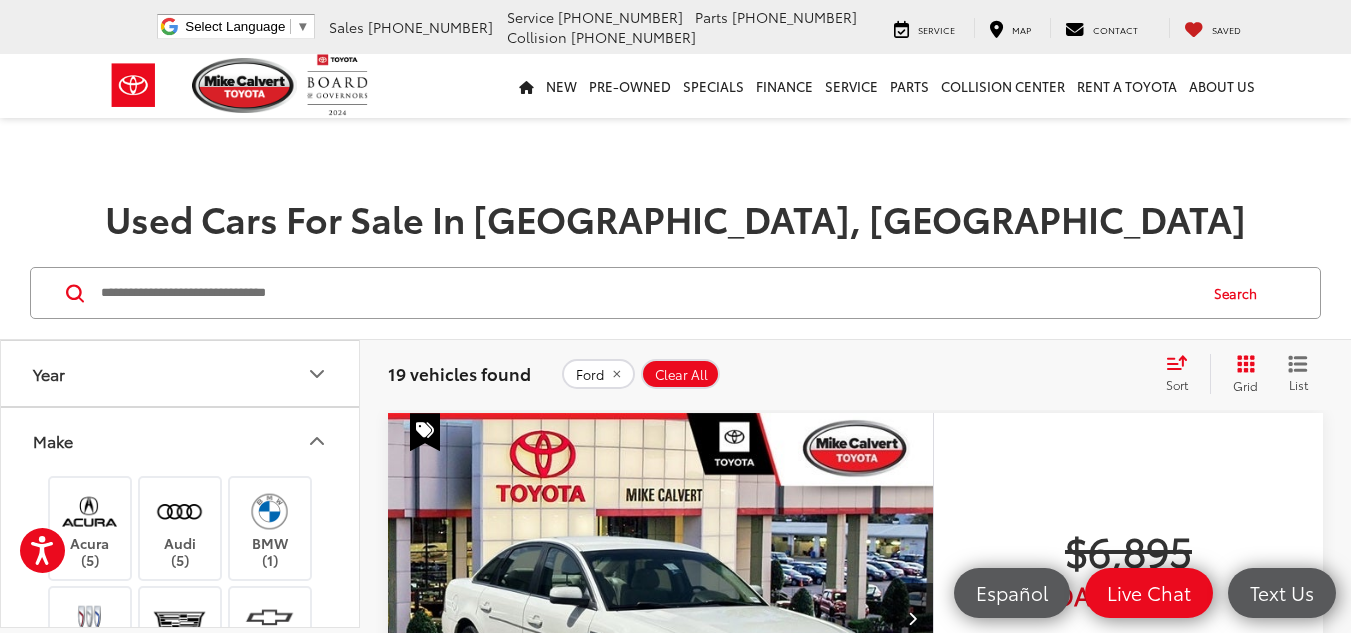 click on "Make" at bounding box center [181, 440] 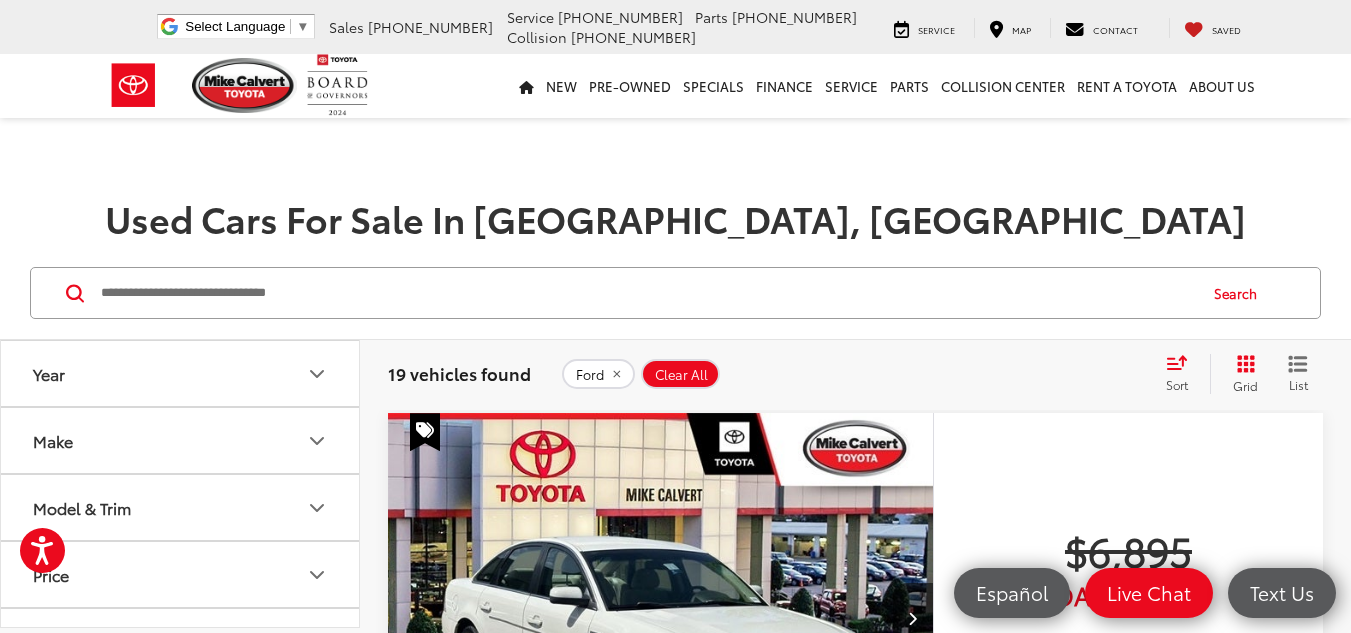 click on "Year" at bounding box center (181, 373) 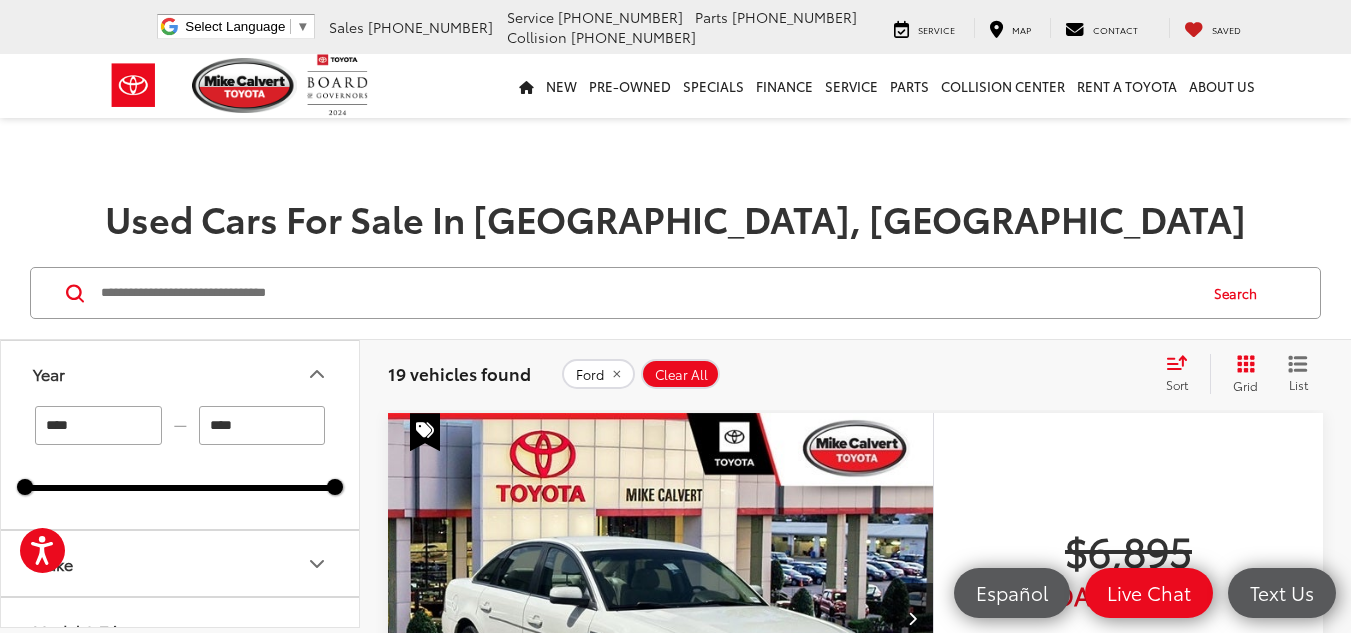 drag, startPoint x: 128, startPoint y: 429, endPoint x: 59, endPoint y: 438, distance: 69.58448 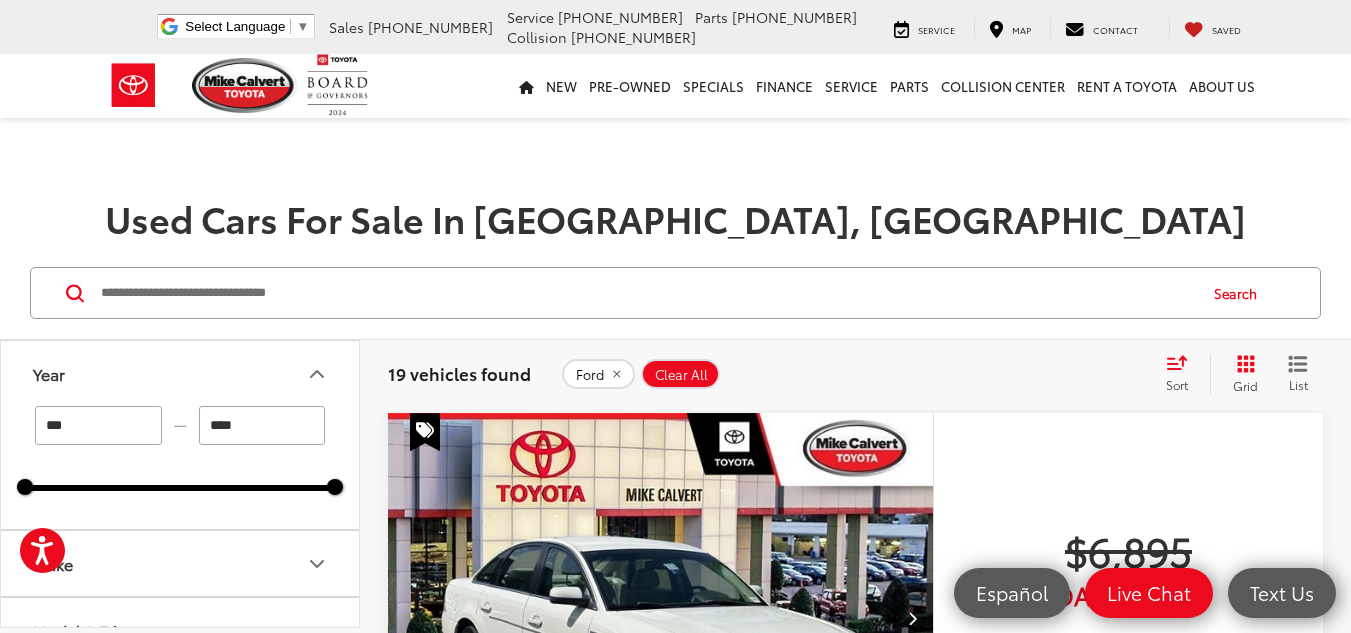 type on "****" 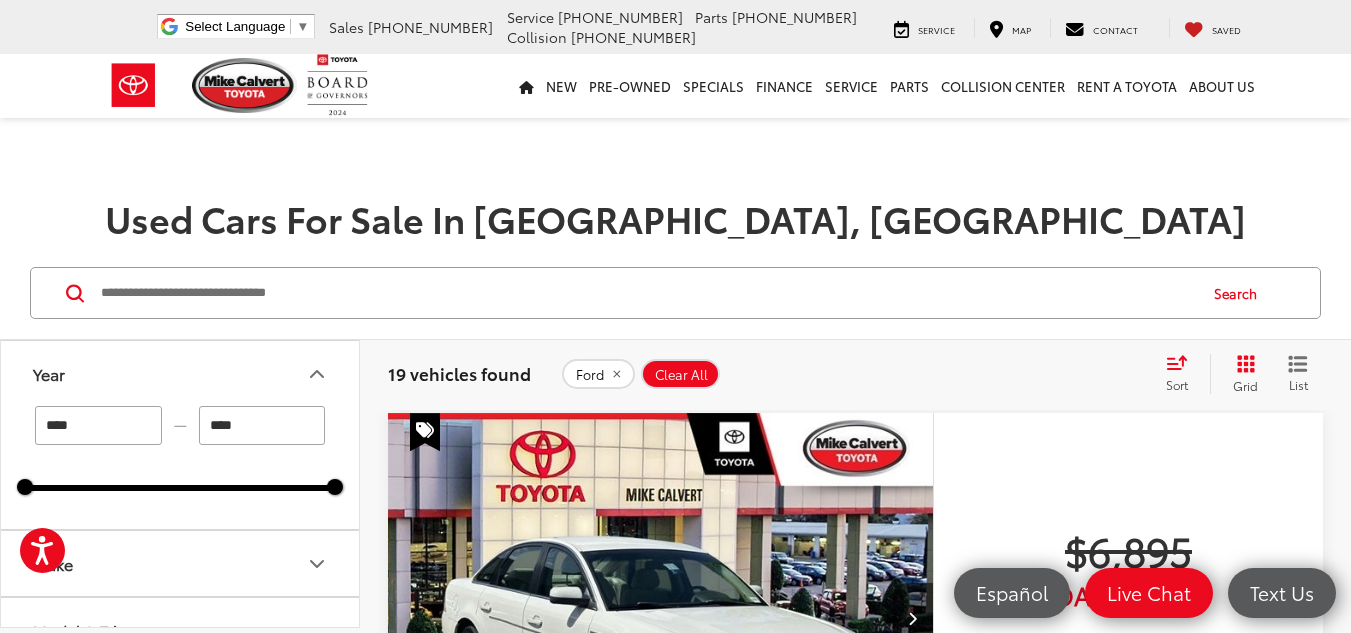 click on "Year" at bounding box center [181, 373] 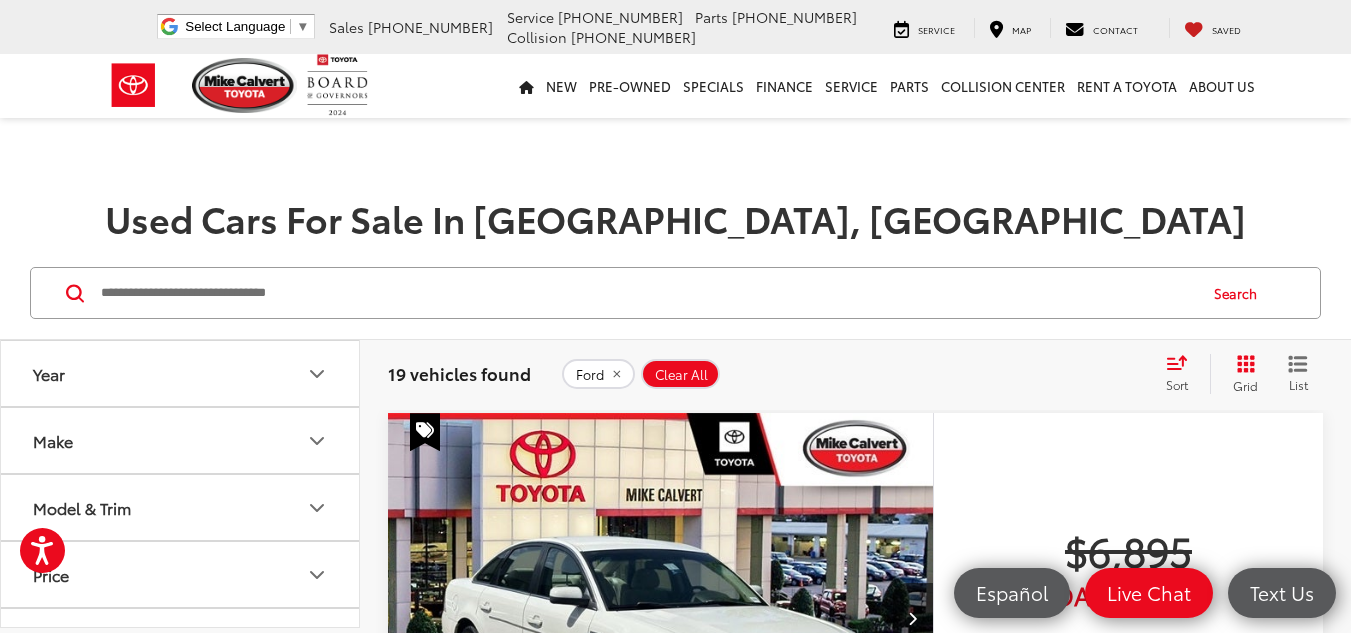 click on "Year" at bounding box center [181, 373] 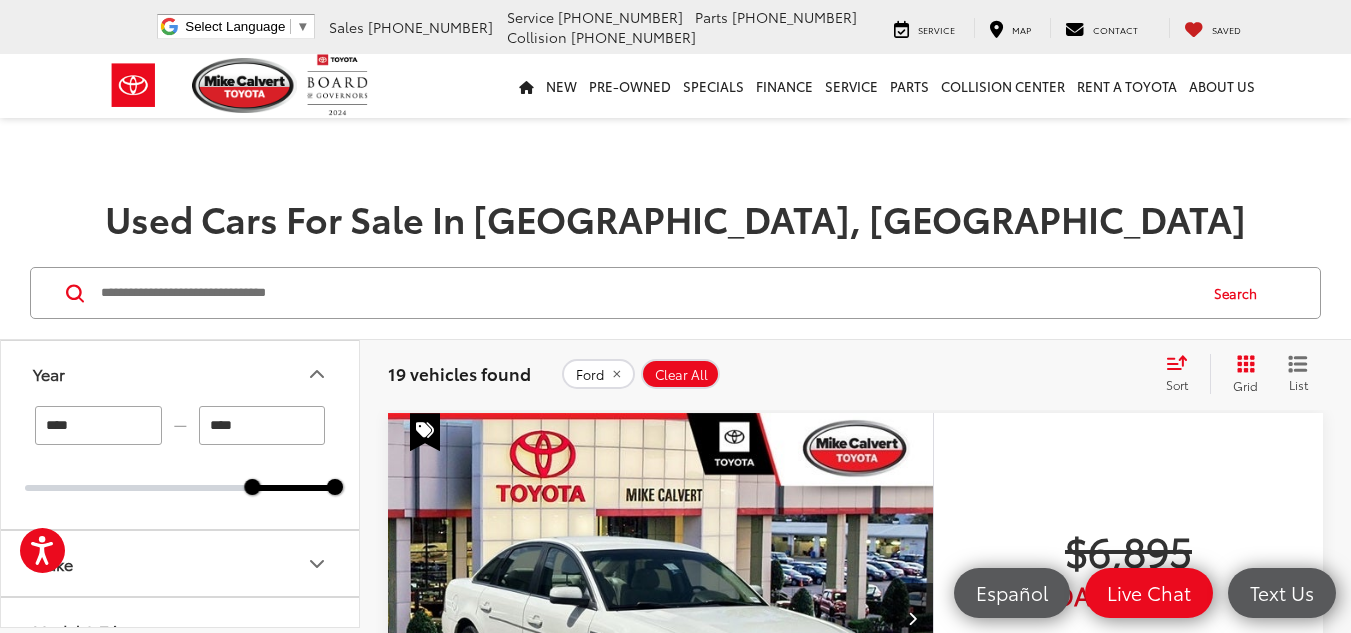 click on "Year" at bounding box center (181, 373) 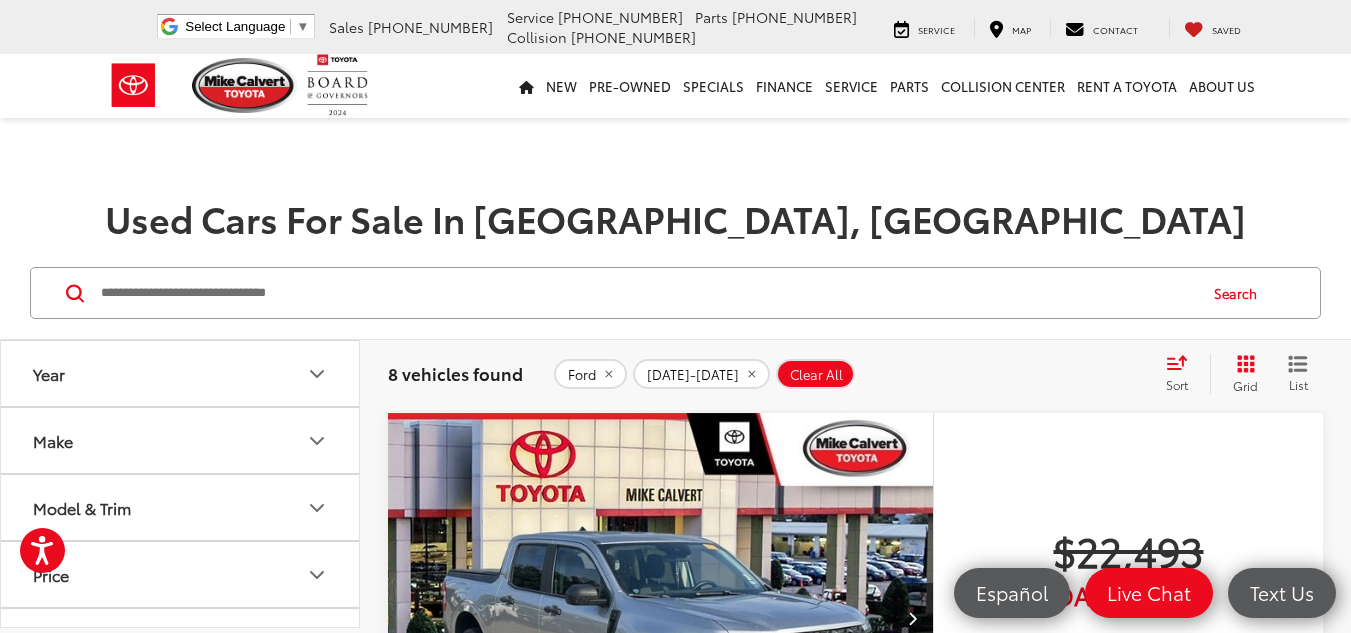 click on "Model & Trim" at bounding box center [181, 507] 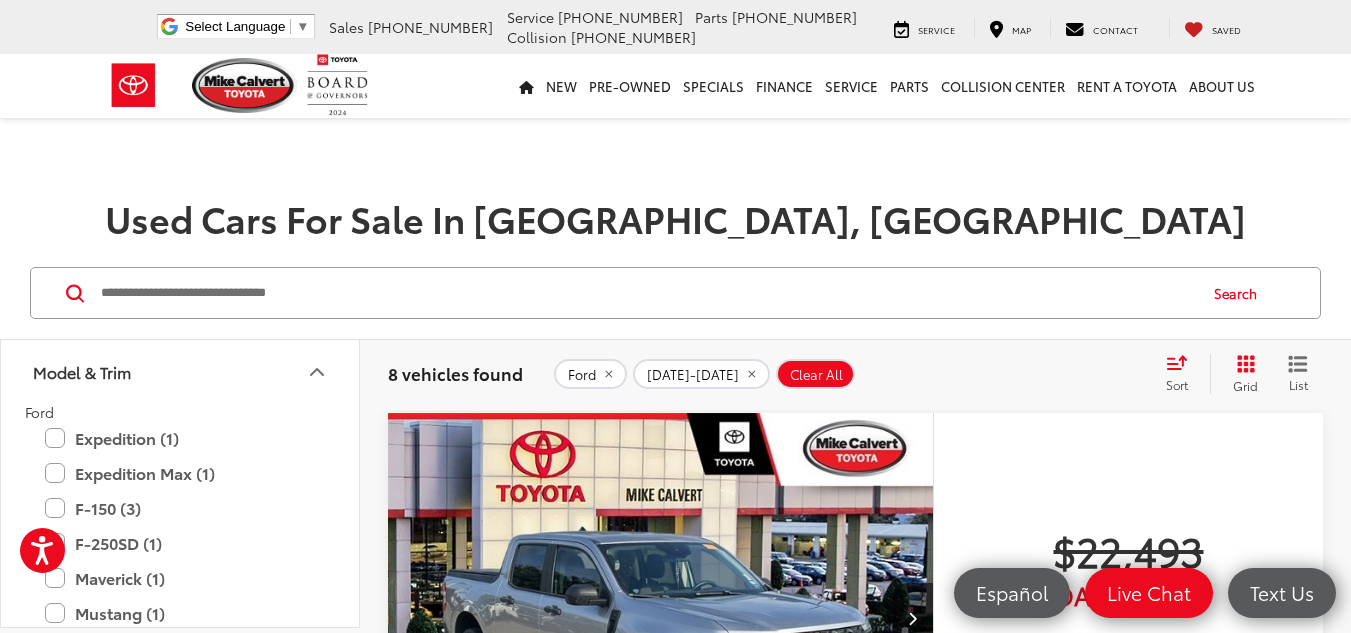 scroll, scrollTop: 0, scrollLeft: 0, axis: both 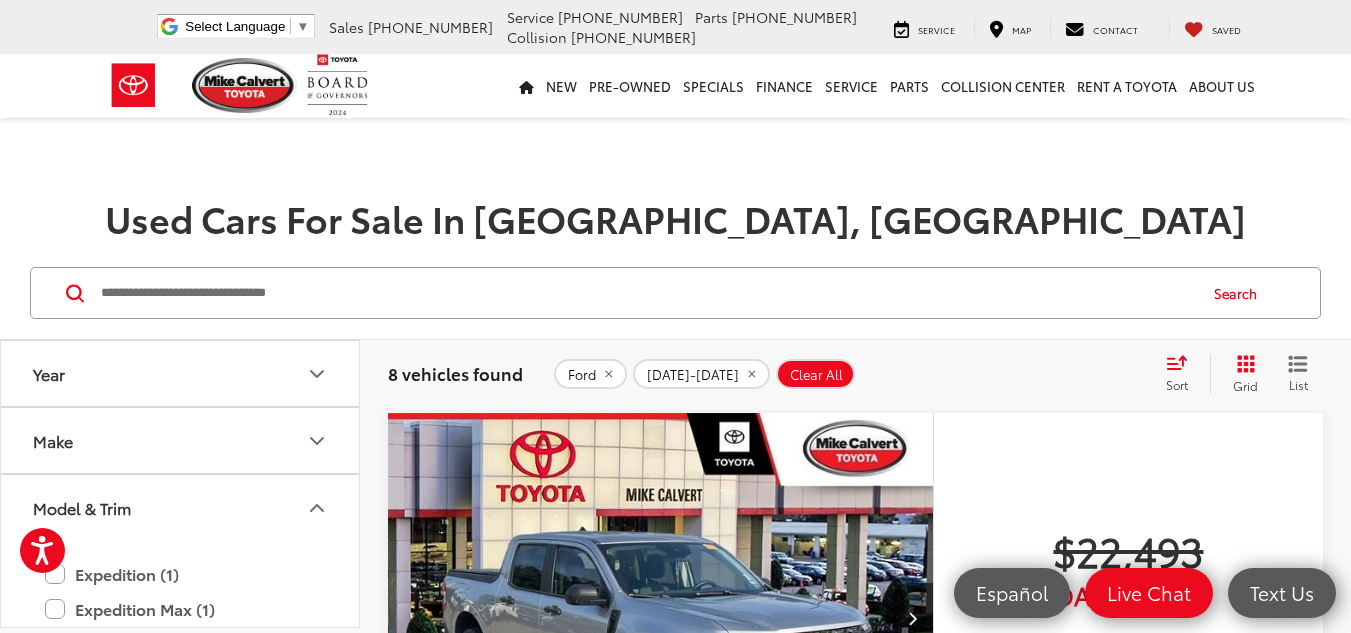 click on "Year" at bounding box center [181, 373] 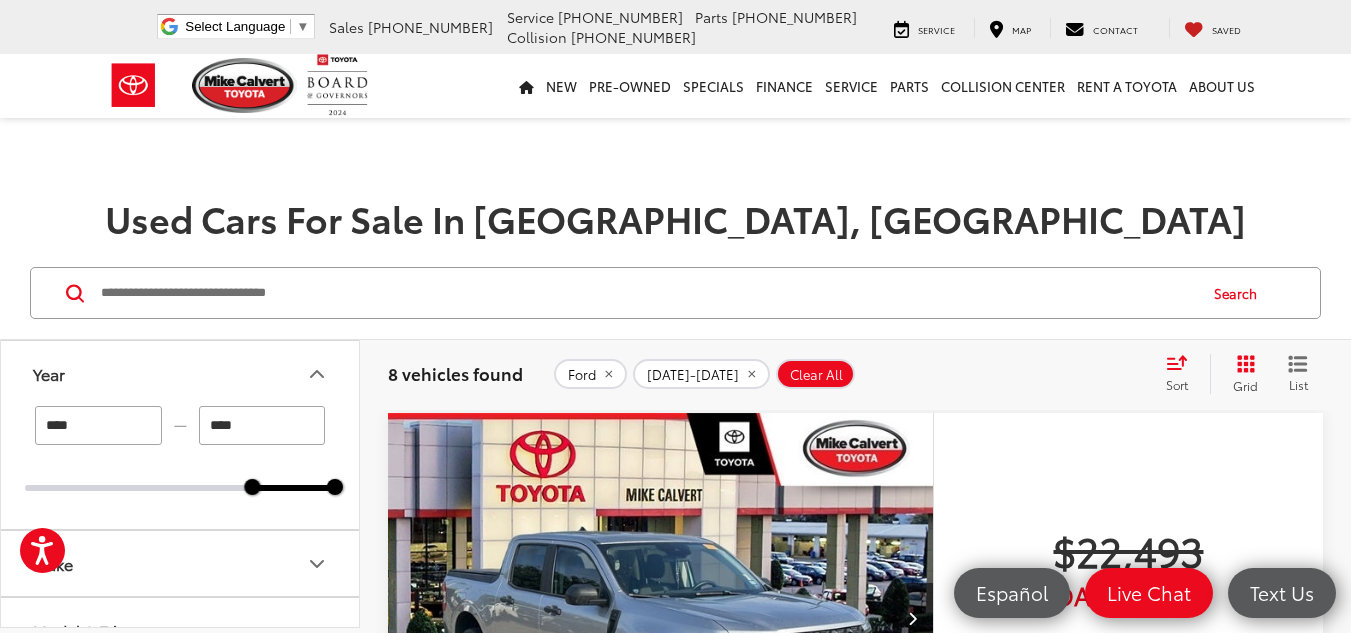 click 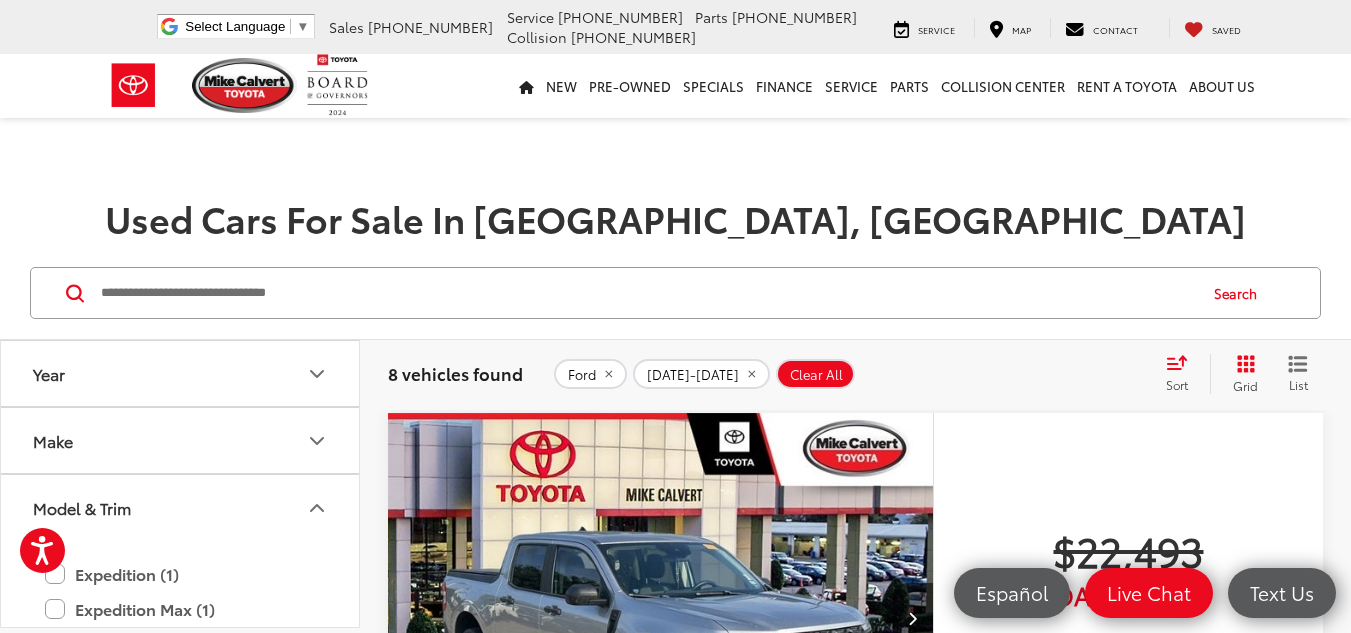 click on "Make" at bounding box center (181, 440) 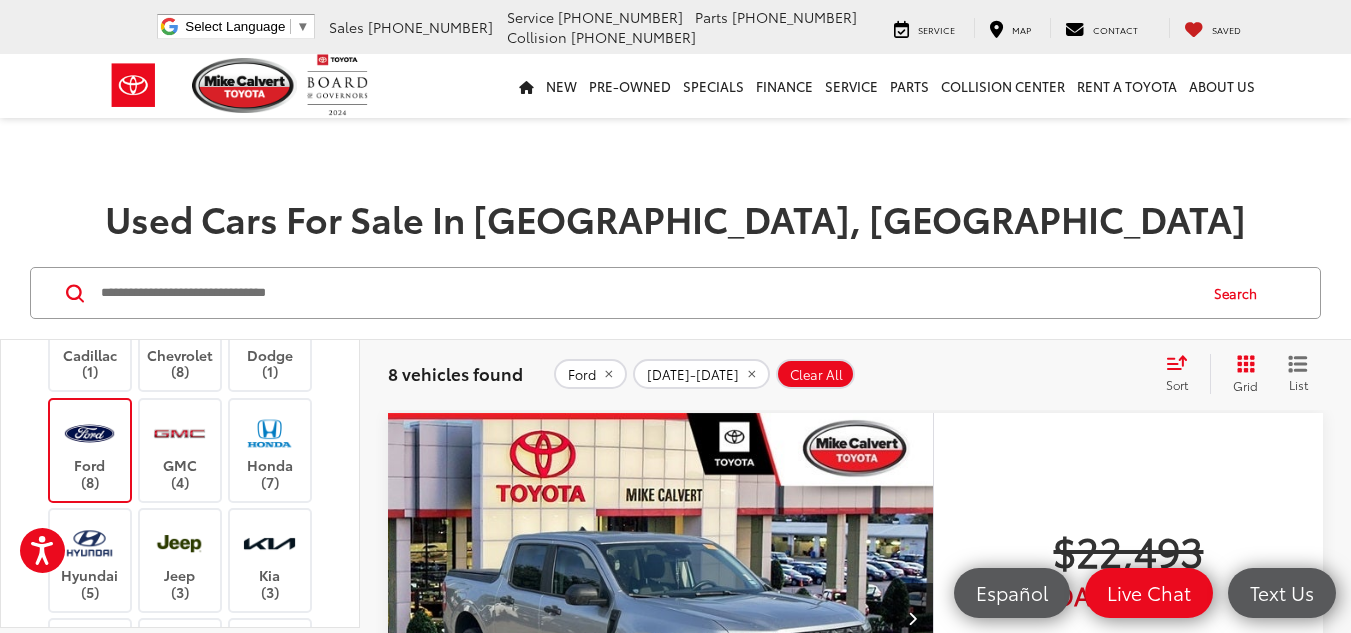 scroll, scrollTop: 316, scrollLeft: 0, axis: vertical 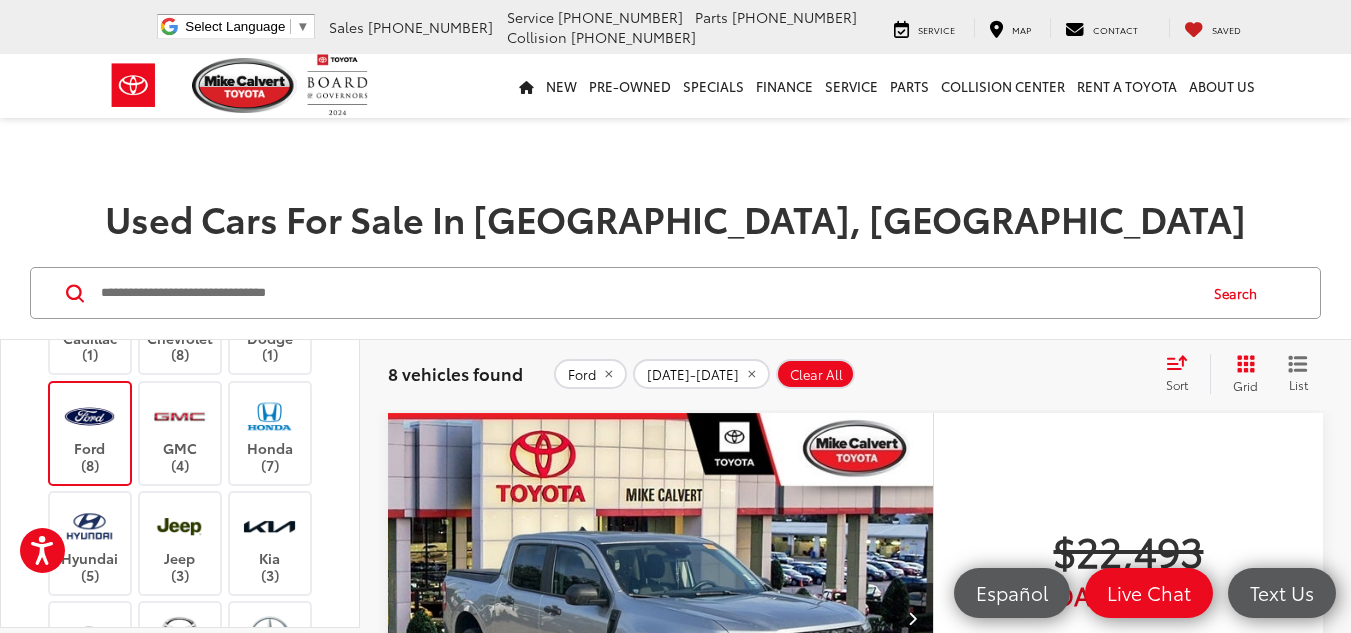 click on "Ford   (8)" at bounding box center [90, 433] 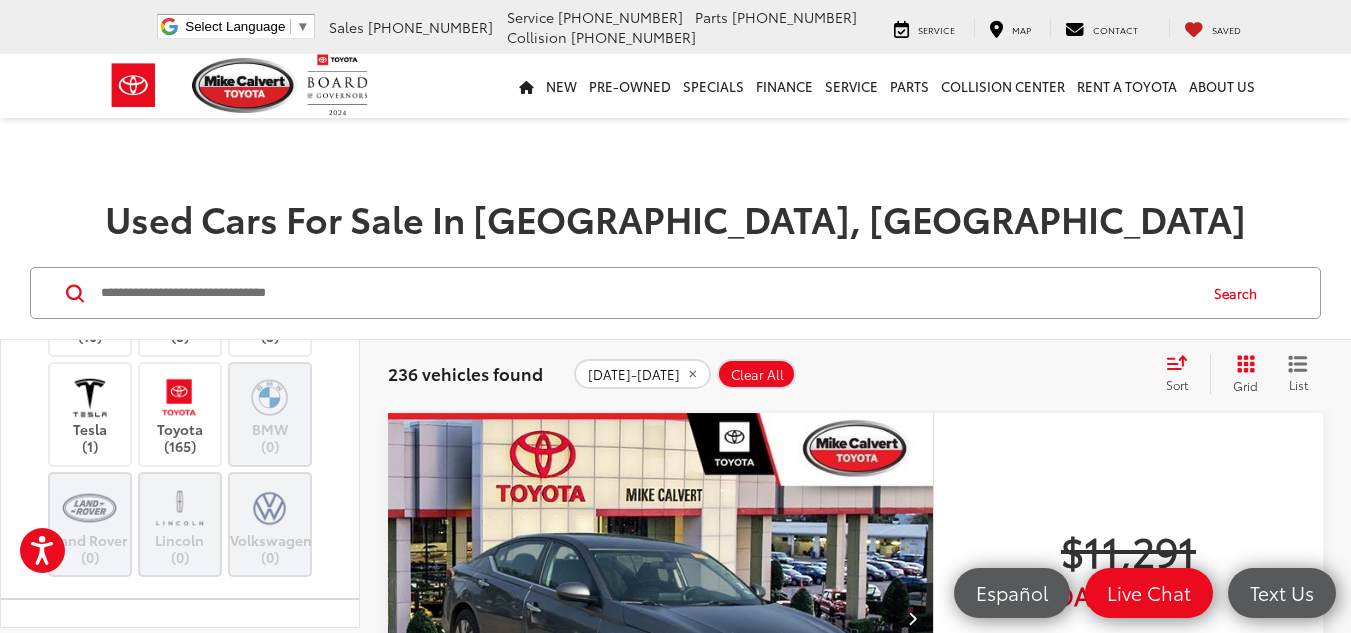 scroll, scrollTop: 748, scrollLeft: 0, axis: vertical 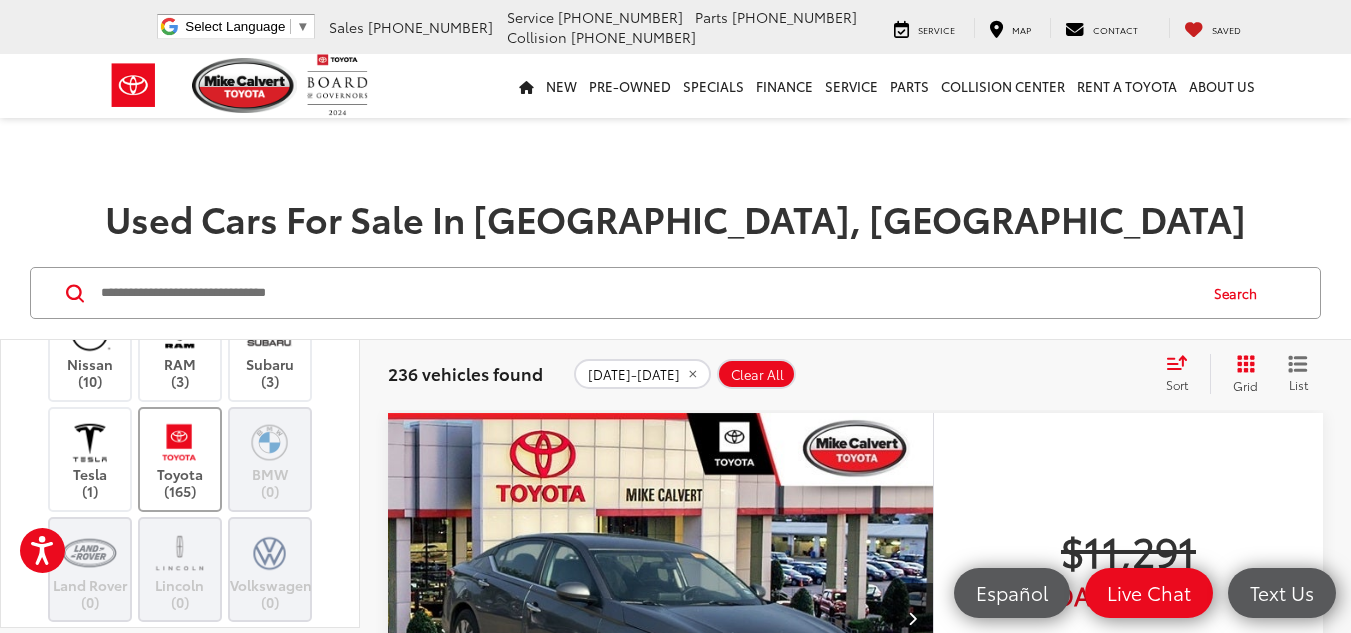 click at bounding box center (179, 442) 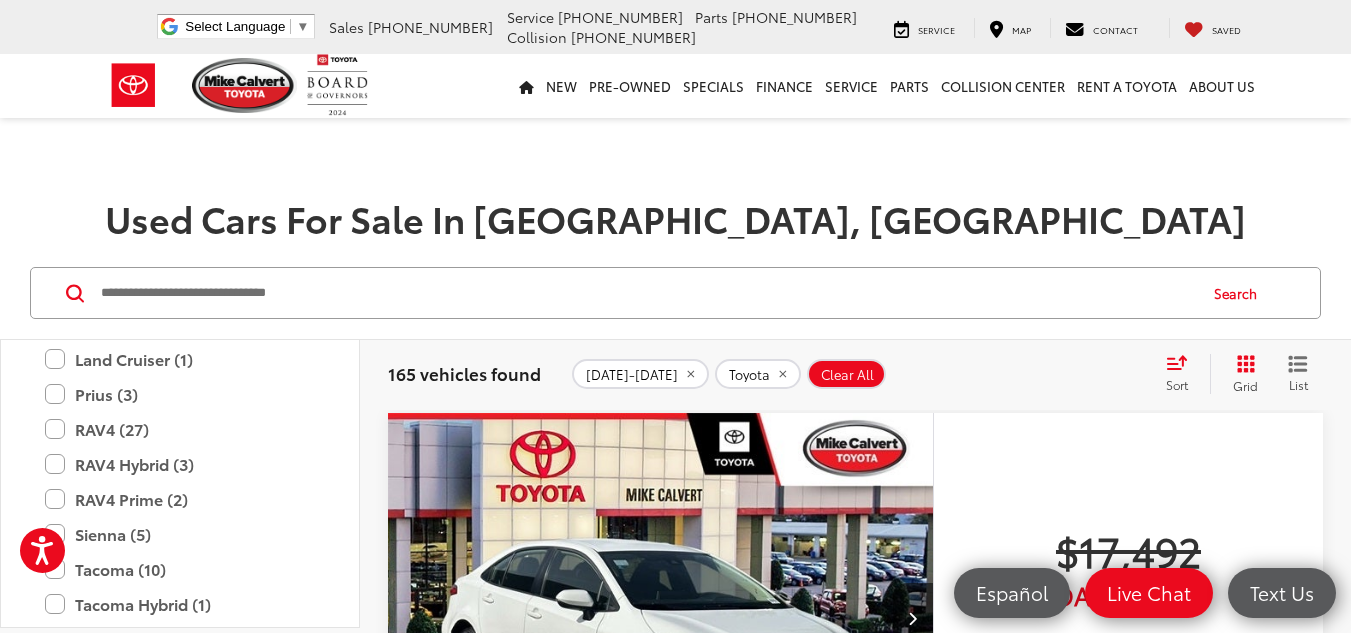 scroll, scrollTop: 1494, scrollLeft: 0, axis: vertical 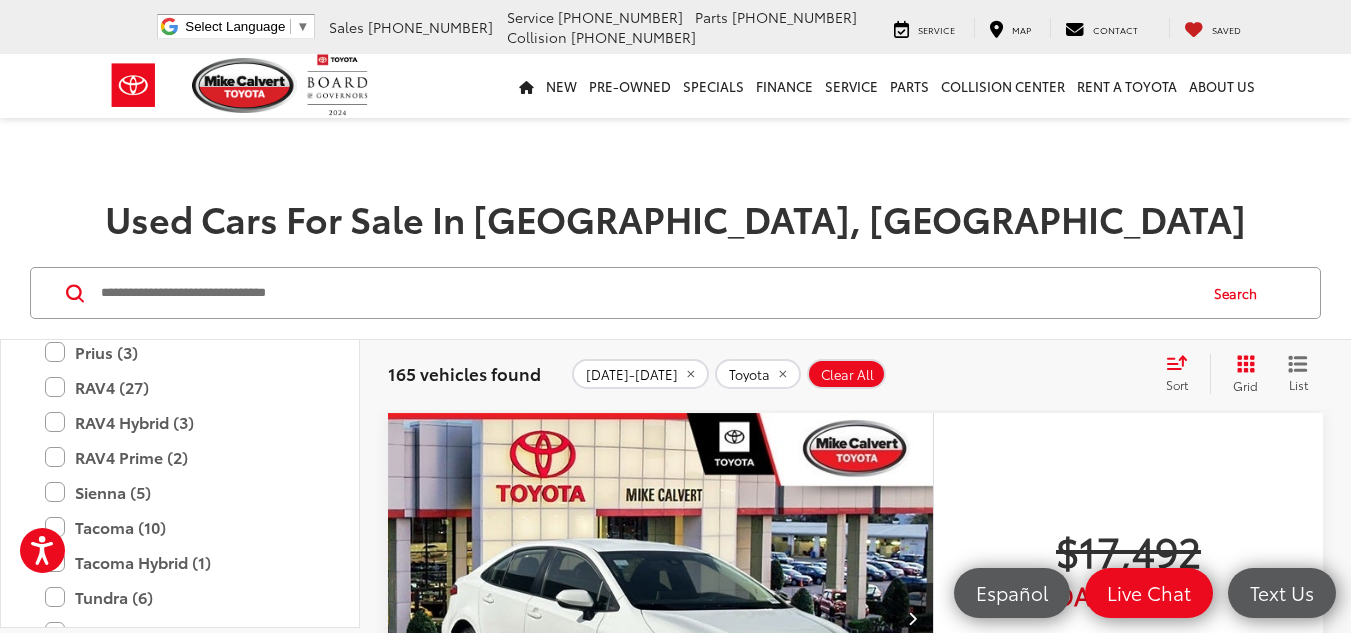 drag, startPoint x: 349, startPoint y: 432, endPoint x: 347, endPoint y: 505, distance: 73.02739 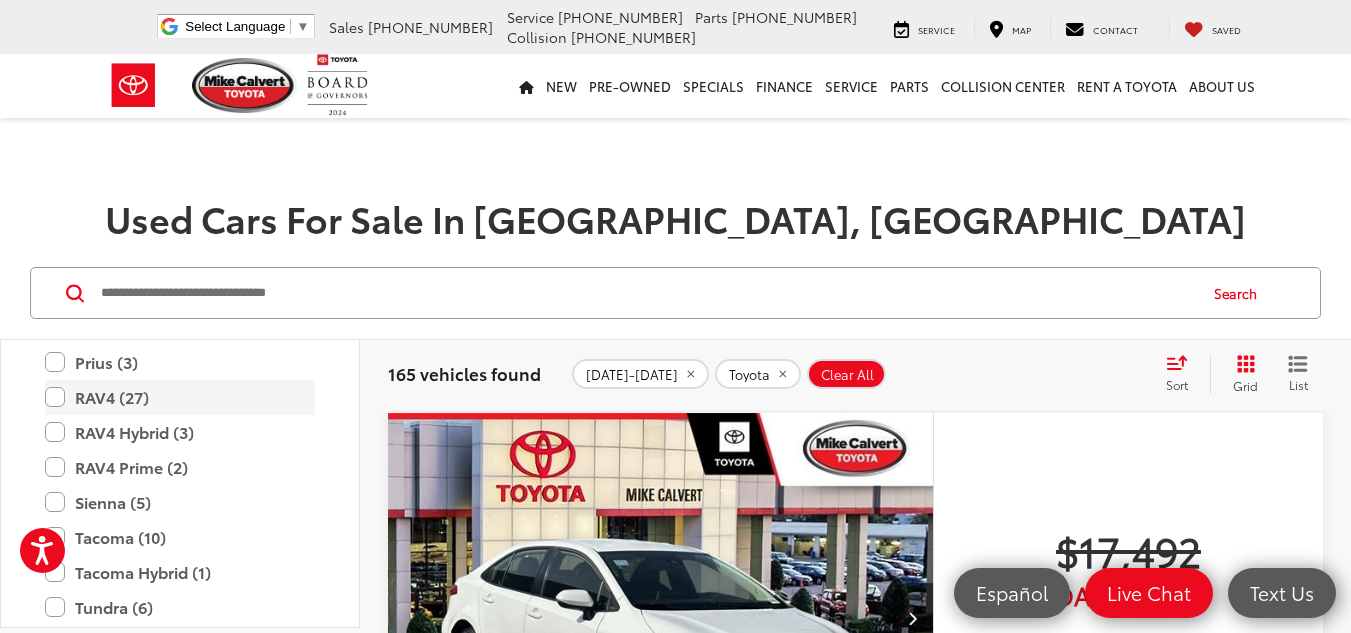 click on "RAV4 (27)" at bounding box center [180, 397] 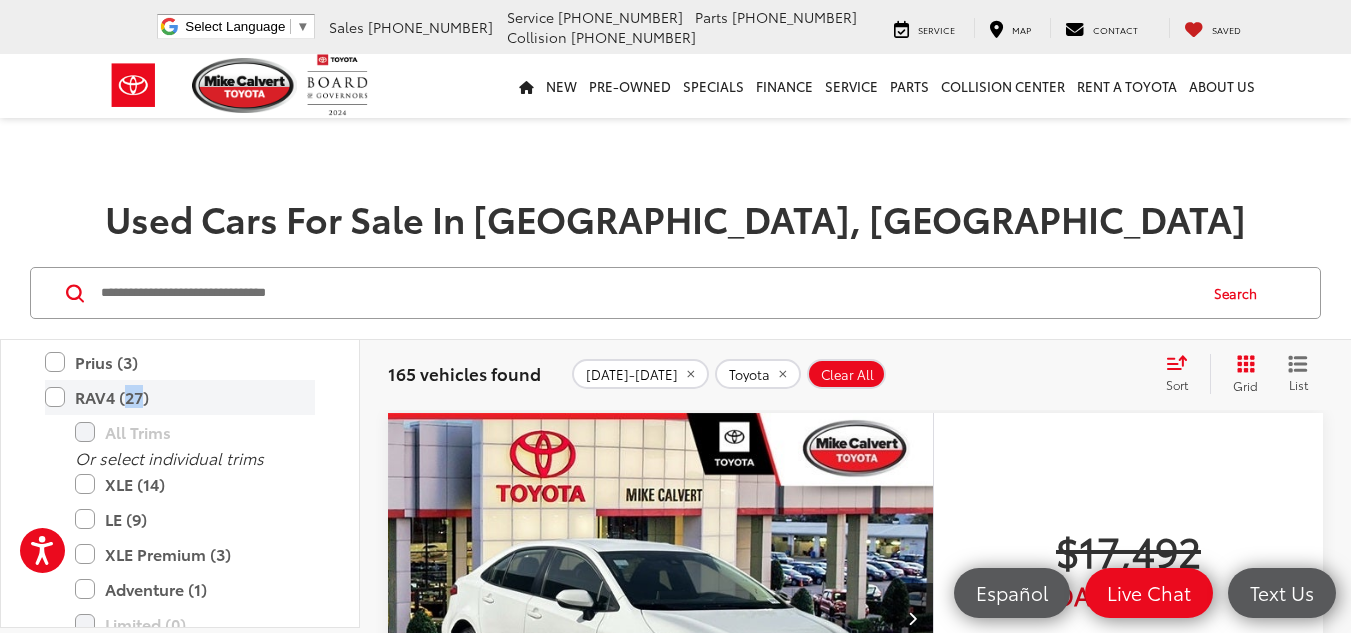 click on "RAV4 (27)" at bounding box center [180, 397] 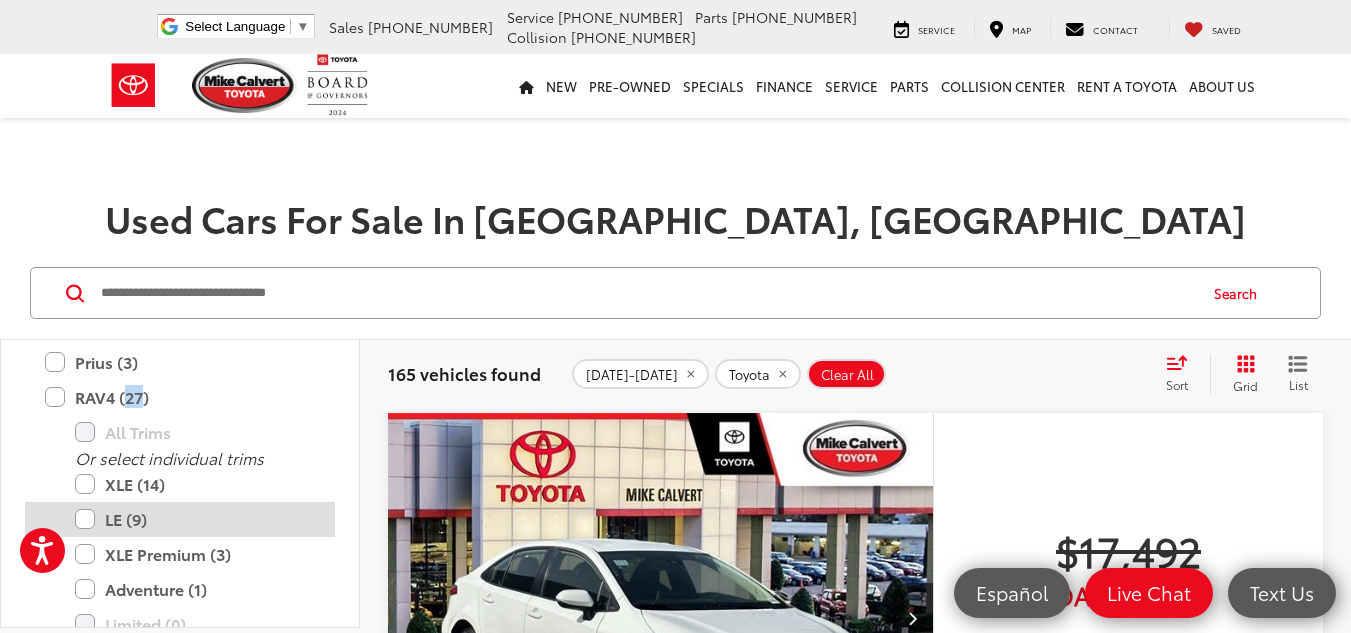 click on "LE (9)" at bounding box center [195, 519] 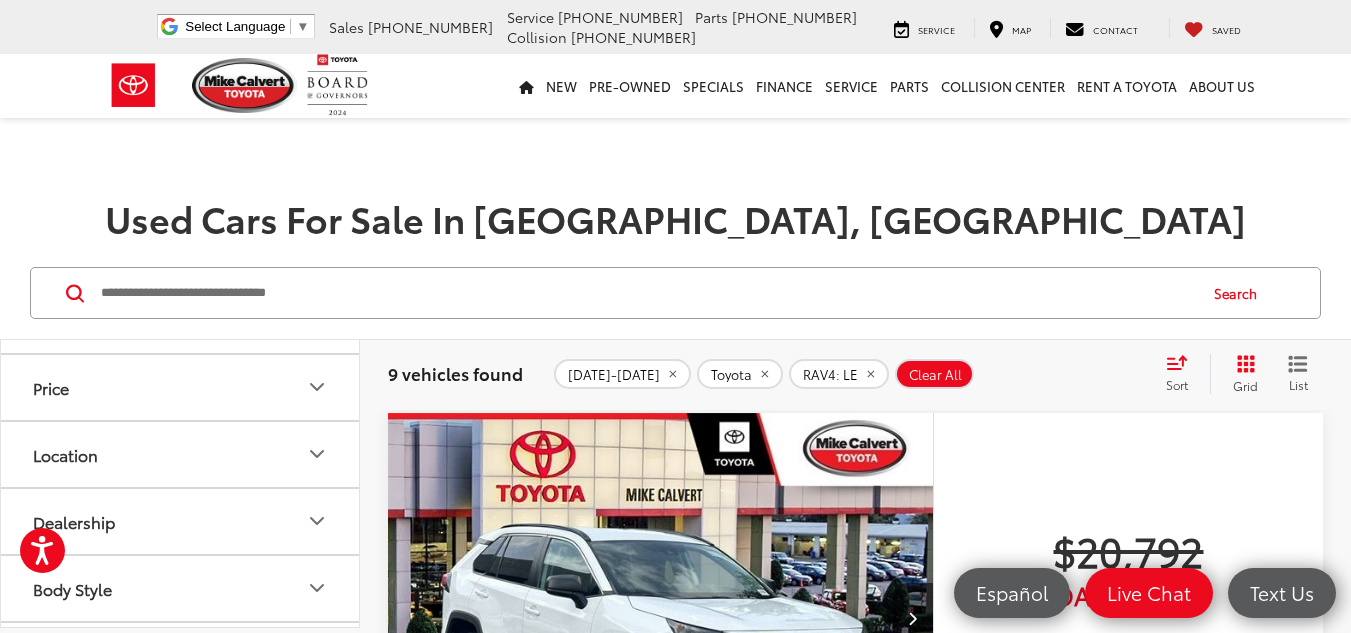 scroll, scrollTop: 2208, scrollLeft: 0, axis: vertical 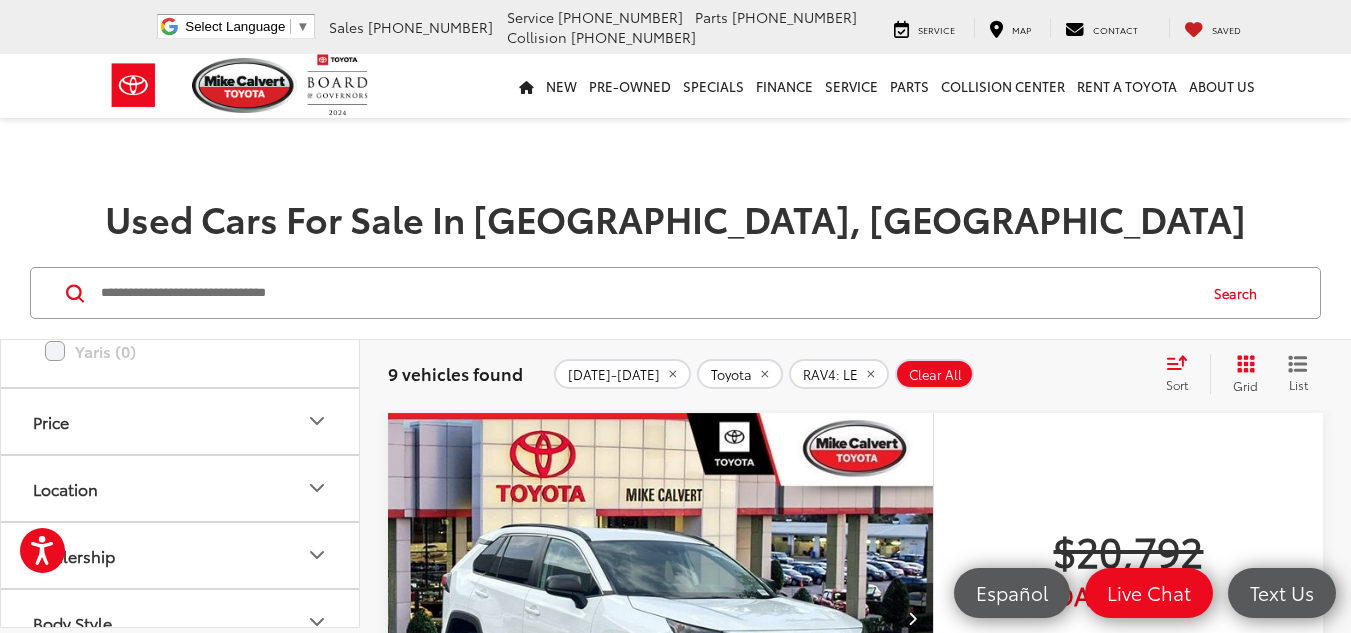 click 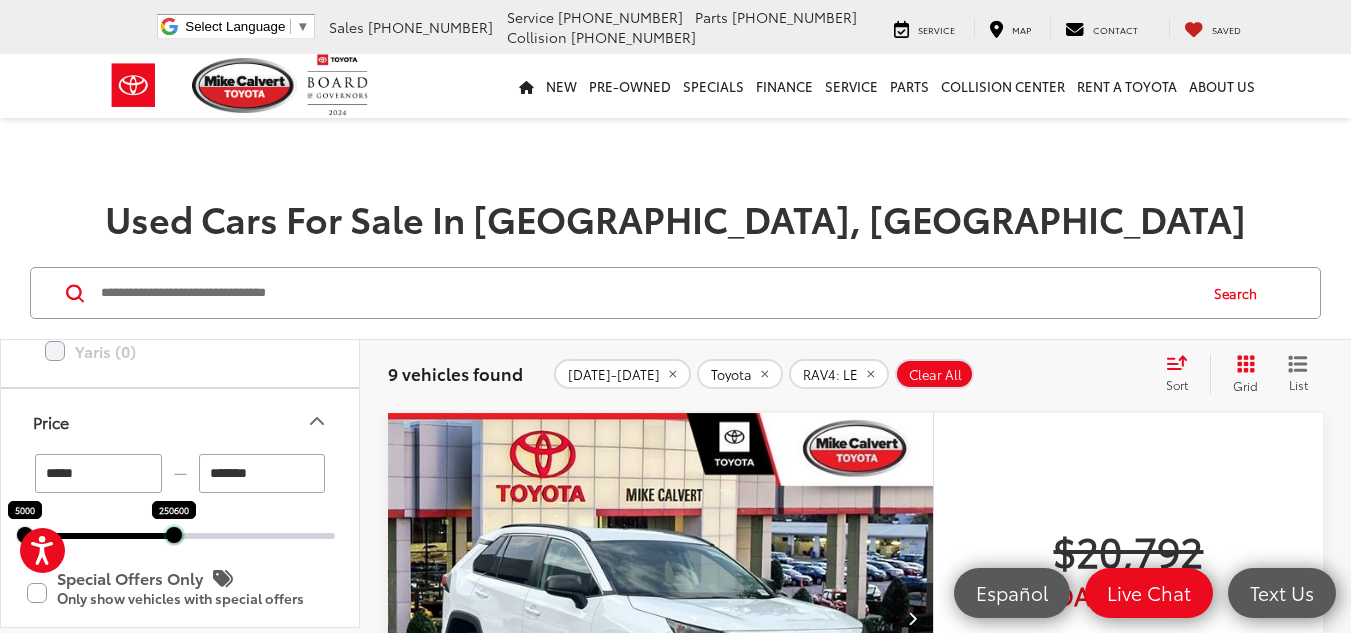 drag, startPoint x: 329, startPoint y: 534, endPoint x: 170, endPoint y: 536, distance: 159.01257 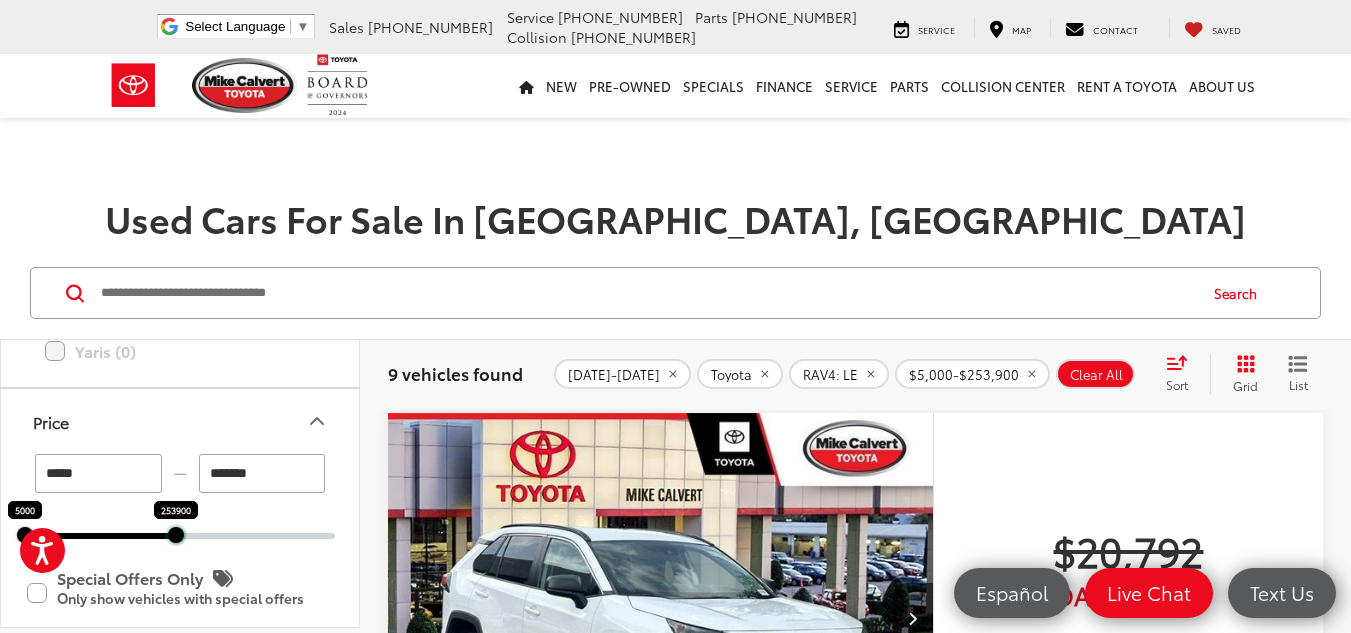 click at bounding box center [176, 535] 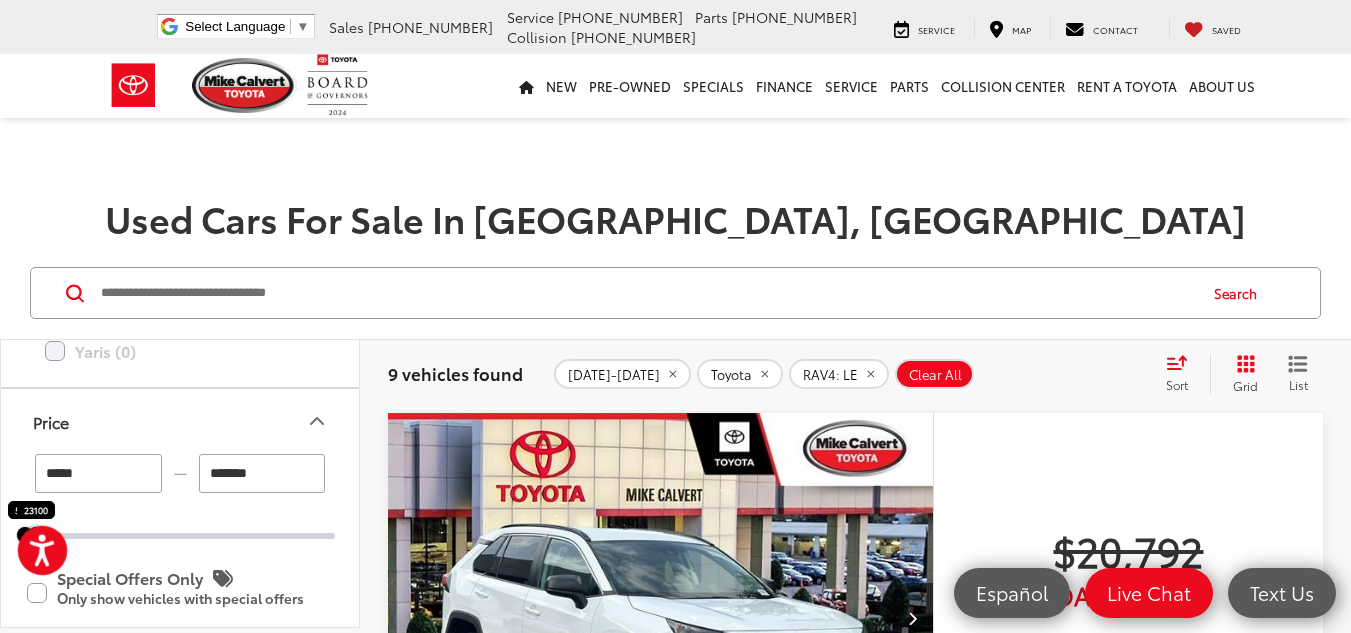 drag, startPoint x: 175, startPoint y: 537, endPoint x: 35, endPoint y: 532, distance: 140.08926 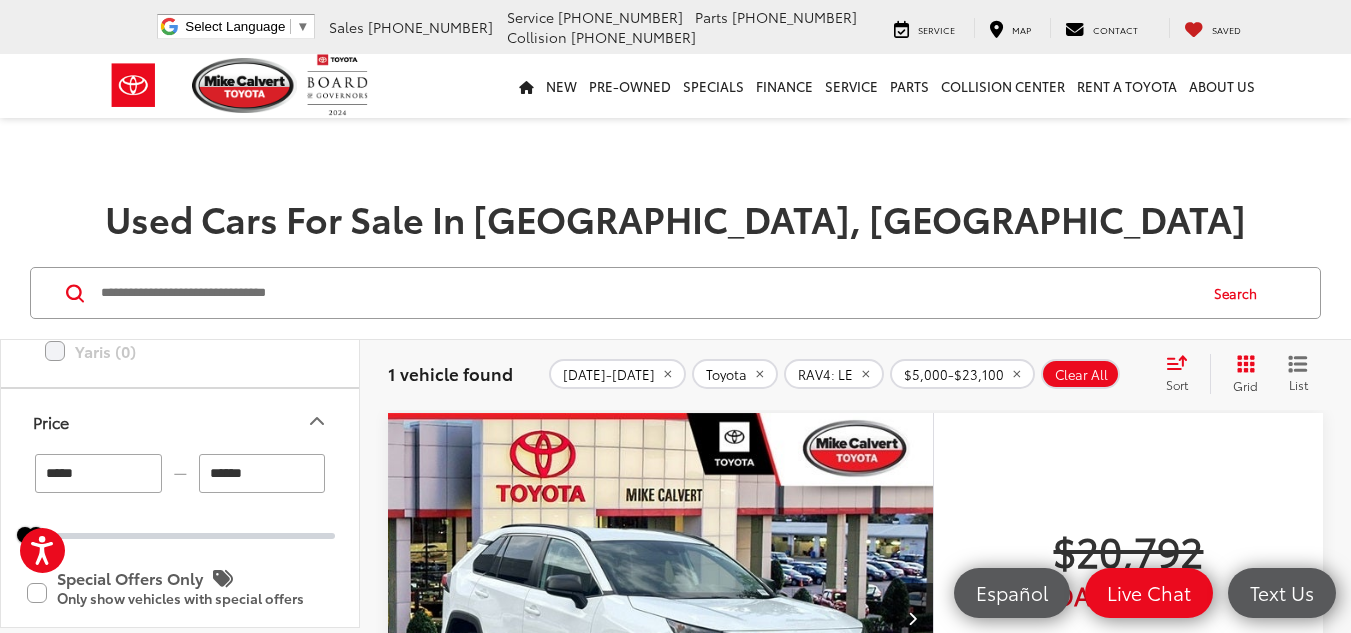 drag, startPoint x: 257, startPoint y: 460, endPoint x: 217, endPoint y: 466, distance: 40.4475 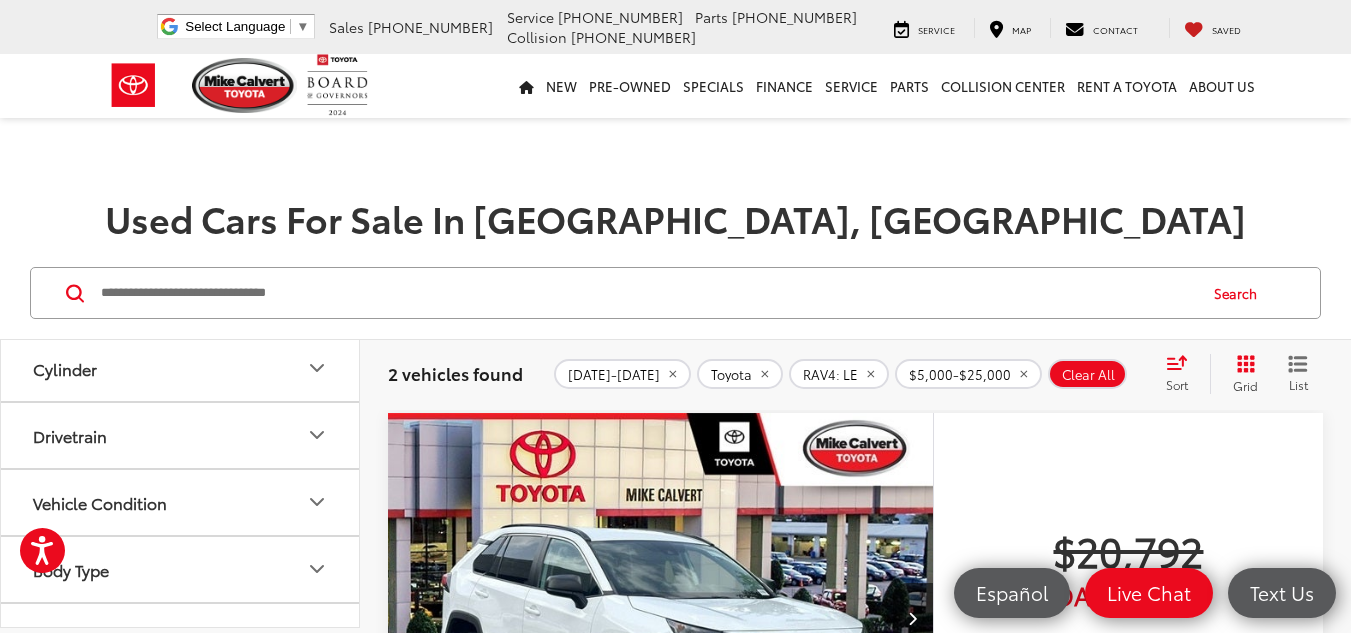 scroll, scrollTop: 2705, scrollLeft: 0, axis: vertical 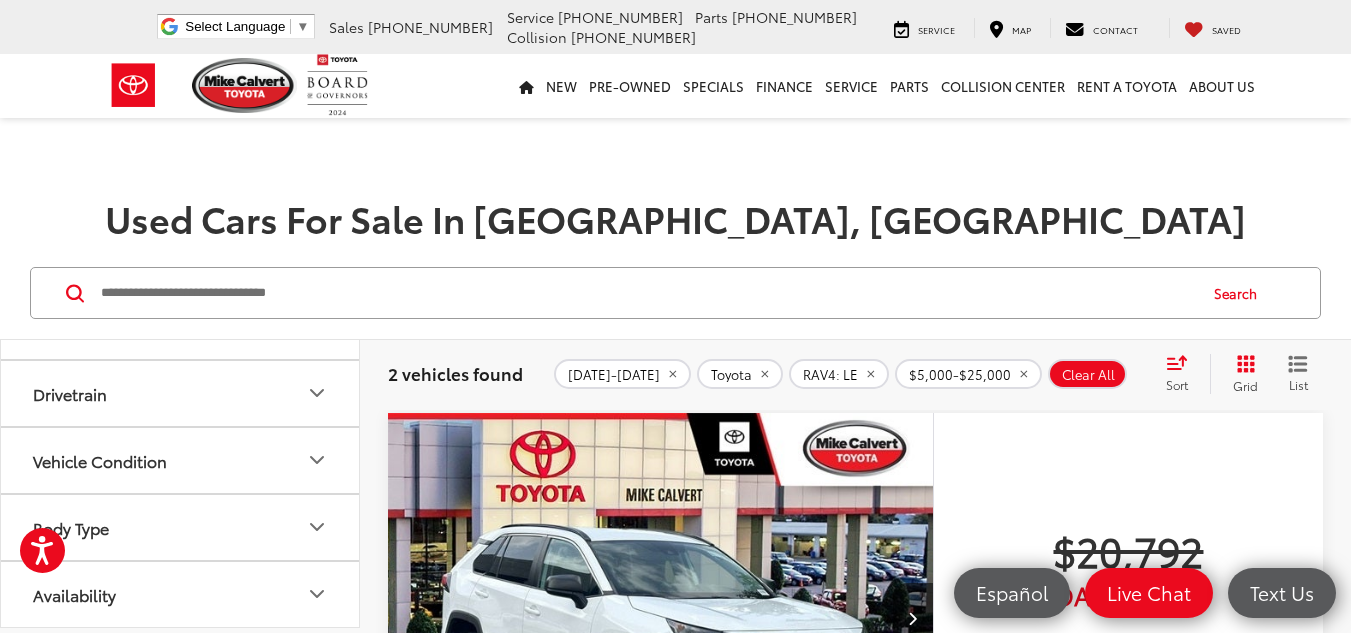 click 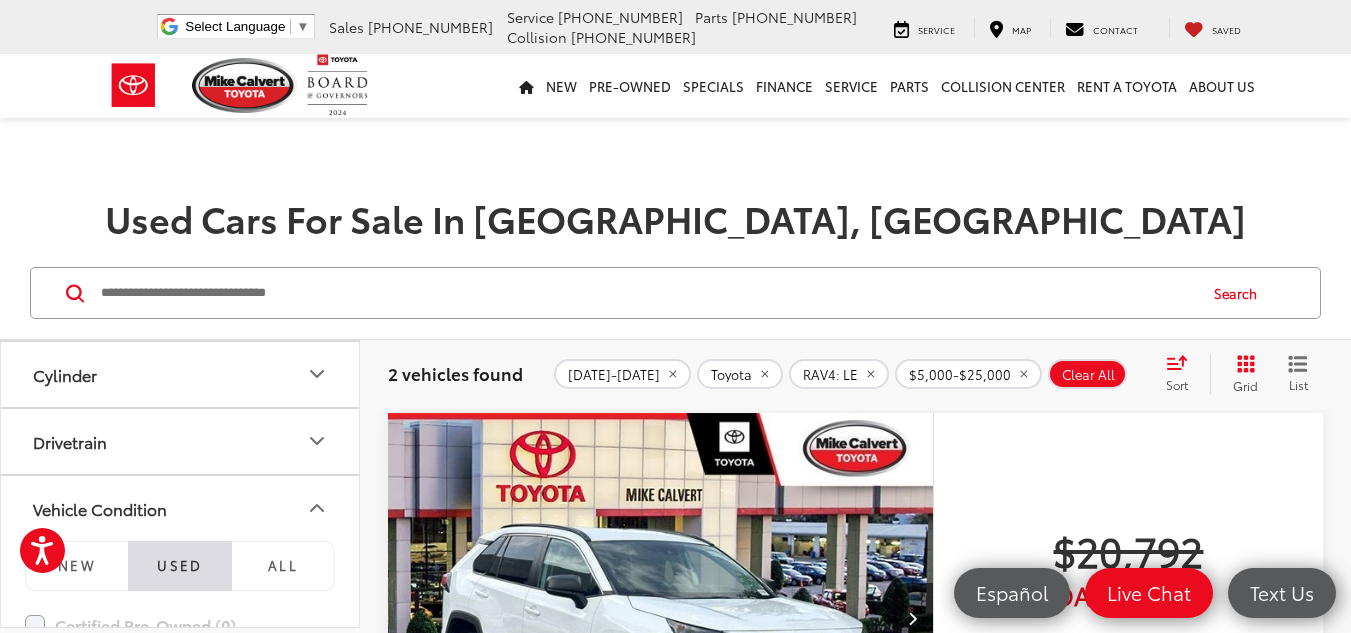 scroll, scrollTop: 2621, scrollLeft: 0, axis: vertical 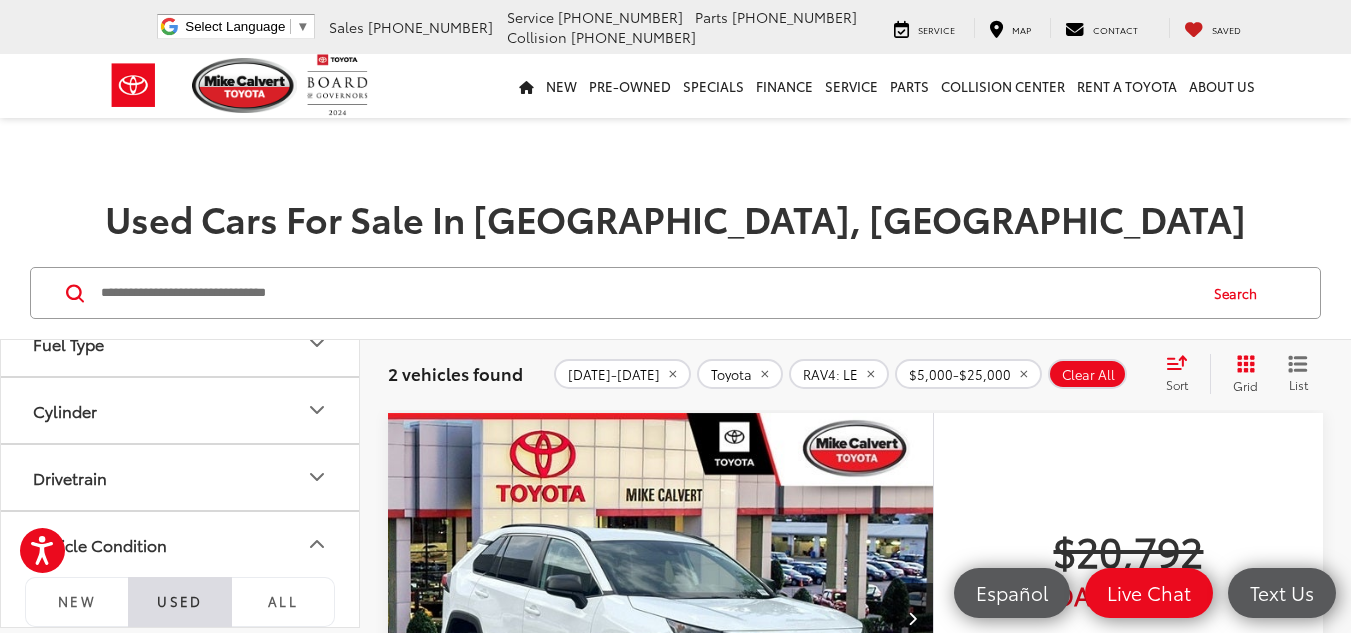 click 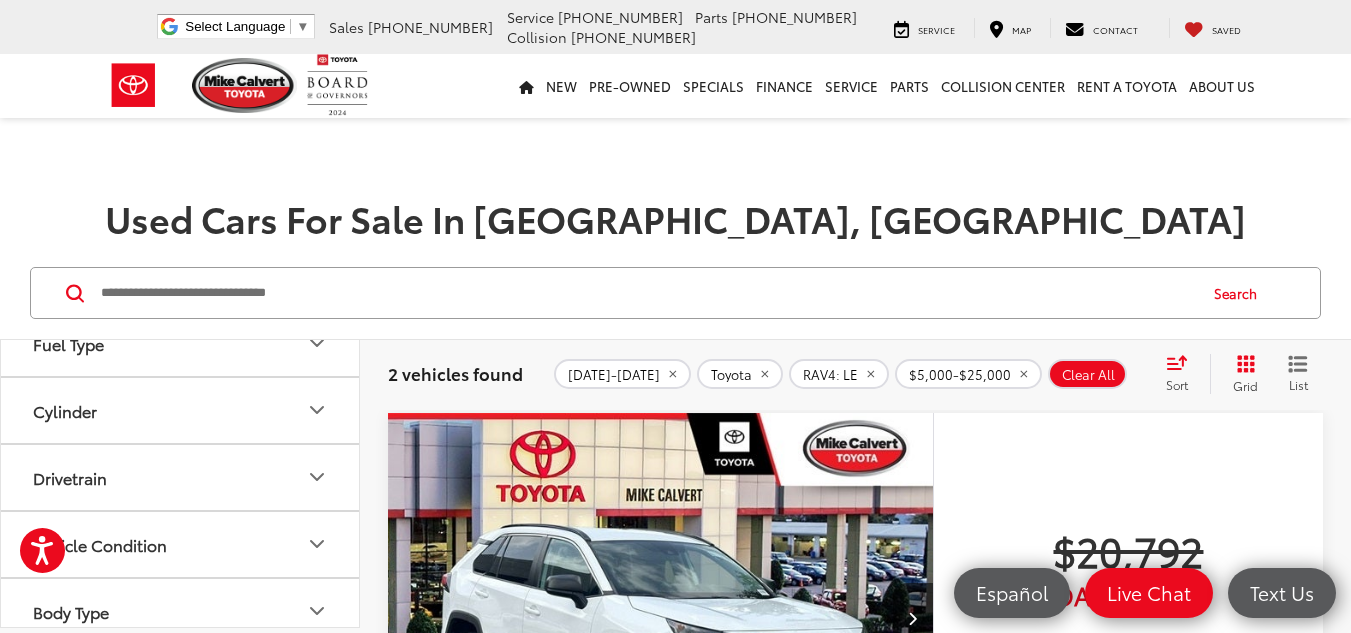 scroll, scrollTop: 164, scrollLeft: 0, axis: vertical 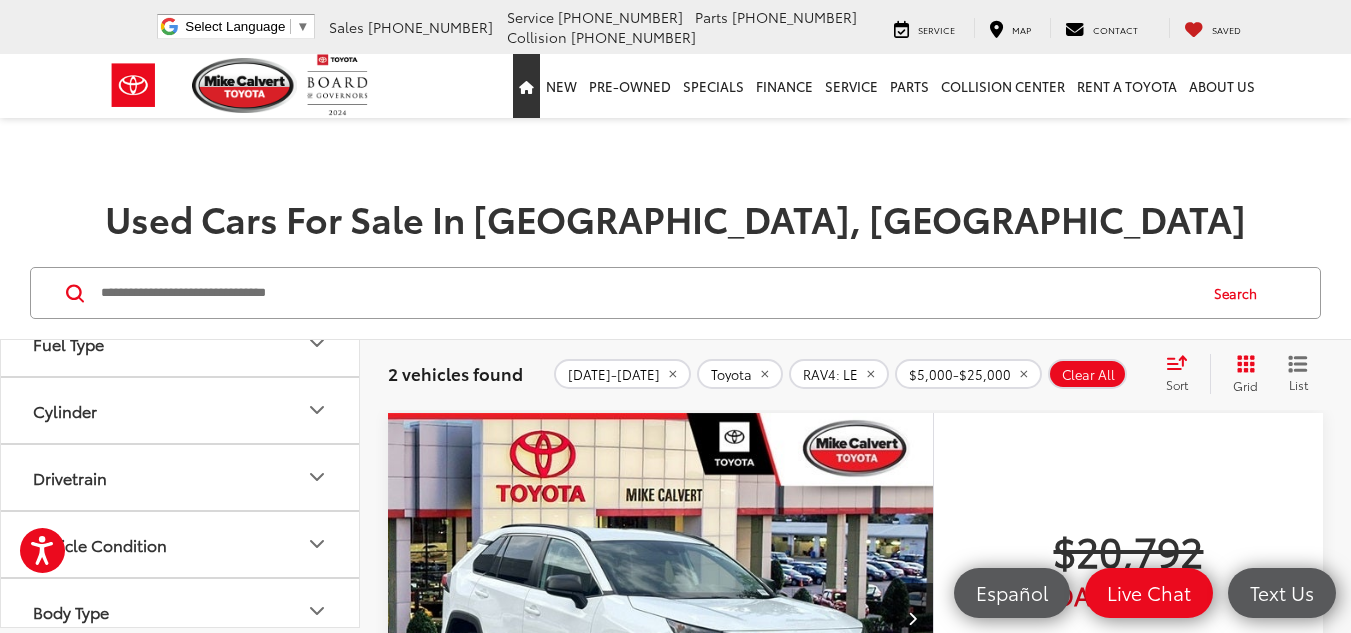 click at bounding box center (526, 86) 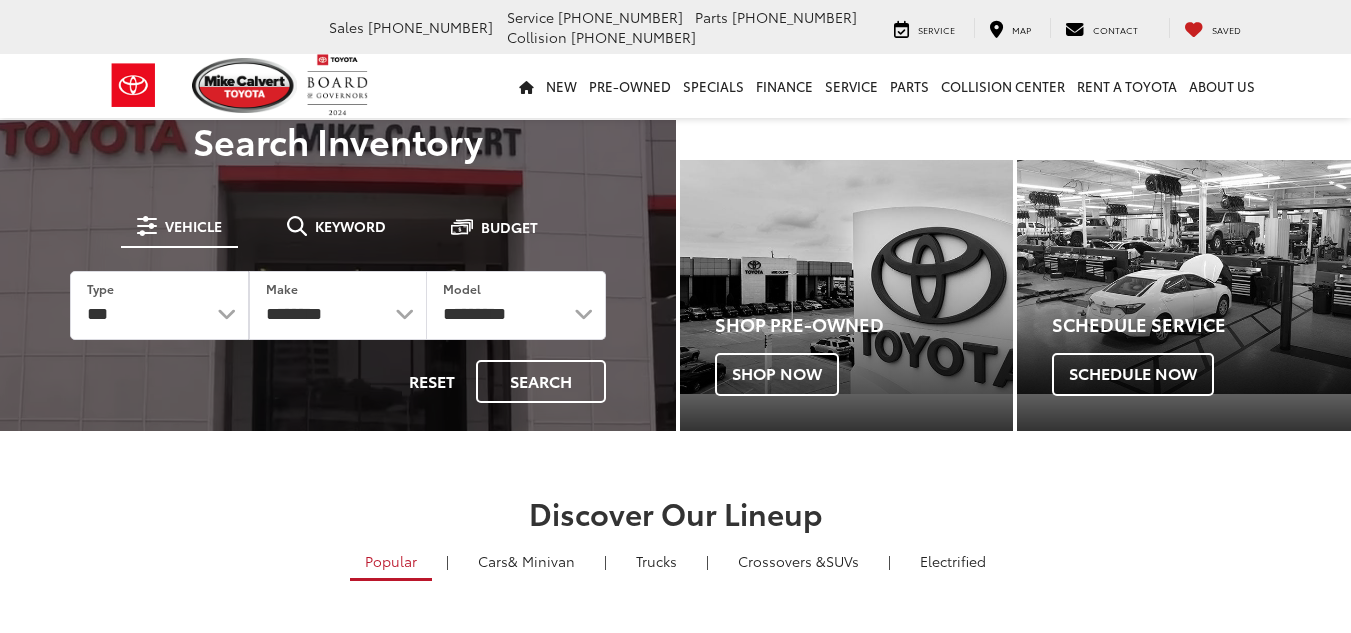 scroll, scrollTop: 0, scrollLeft: 0, axis: both 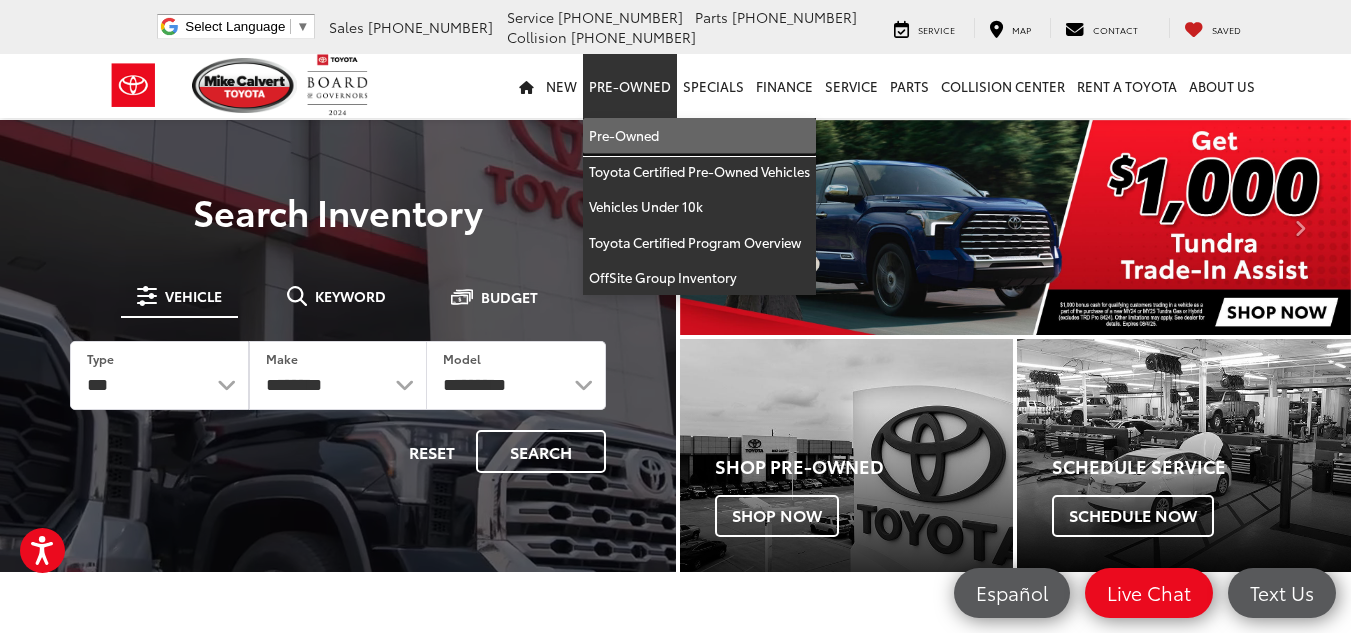 click on "Pre-Owned" at bounding box center [699, 136] 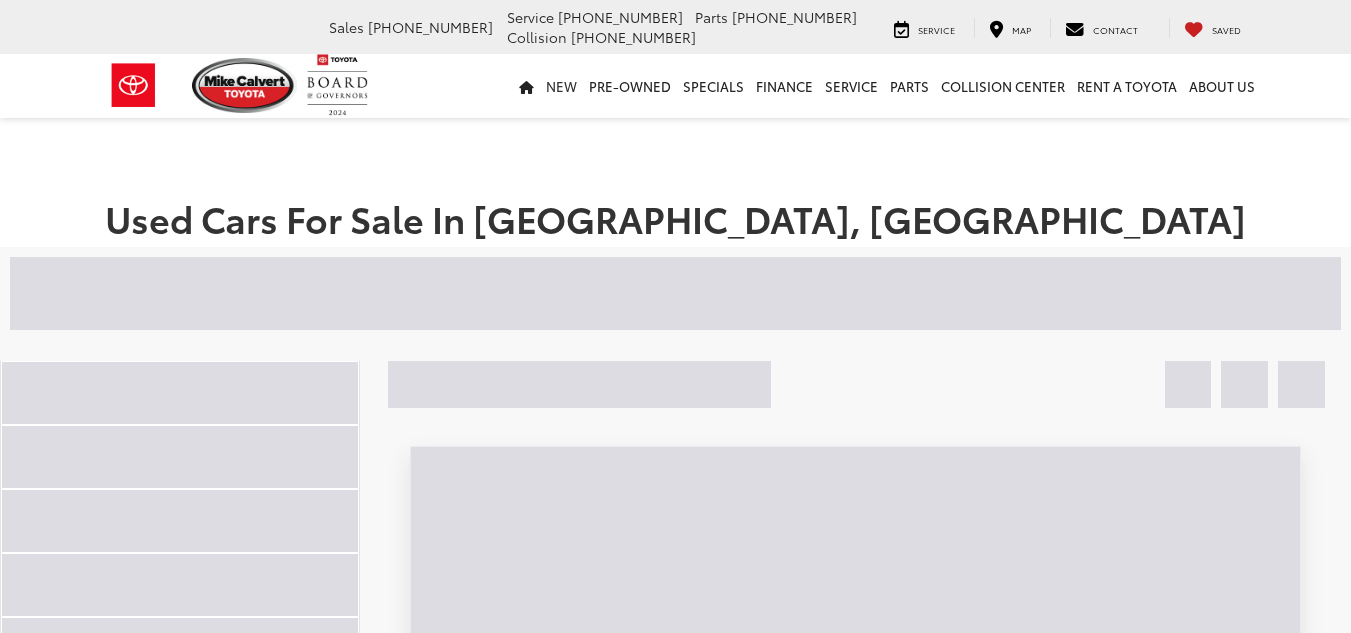 scroll, scrollTop: 0, scrollLeft: 0, axis: both 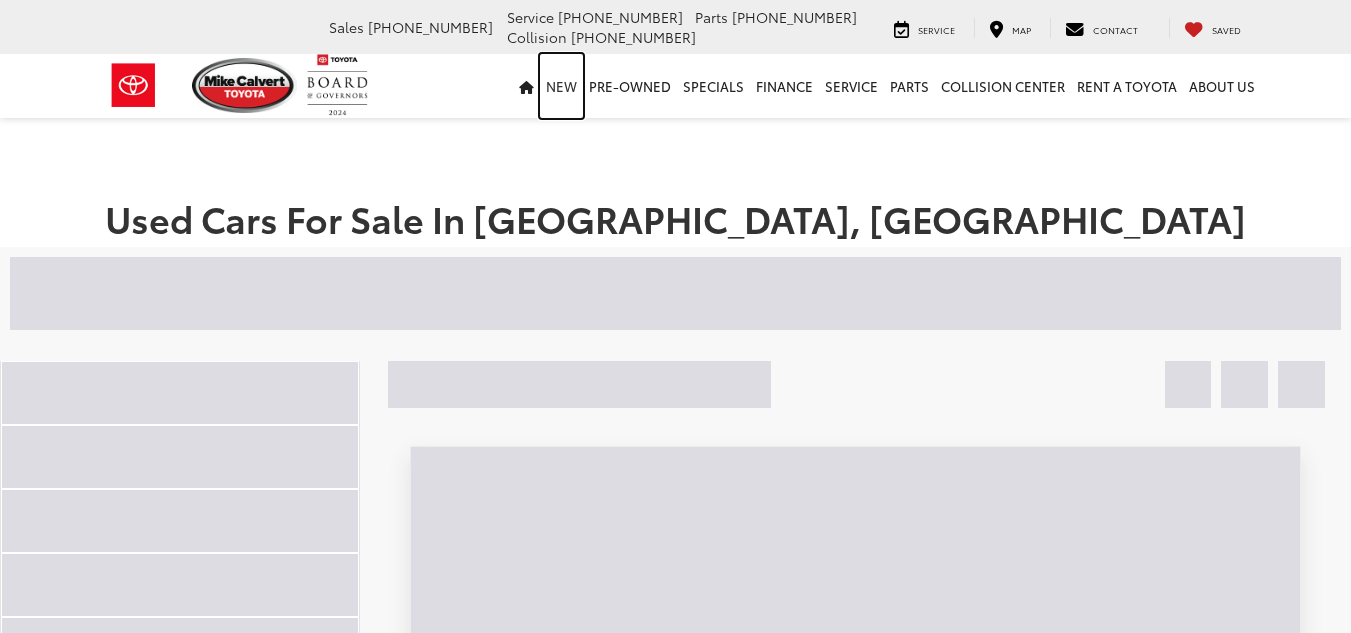 click on "New" at bounding box center [561, 86] 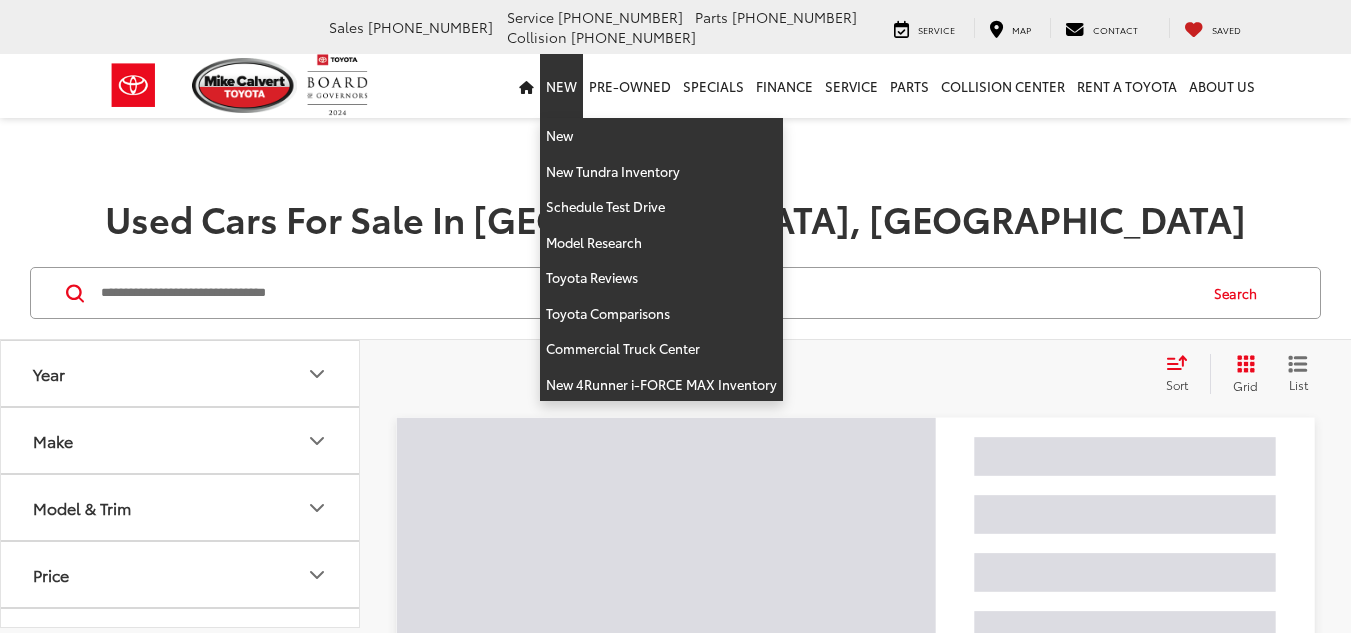 scroll, scrollTop: 0, scrollLeft: 0, axis: both 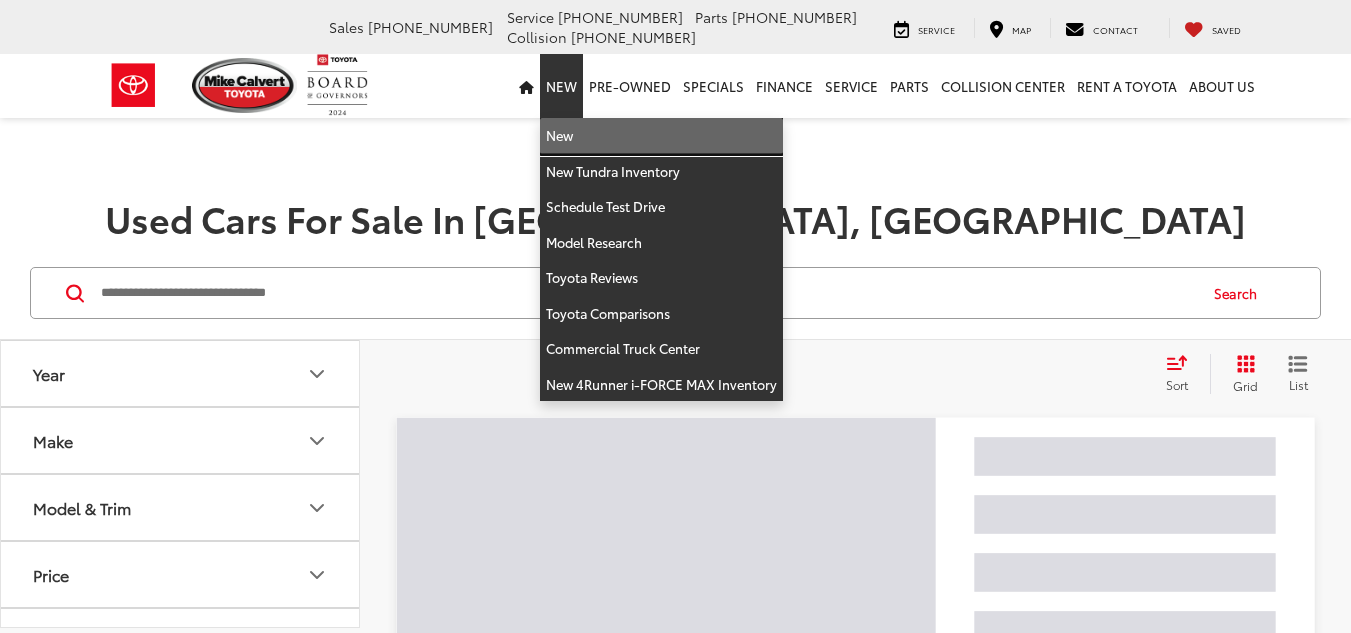 click on "New" at bounding box center [661, 136] 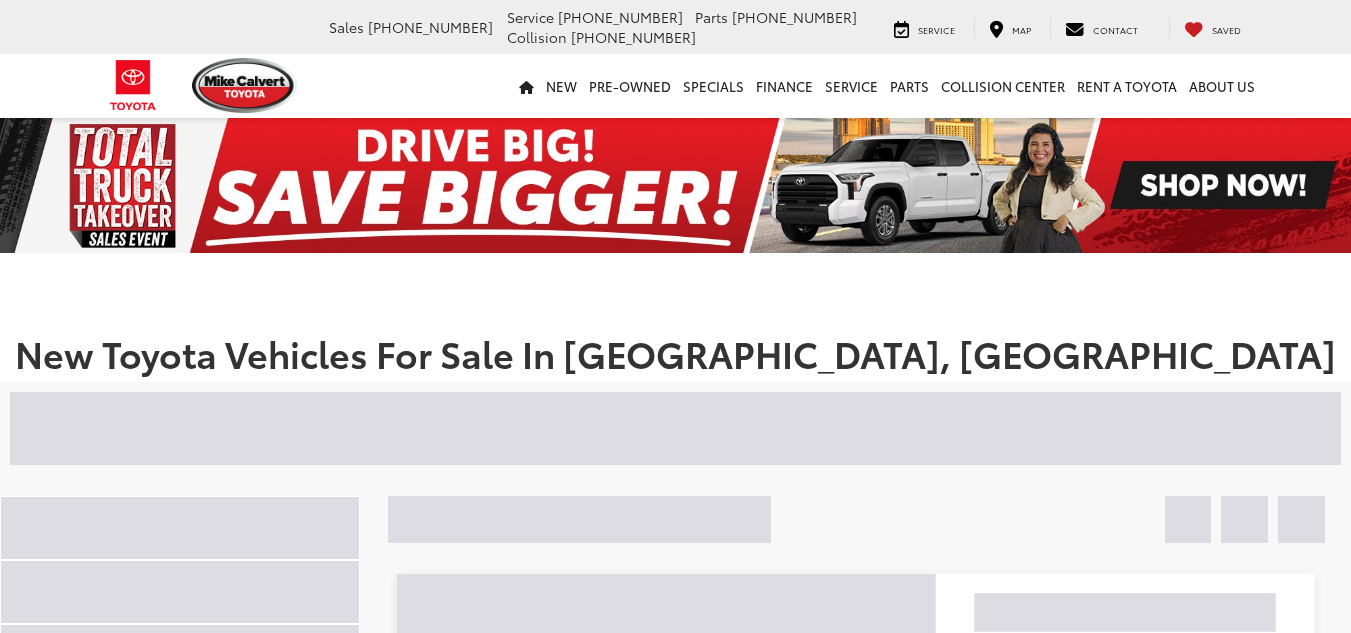scroll, scrollTop: 0, scrollLeft: 0, axis: both 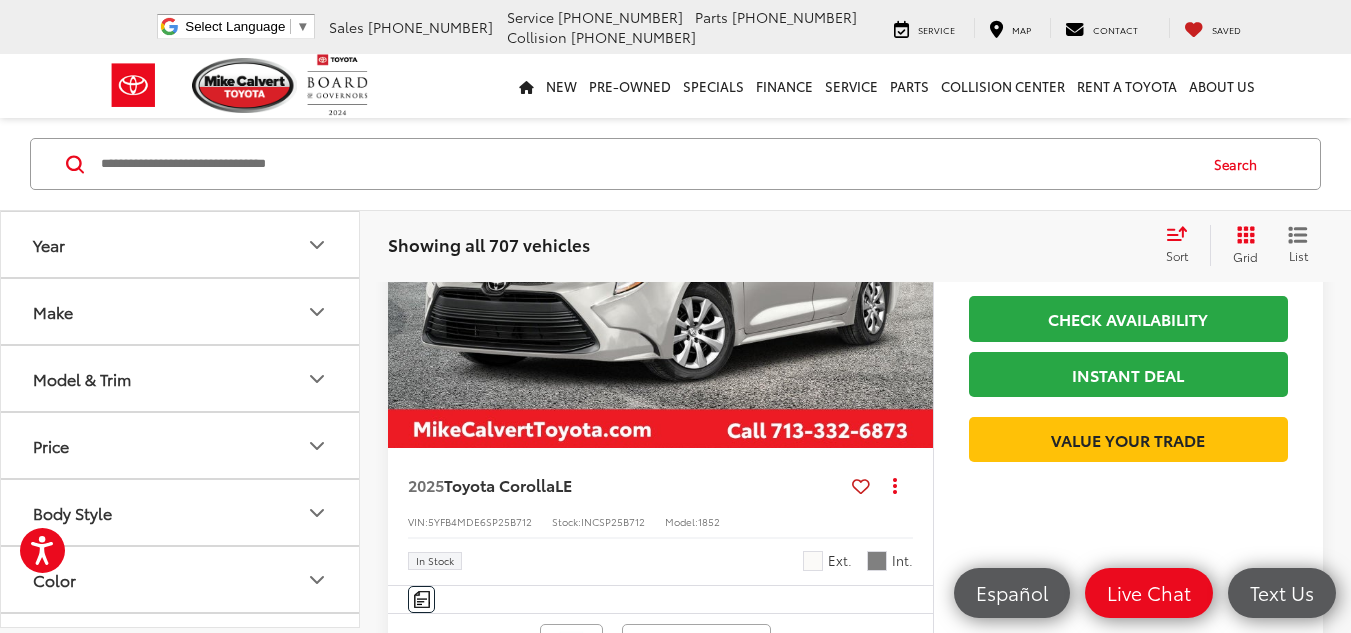 click on "Model & Trim" at bounding box center (181, 378) 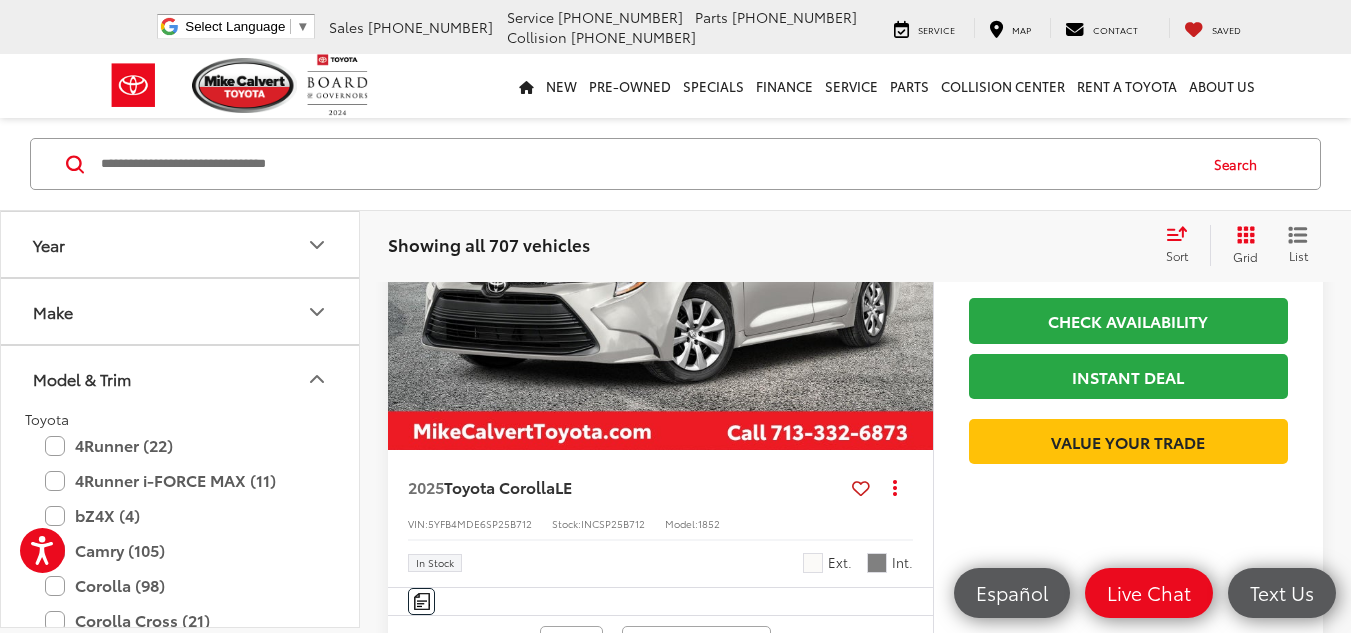 scroll, scrollTop: 0, scrollLeft: 0, axis: both 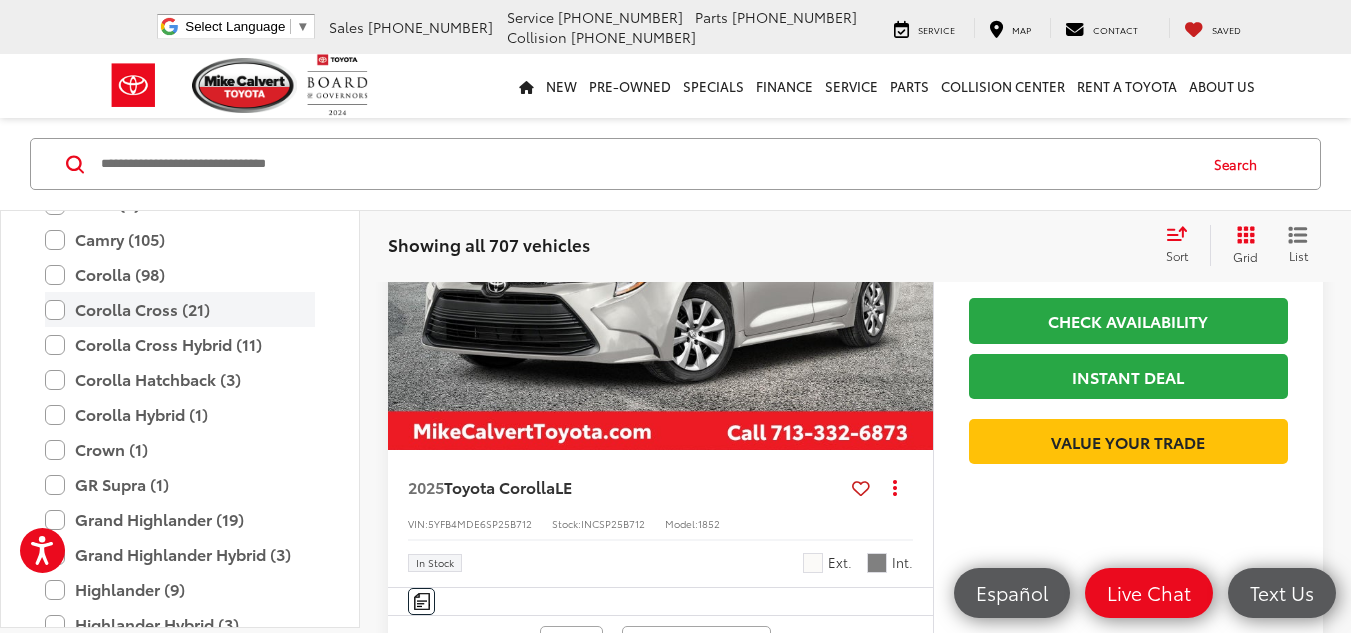 click on "Corolla Cross (21)" at bounding box center (180, 309) 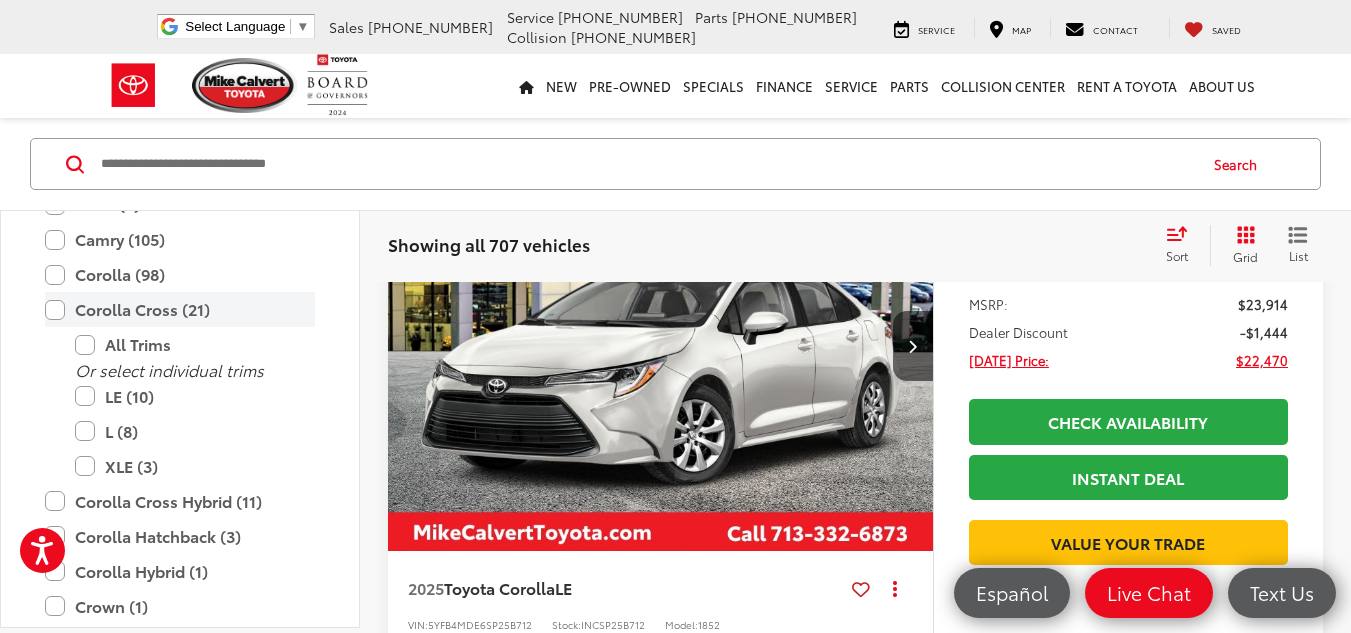 scroll, scrollTop: 264, scrollLeft: 0, axis: vertical 